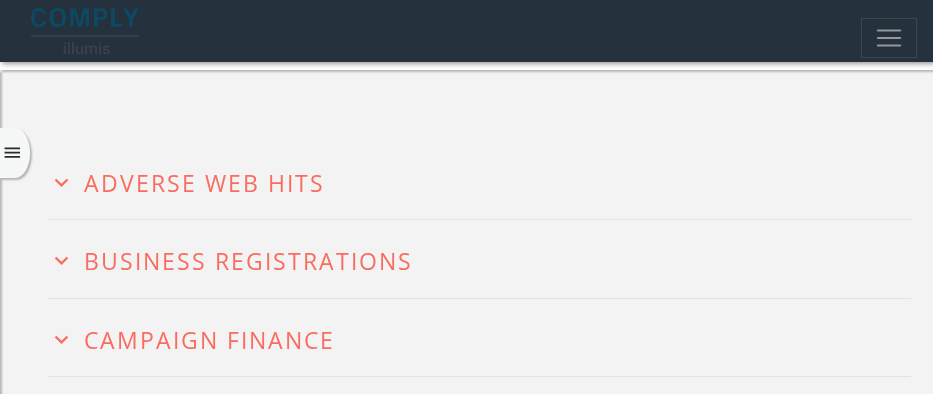 scroll, scrollTop: 613, scrollLeft: 0, axis: vertical 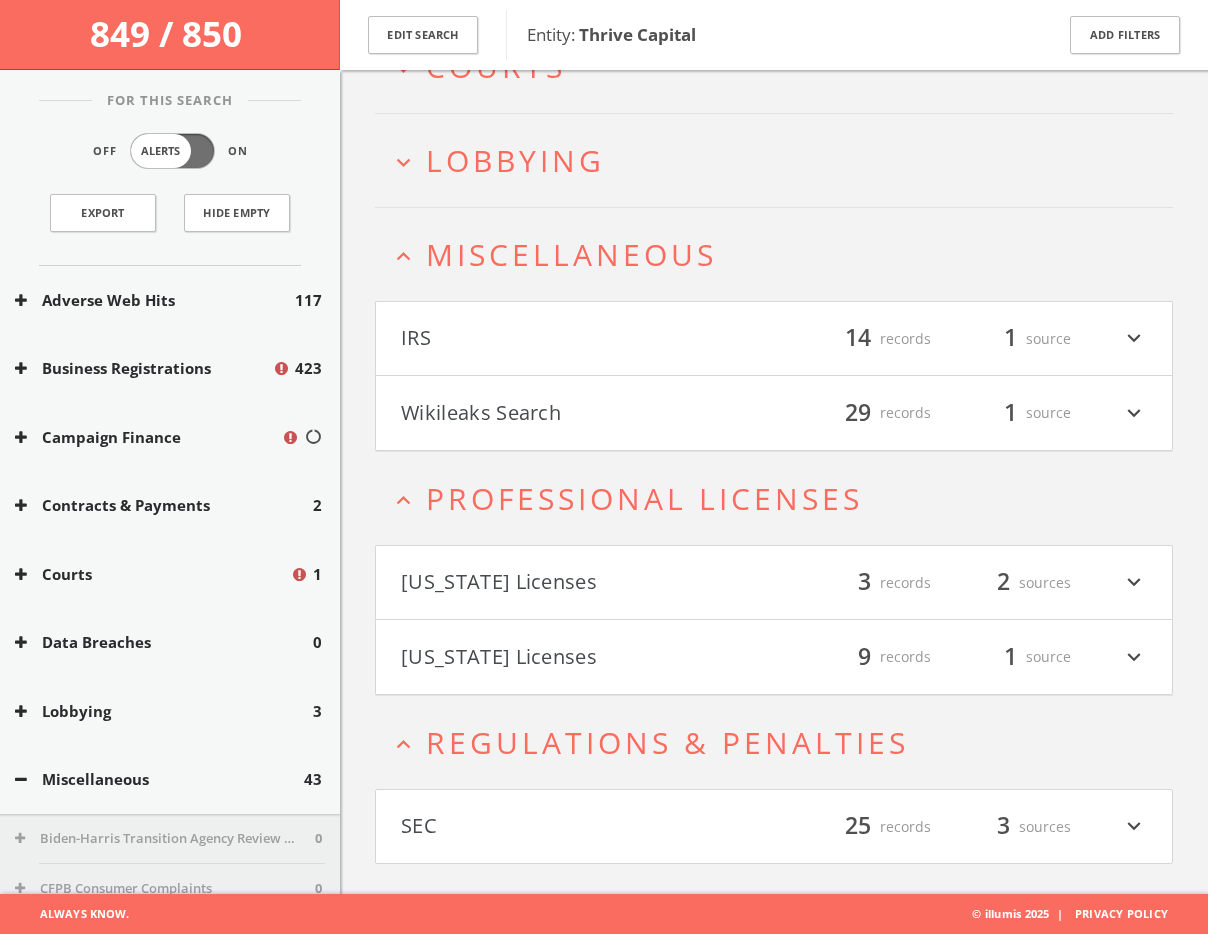 click on "SEC filter_list 25 records 3 sources expand_more" at bounding box center (774, 827) 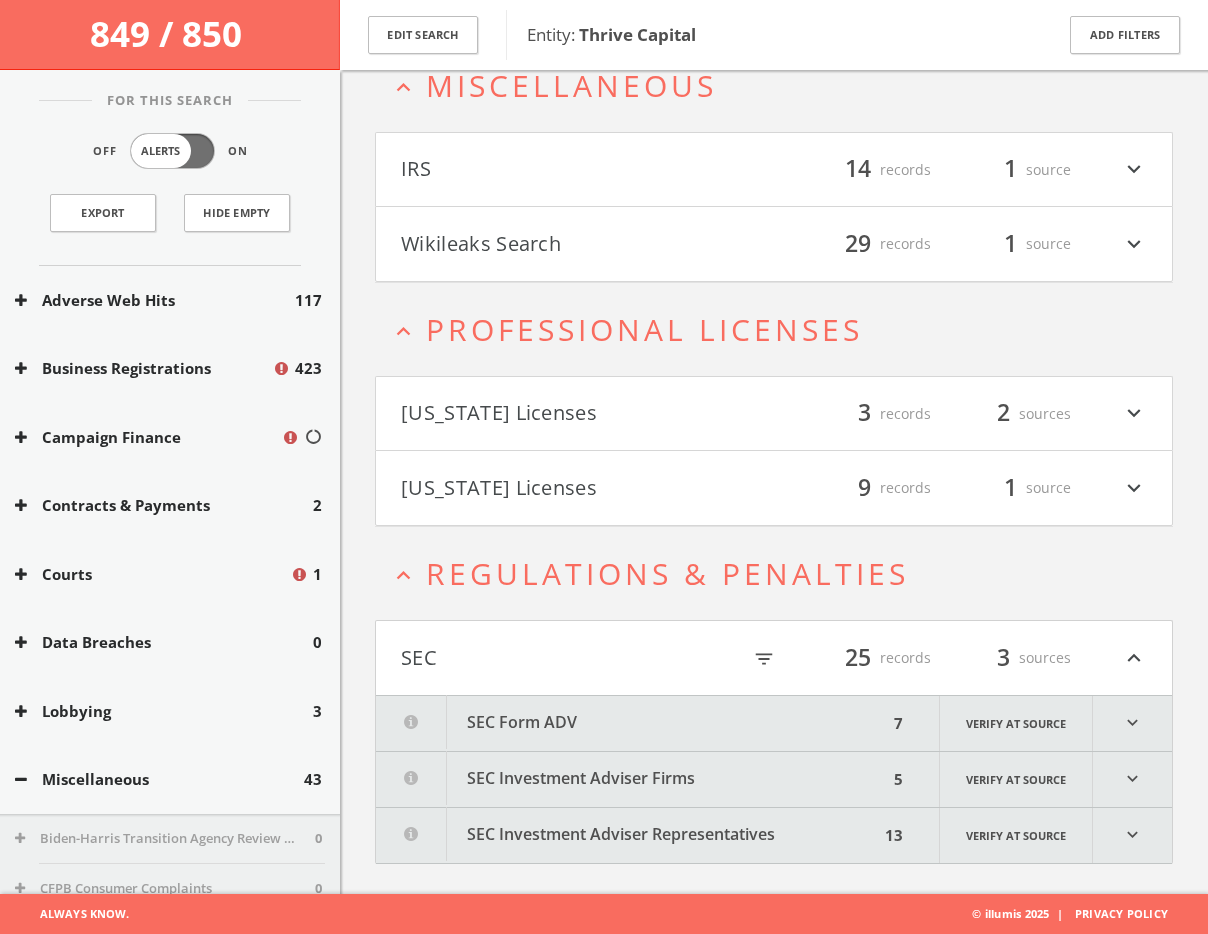 click on "SEC Form ADV" at bounding box center (632, 723) 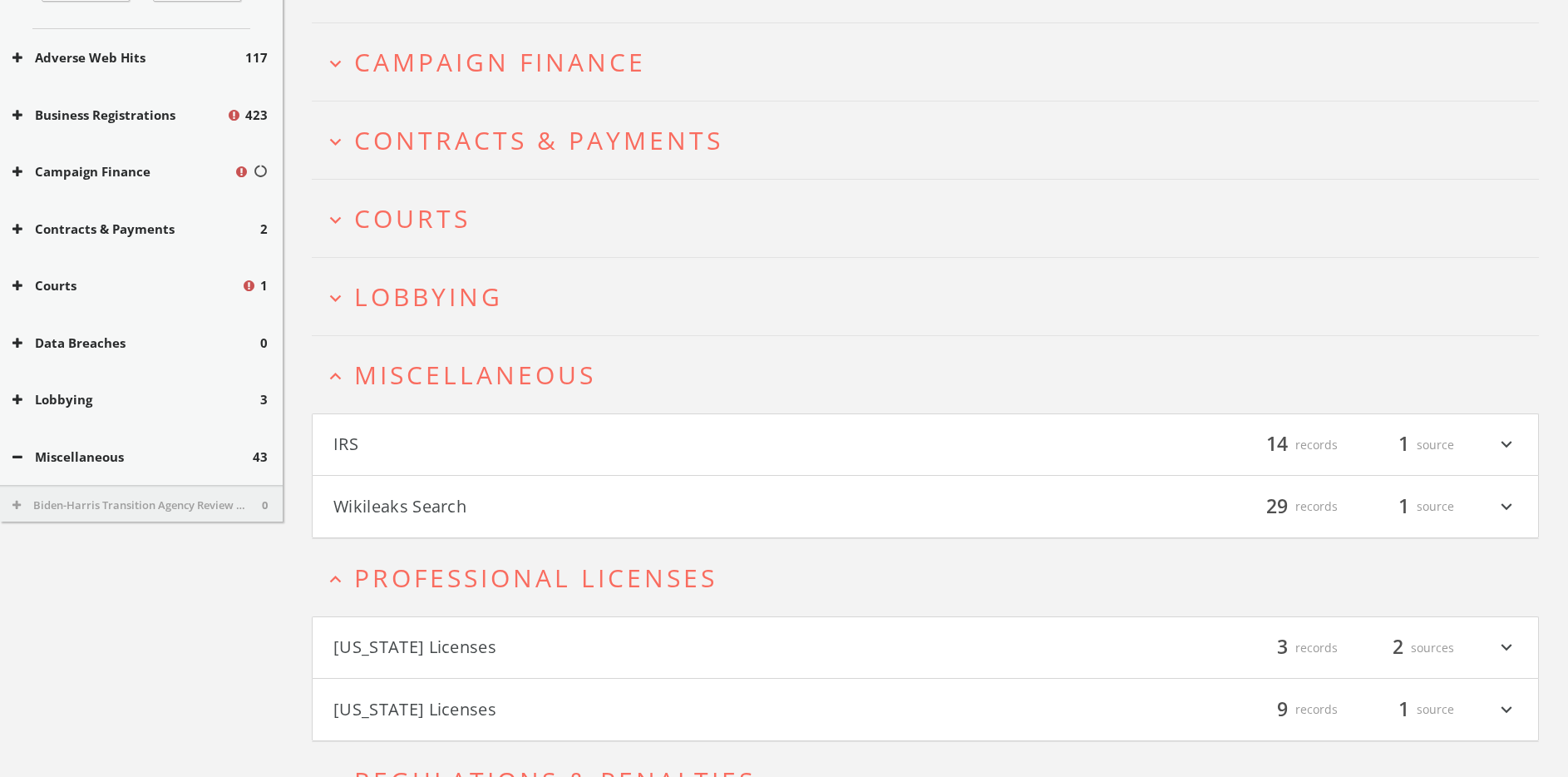 scroll, scrollTop: 0, scrollLeft: 0, axis: both 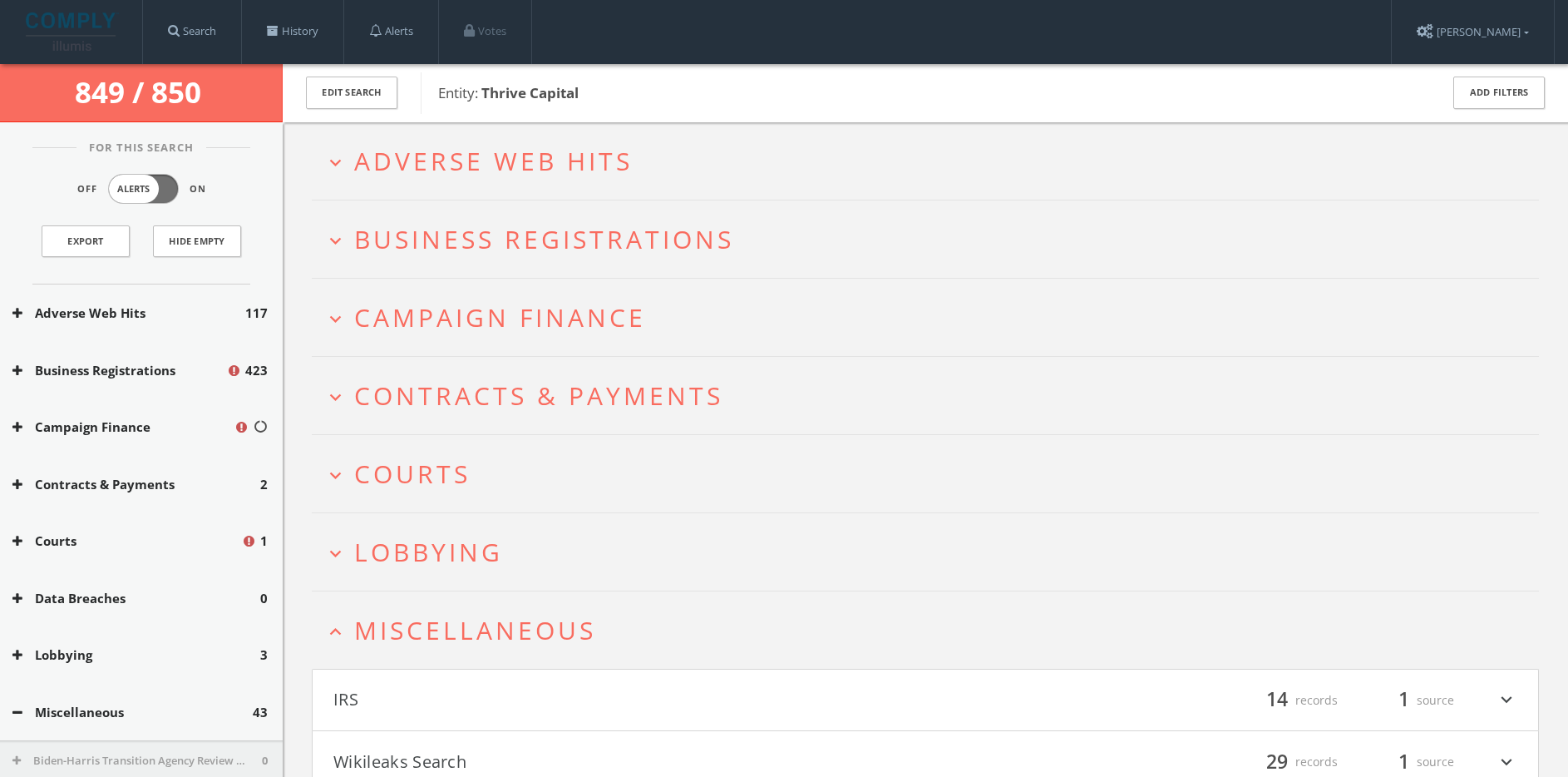 click on "IRS filter_list 14 records 1 source  expand_more" at bounding box center (925, 700) 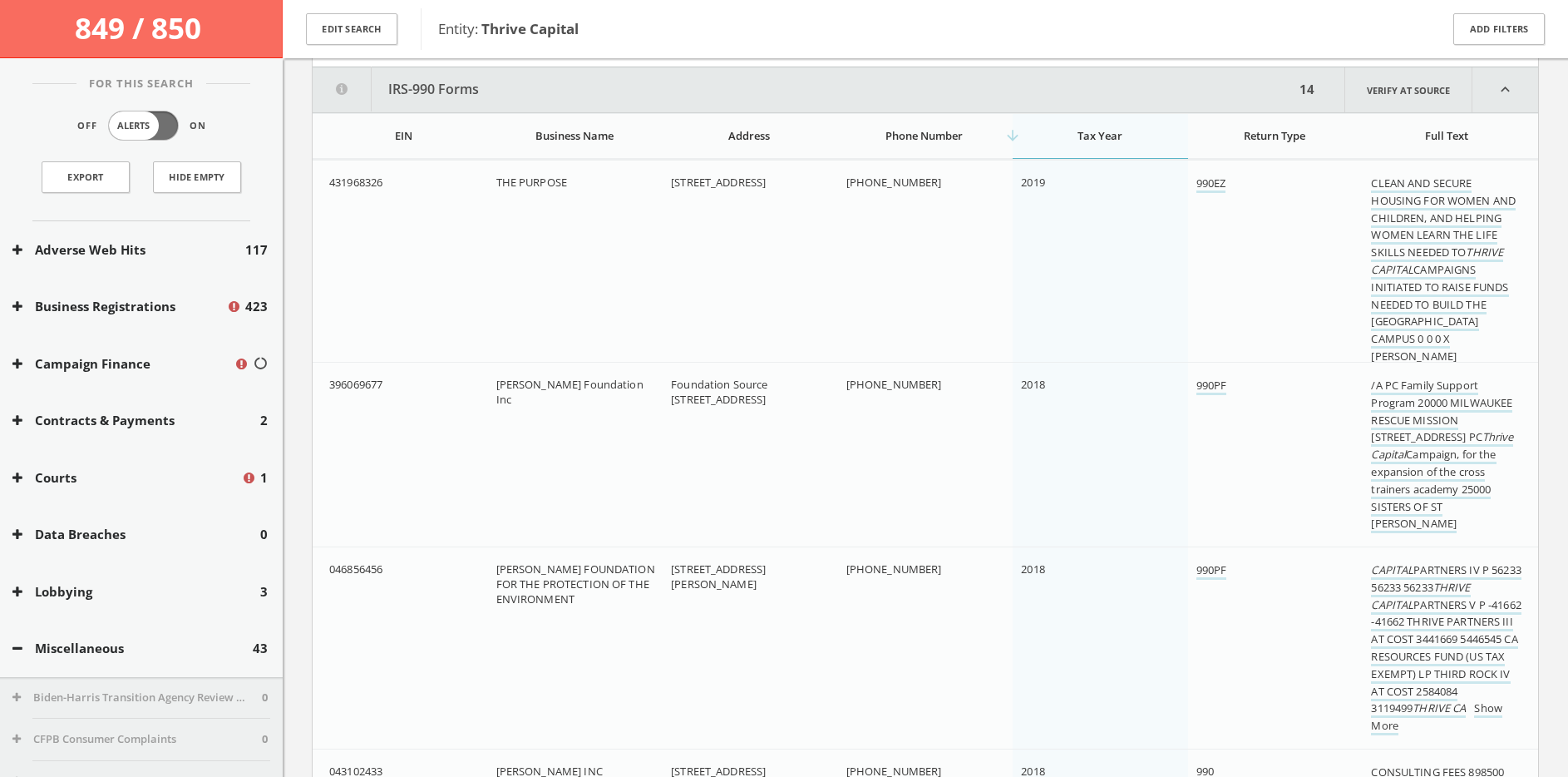 scroll, scrollTop: 0, scrollLeft: 0, axis: both 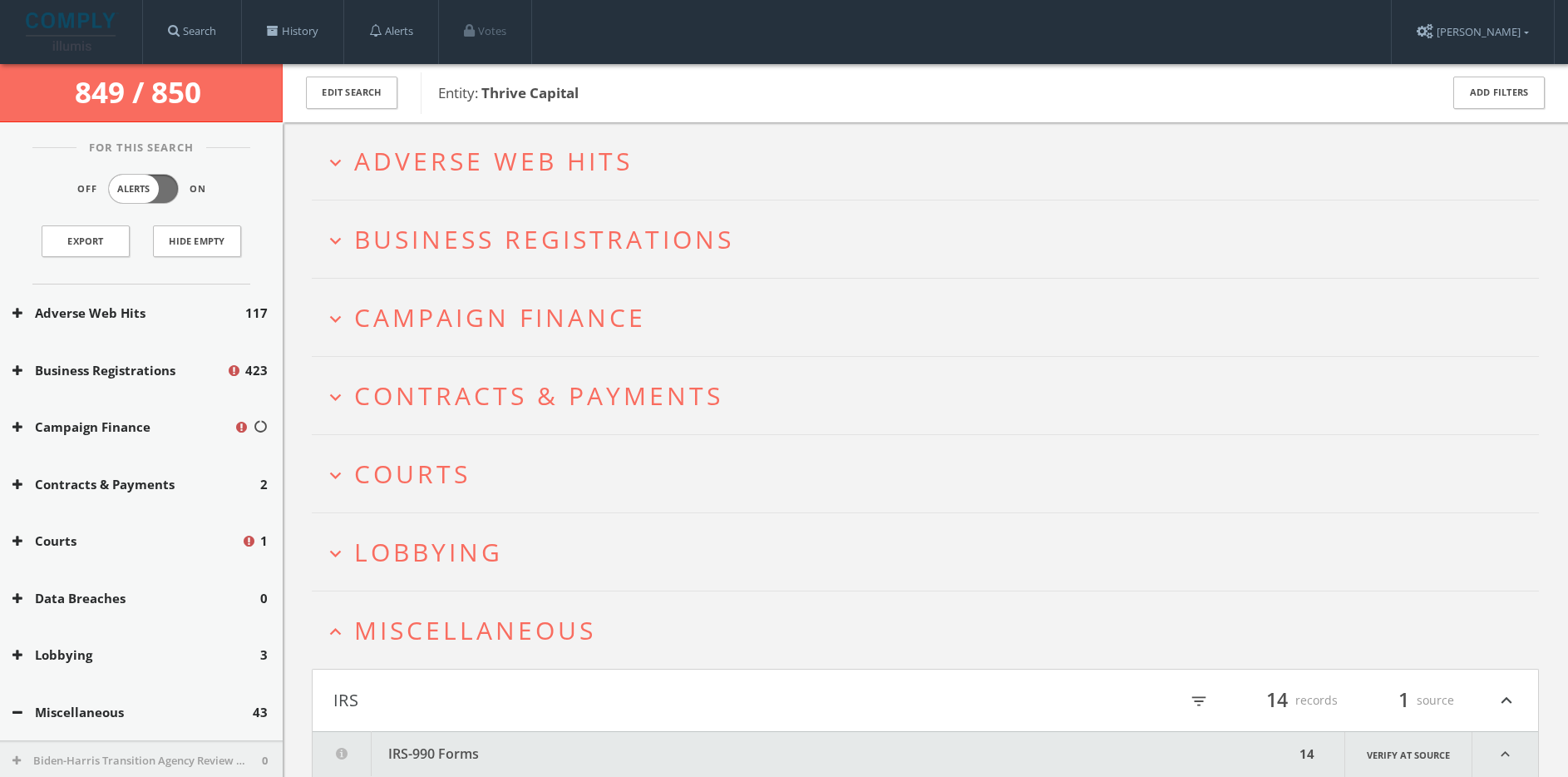 click on "Miscellaneous" at bounding box center (475, 630) 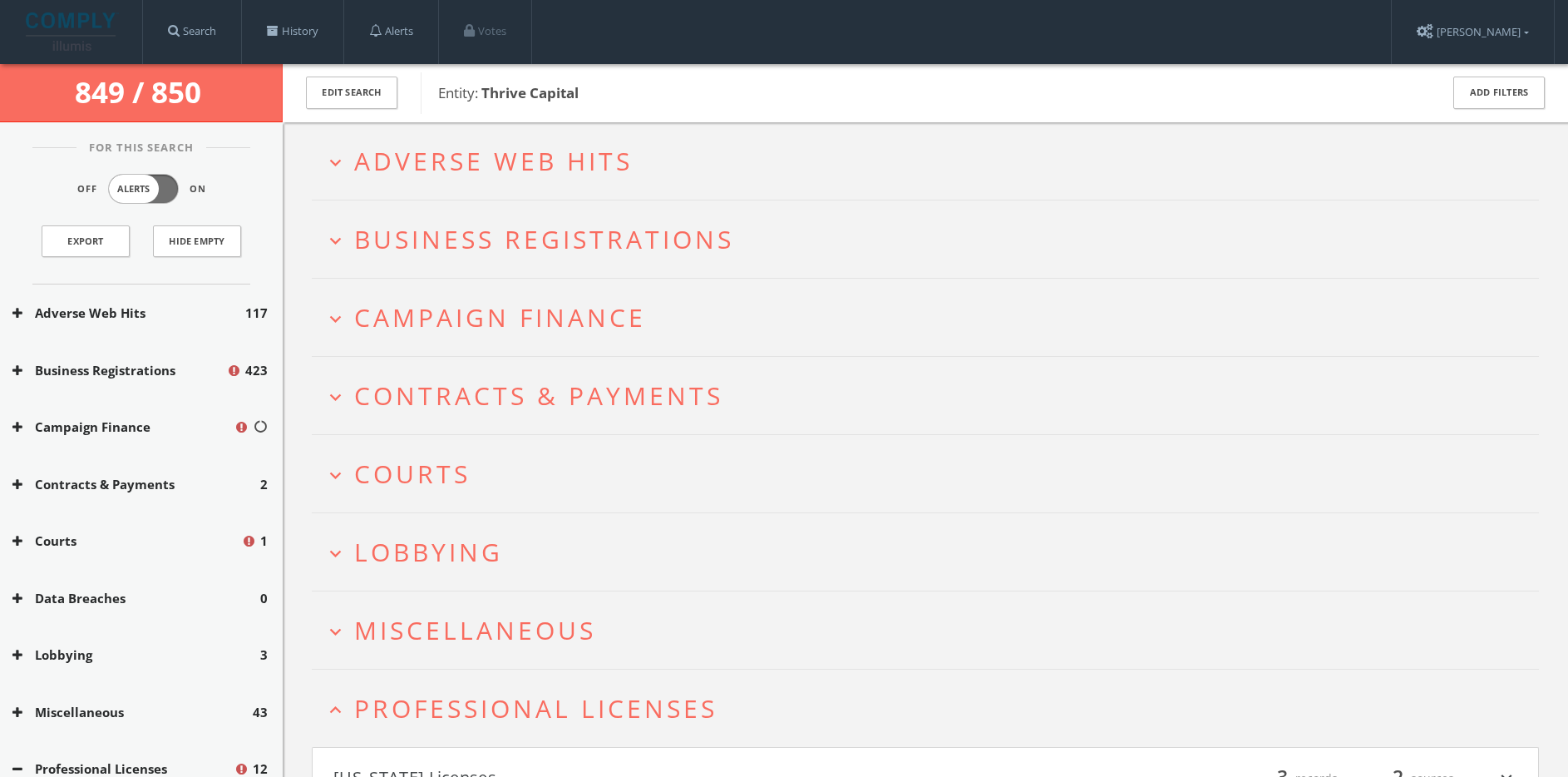 click on "expand_more Adverse Web Hits" at bounding box center [925, 161] 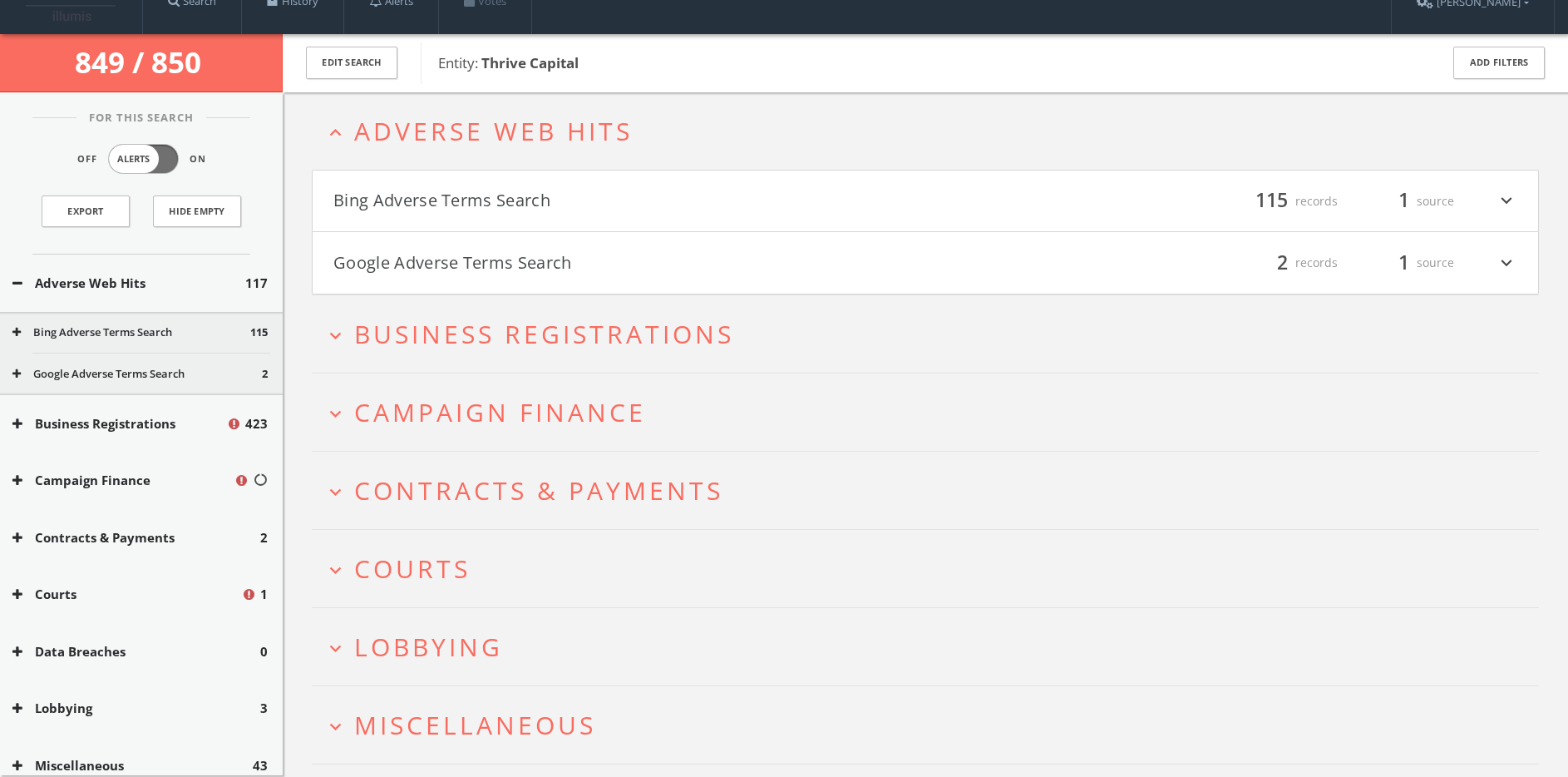 click on "Search
History
Alerts
Votes
Liana Chirkina
Edit Profile
Change Password
Security
Help Center
Logout
849 / 850   Edit Search Entity:     Thrive Capital Add Filters For This Search Off Alerts On Export Hide Empty Adverse Web Hits 117 Bing Adverse Terms Search 115 Google Adverse Terms Search 2 Business Registrations 423 Campaign Finance Contracts & Payments 2 Courts 1 Data Breaches 0 Lobbying 3 Miscellaneous 43 Professional Licenses 12 Alaska Licenses 0 Arizona Licenses 0 California Licenses 3 Colorado Licenses 0 0 Florida Licenses 0" 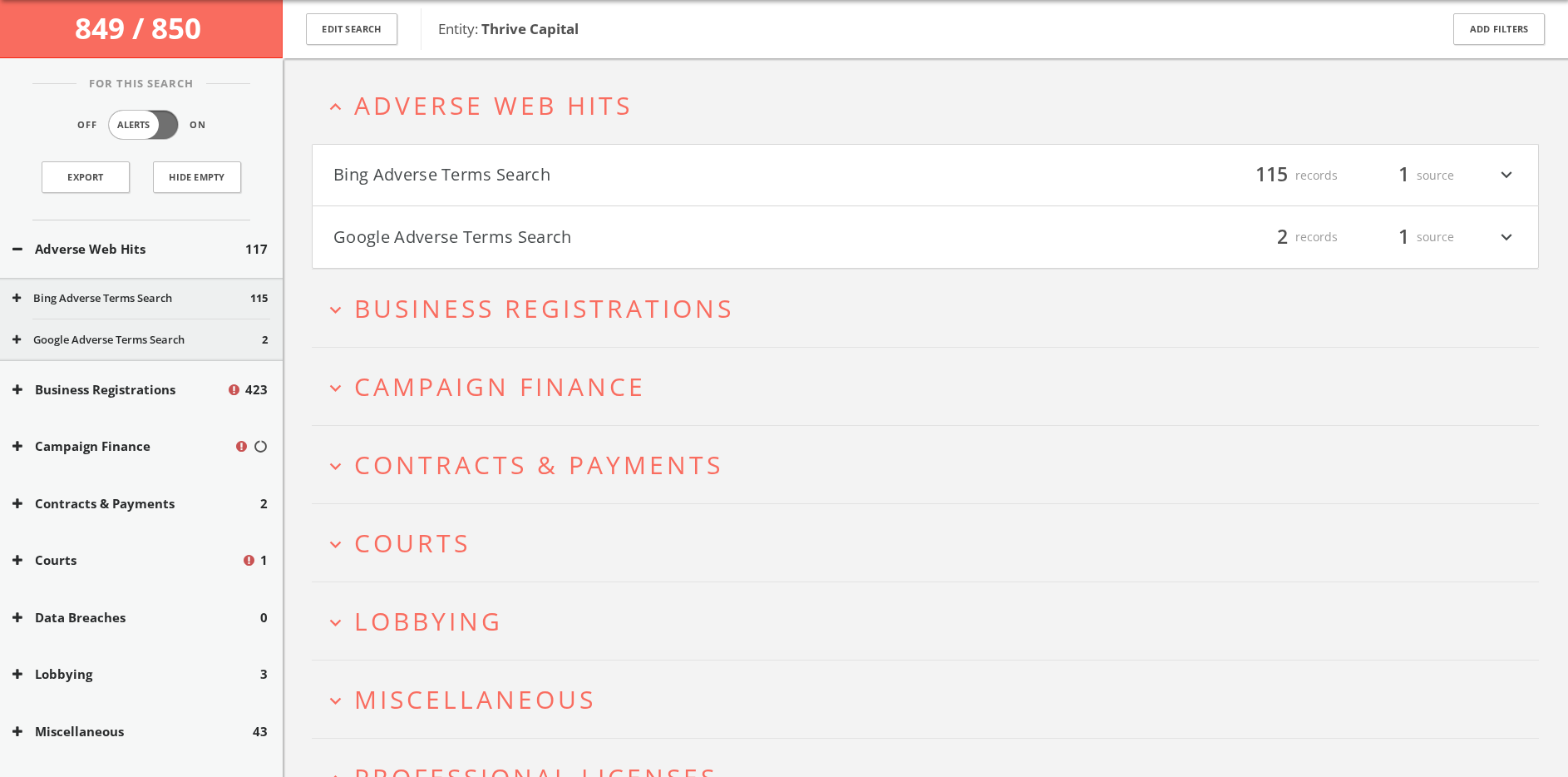 click on "Search
History
Alerts
Votes
Liana Chirkina
Edit Profile
Change Password
Security
Help Center
Logout
849 / 850   Edit Search Entity:     Thrive Capital Add Filters For This Search Off Alerts On Export Hide Empty Adverse Web Hits 117 Bing Adverse Terms Search 115 Google Adverse Terms Search 2 Business Registrations 423 Campaign Finance Contracts & Payments 2 Courts 1 Data Breaches 0 Lobbying 3 Miscellaneous 43 Professional Licenses 12 Alaska Licenses 0 Arizona Licenses 0 California Licenses 3 Colorado Licenses 0 0 Florida Licenses 0" 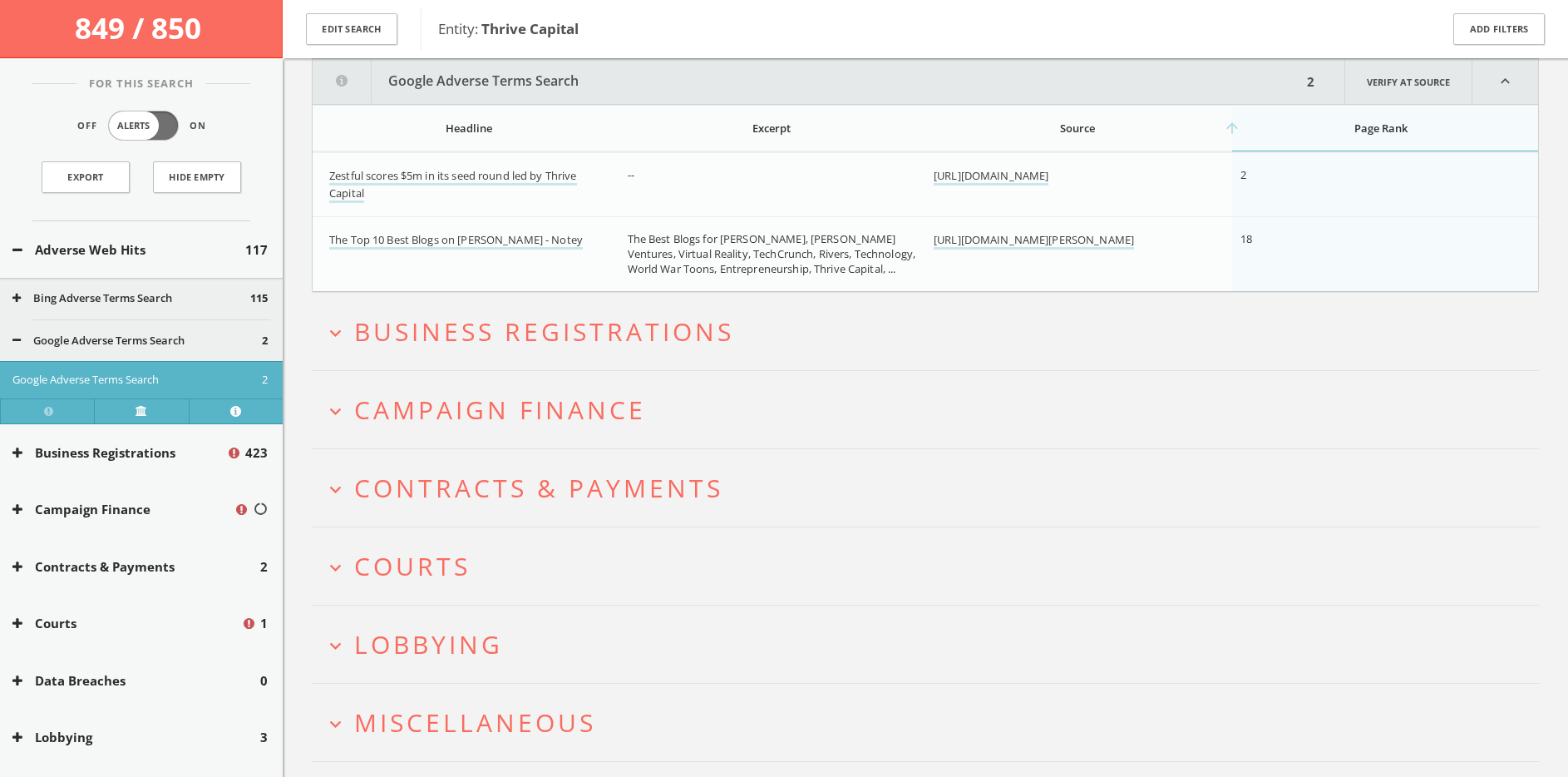 scroll, scrollTop: 0, scrollLeft: 0, axis: both 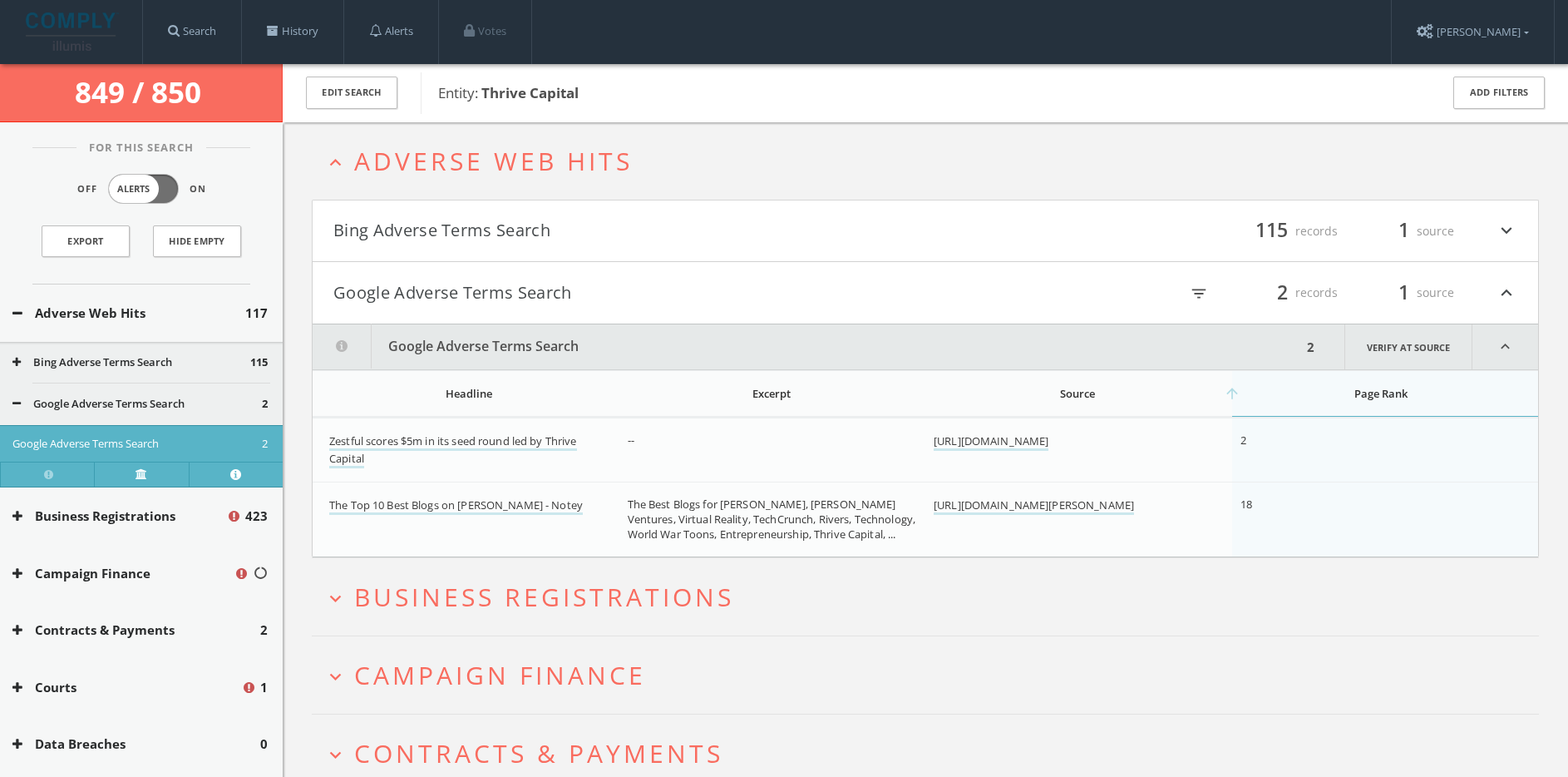 click on "Google Adverse Terms Search" at bounding box center [629, 293] 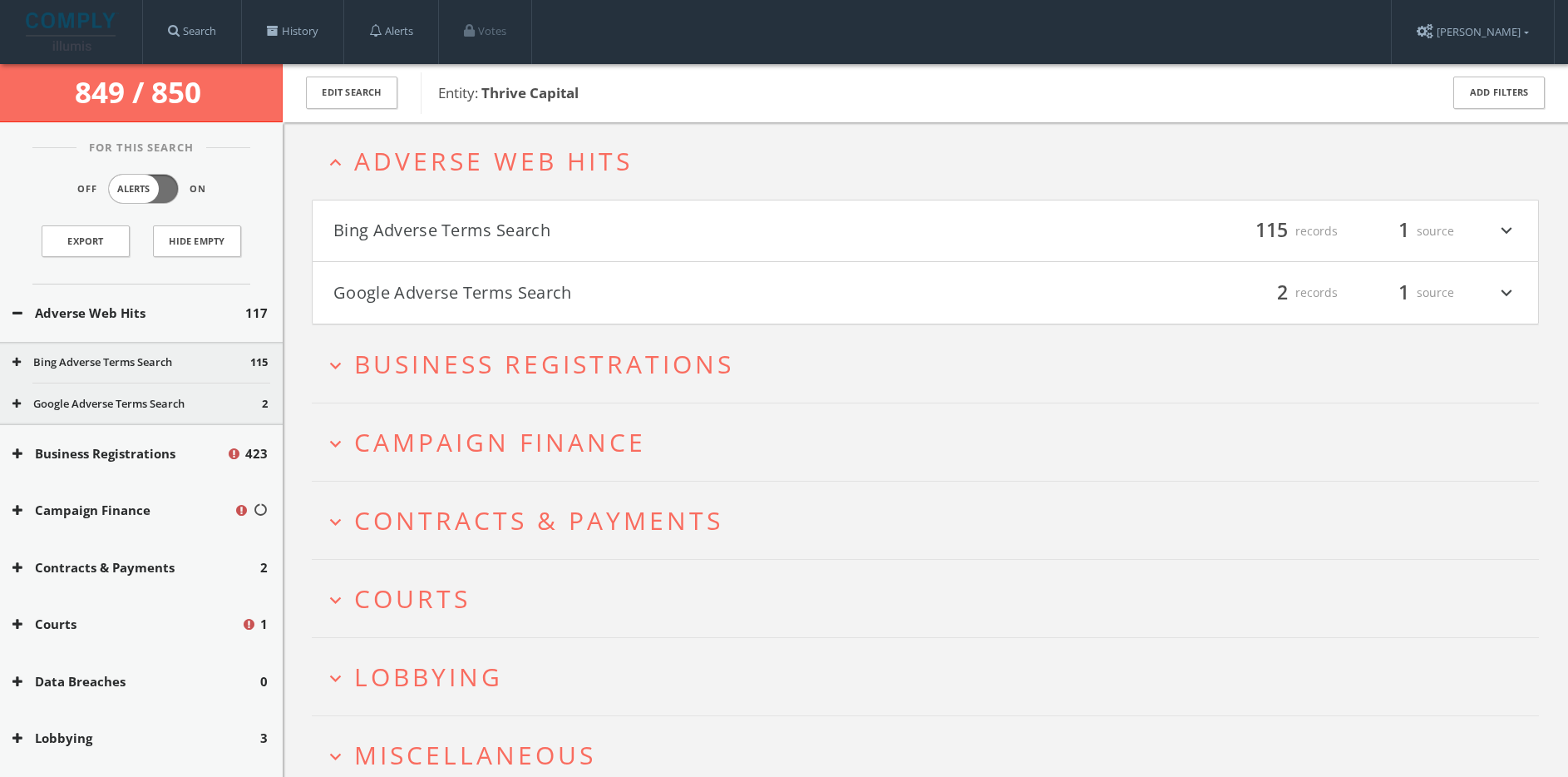 click on "Bing Adverse Terms Search filter_list 115 records 1 source  expand_more" at bounding box center [925, 231] 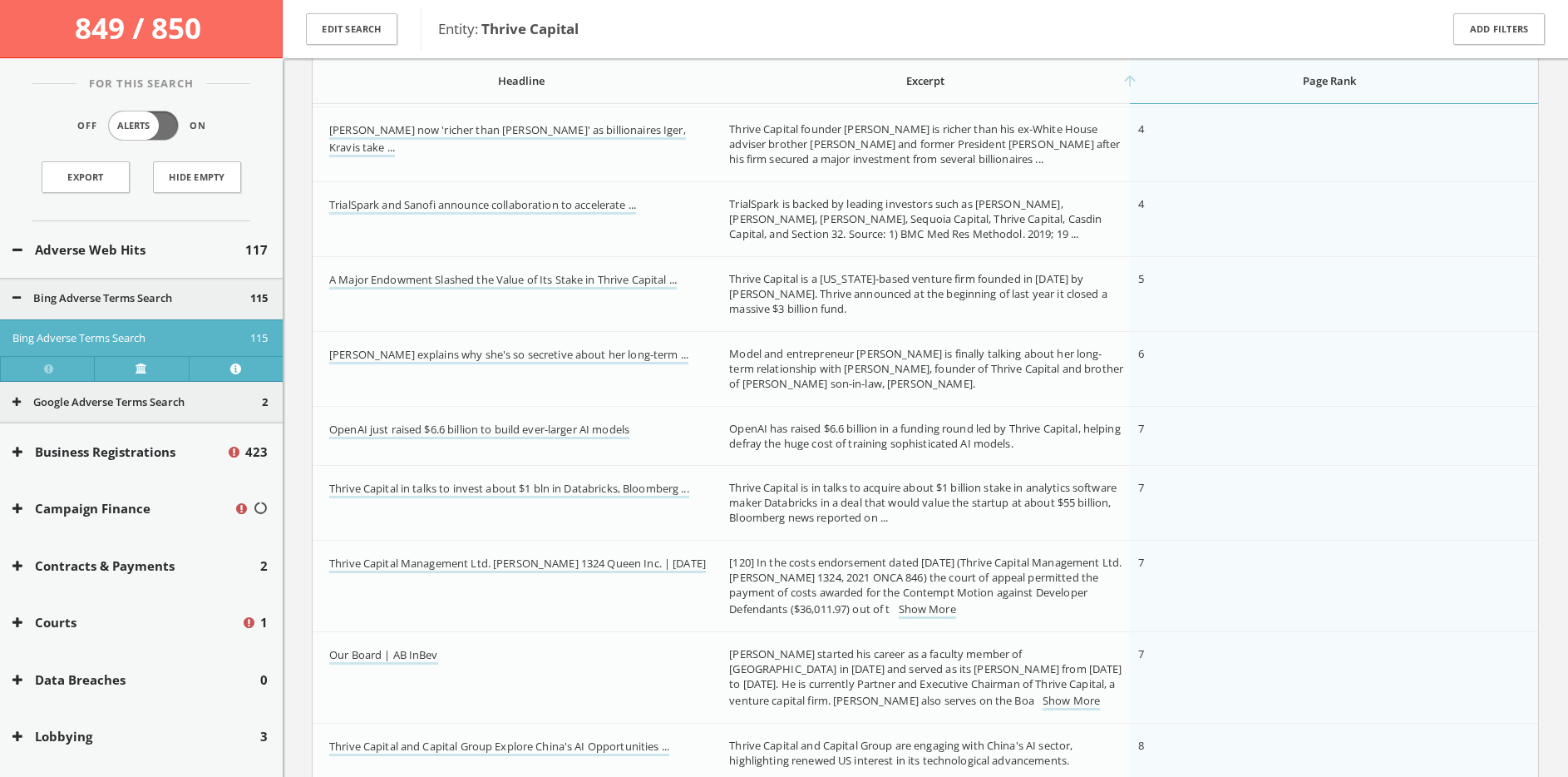 scroll, scrollTop: 801, scrollLeft: 0, axis: vertical 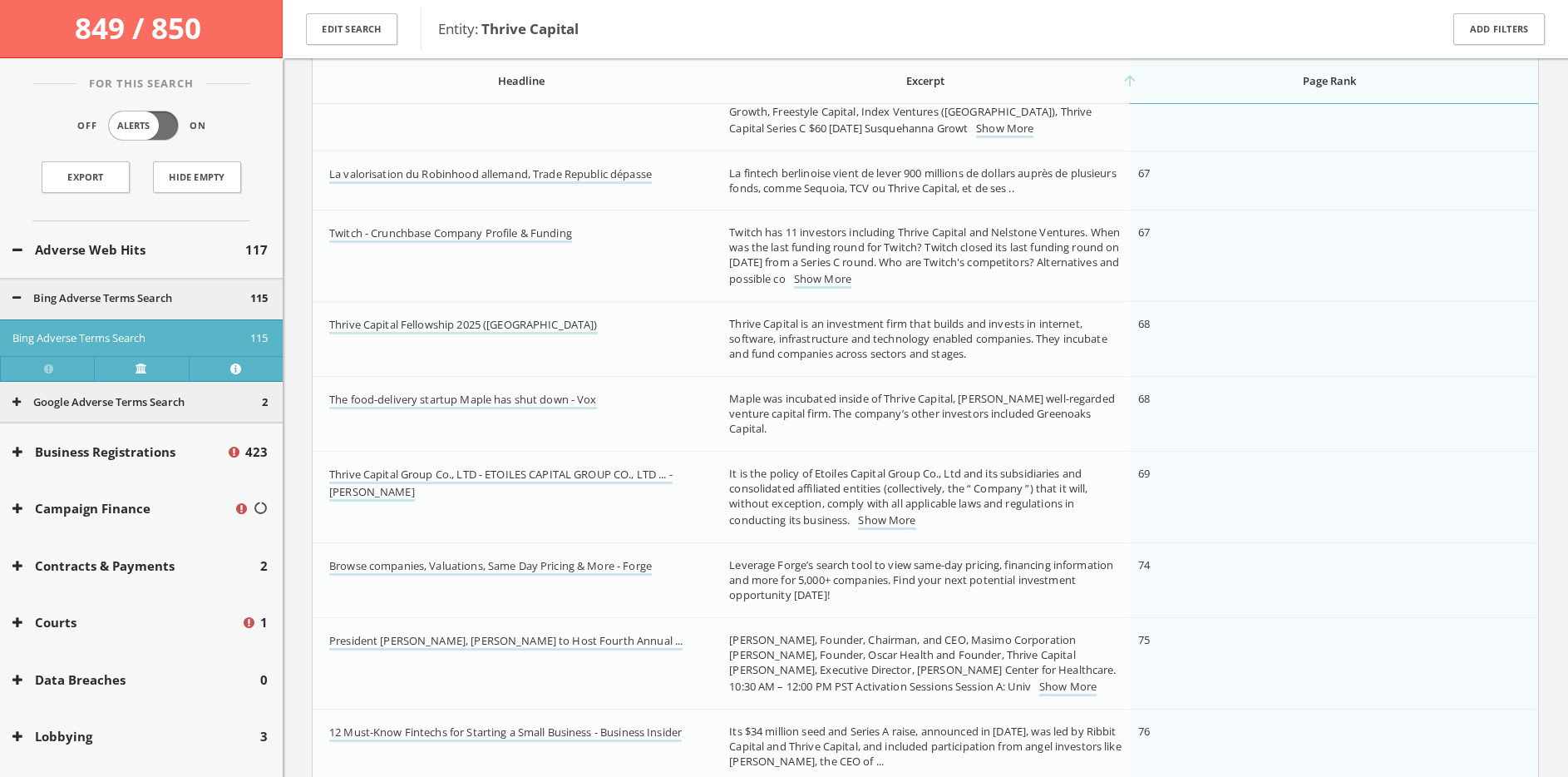 click on "Adverse Web Hits 117" at bounding box center (141, 250) 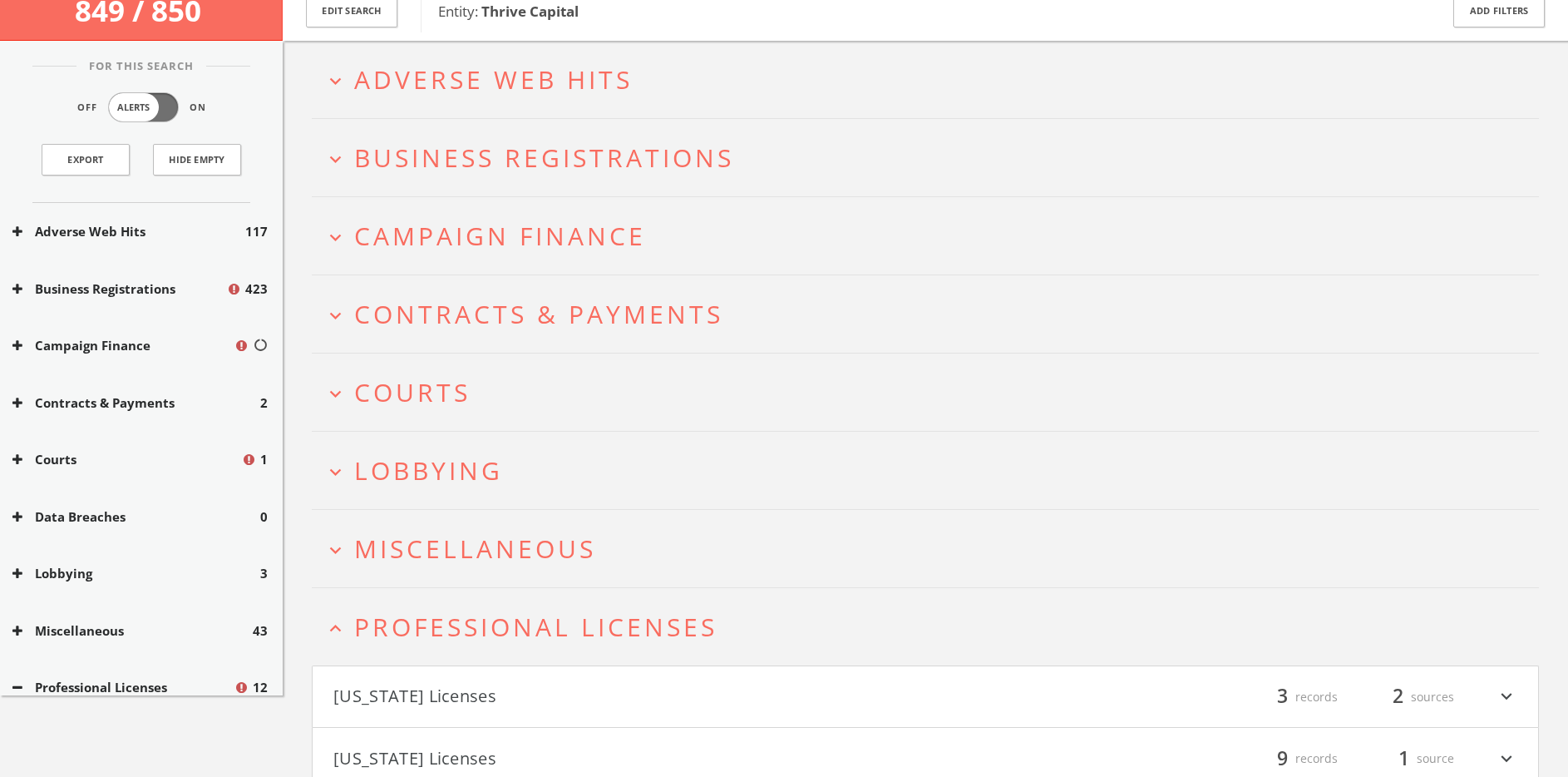 scroll, scrollTop: 0, scrollLeft: 0, axis: both 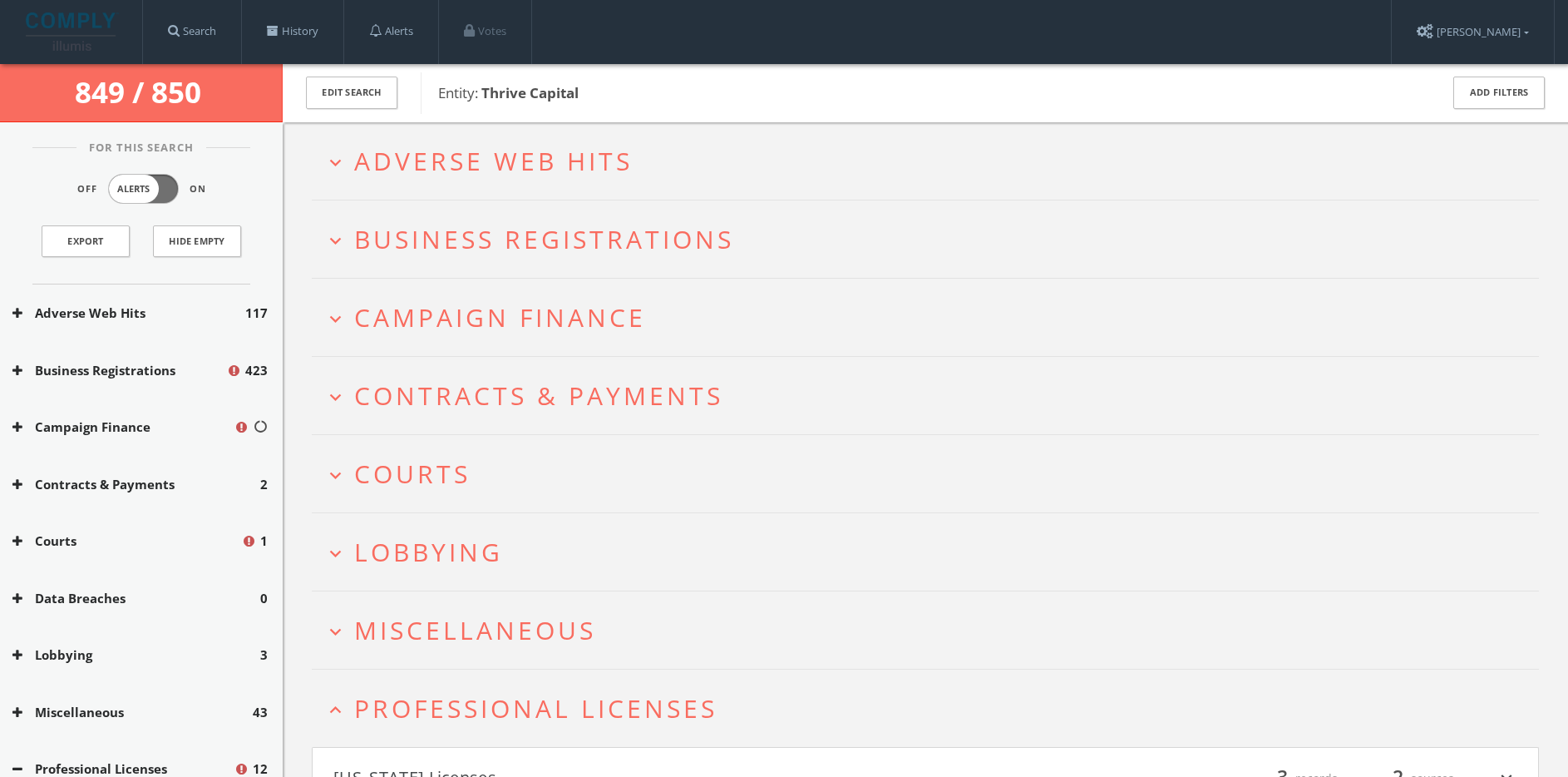 click on "expand_more Business Registrations" at bounding box center [925, 239] 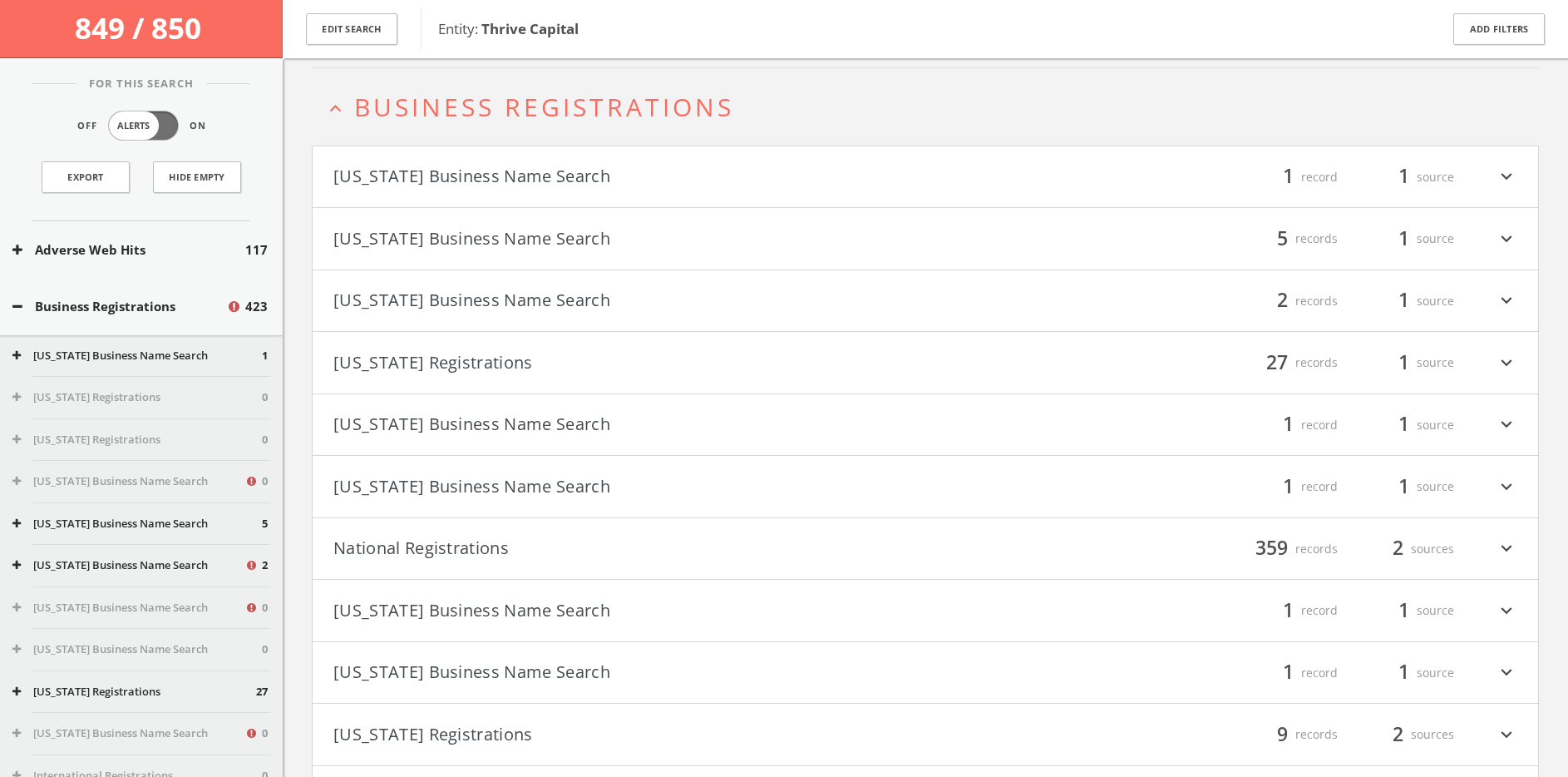 scroll, scrollTop: 142, scrollLeft: 0, axis: vertical 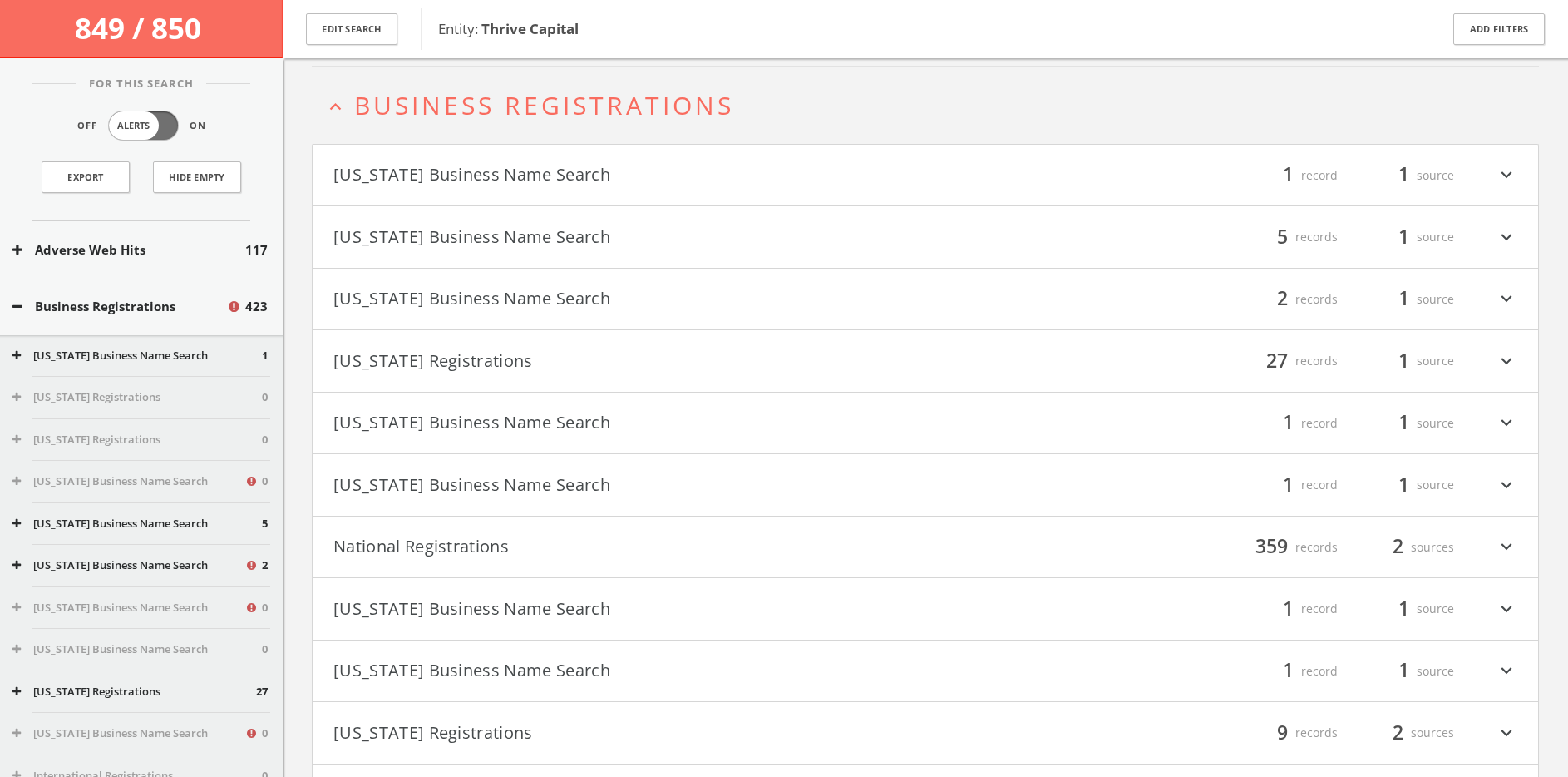 click on "expand_less Business Registrations" at bounding box center [925, 105] 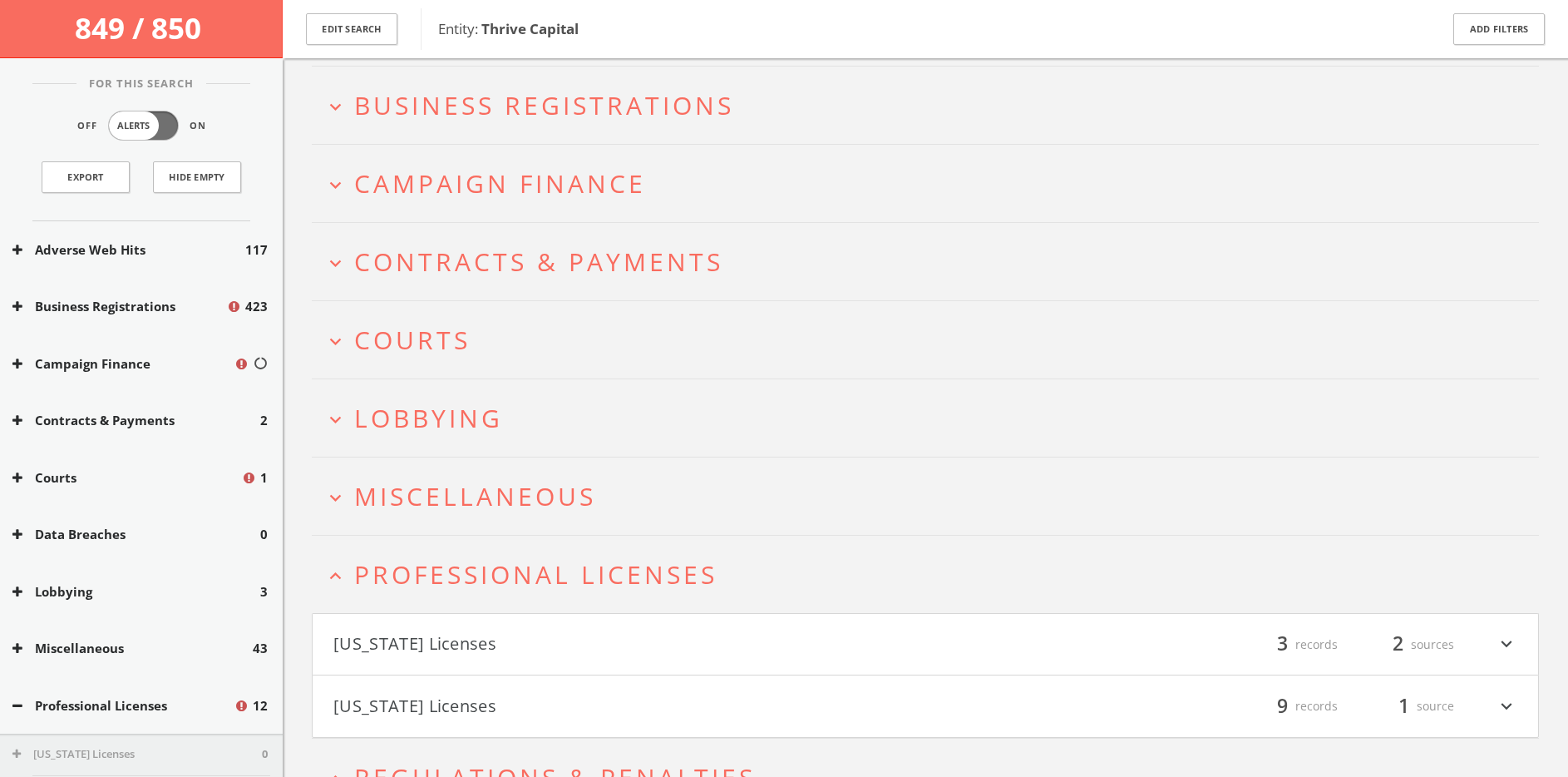 click on "expand_more Lobbying" at bounding box center [925, 418] 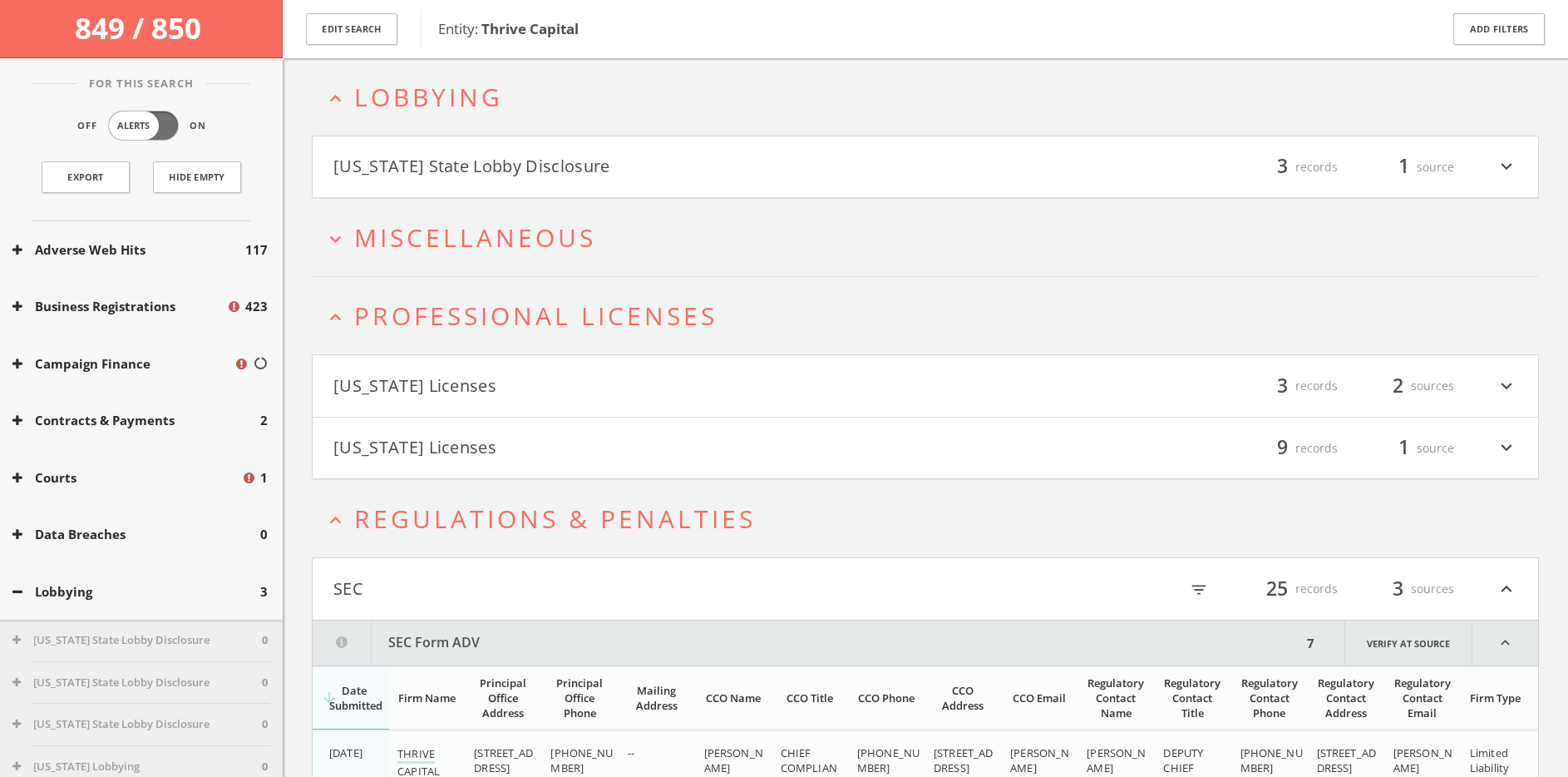 click on "[US_STATE] State Lobby Disclosure" at bounding box center (629, 167) 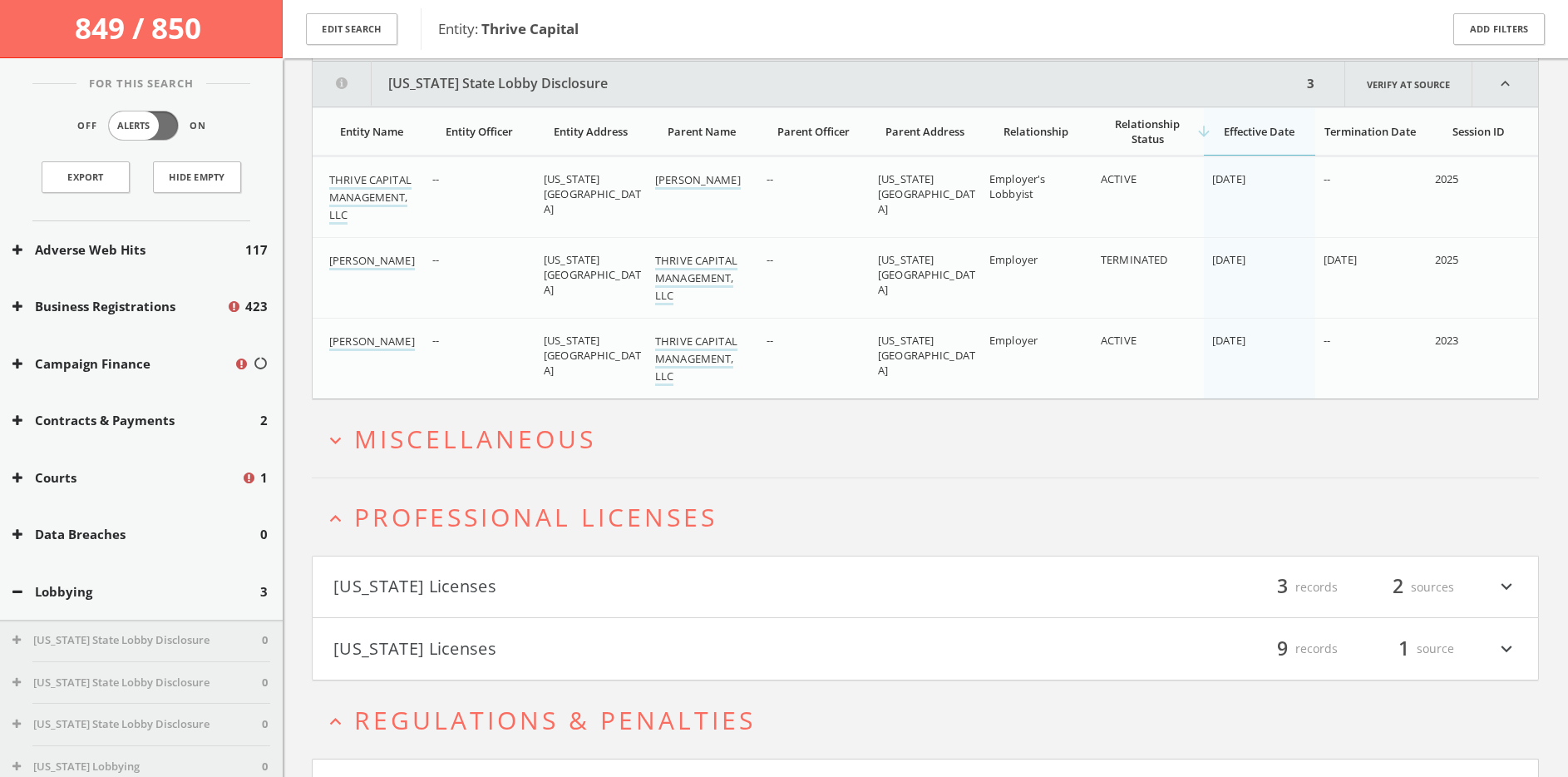 scroll, scrollTop: 603, scrollLeft: 0, axis: vertical 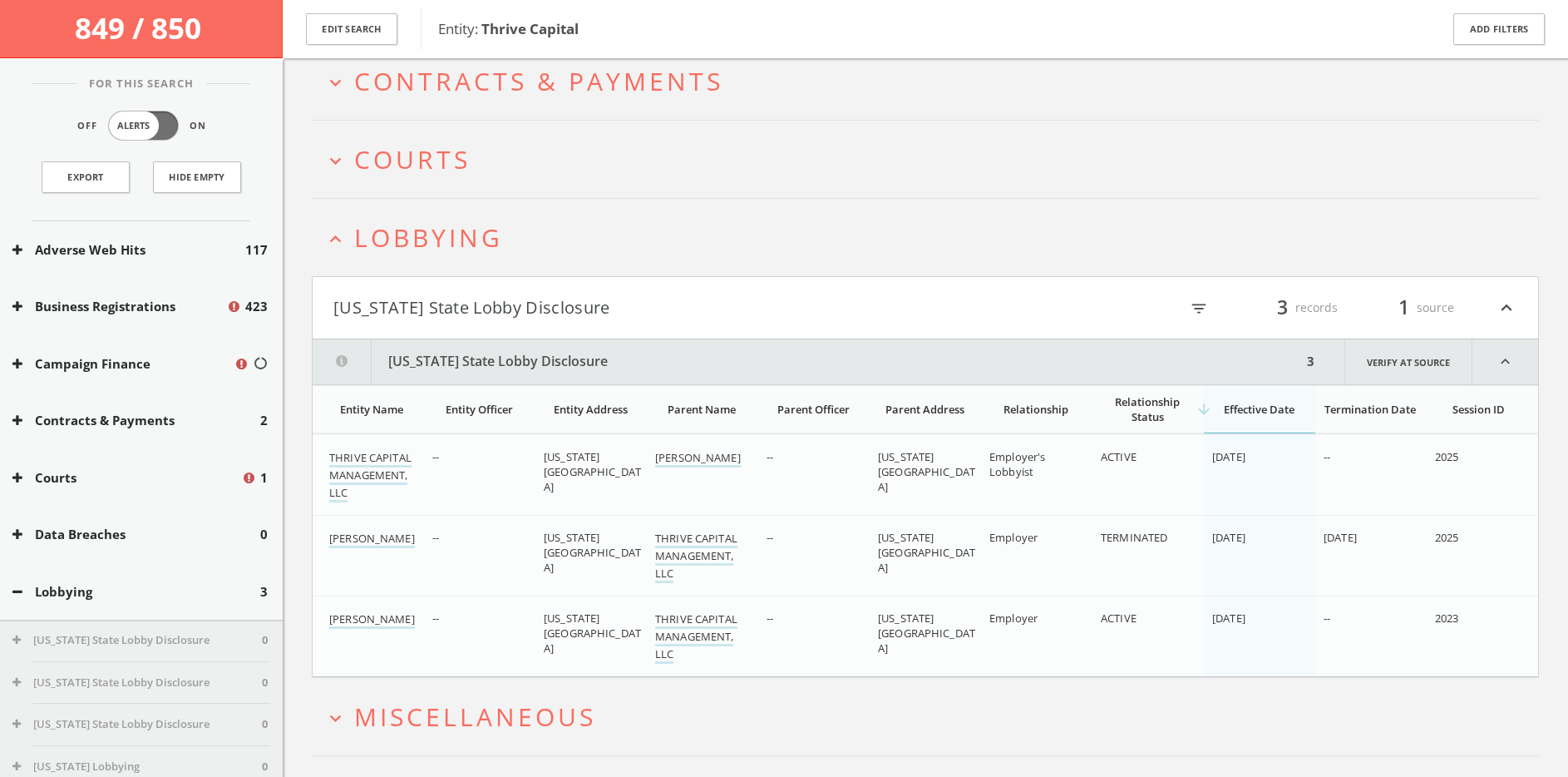 click on "Lobbying" at bounding box center [428, 237] 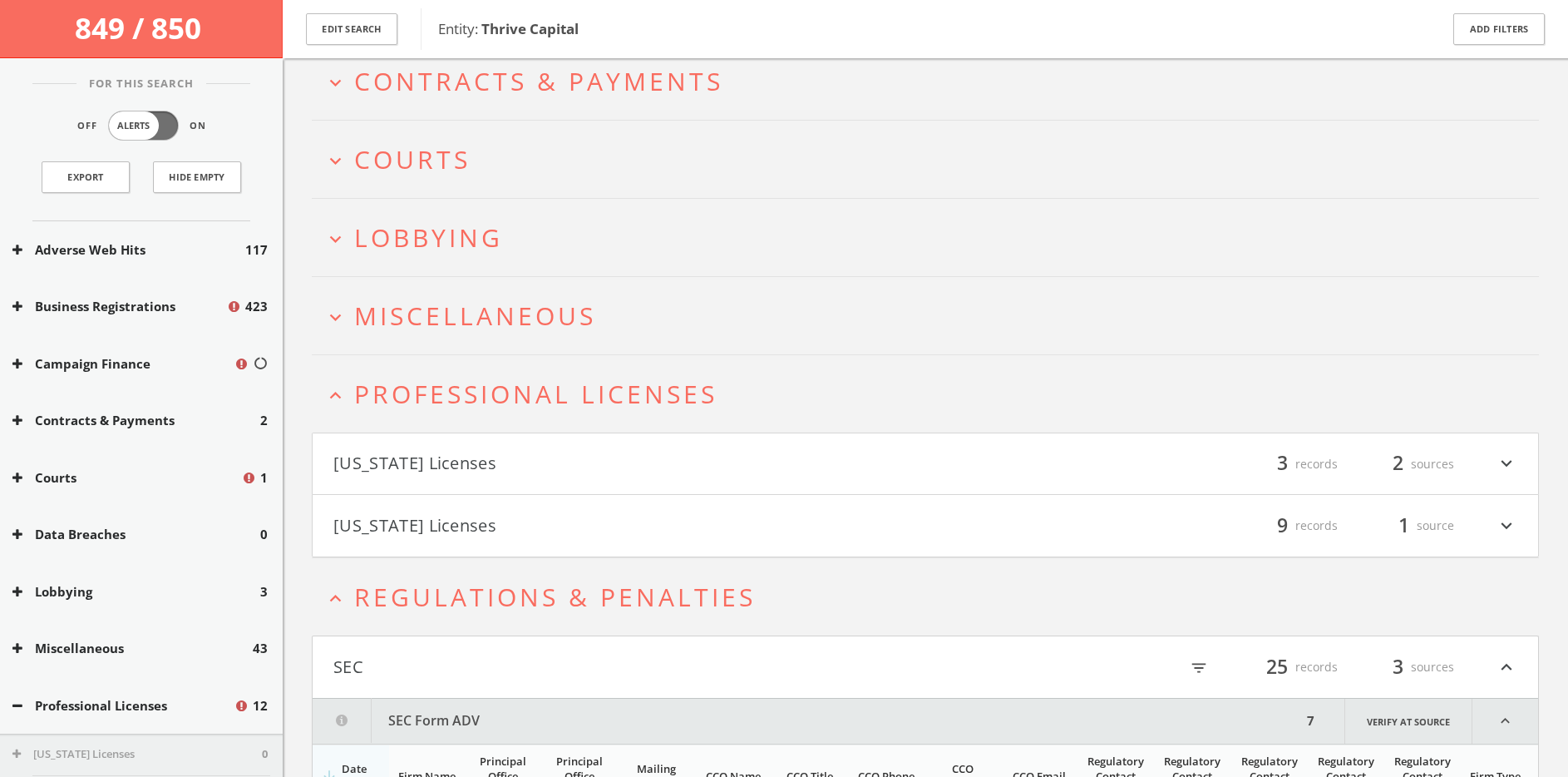 click on "Miscellaneous" at bounding box center [475, 315] 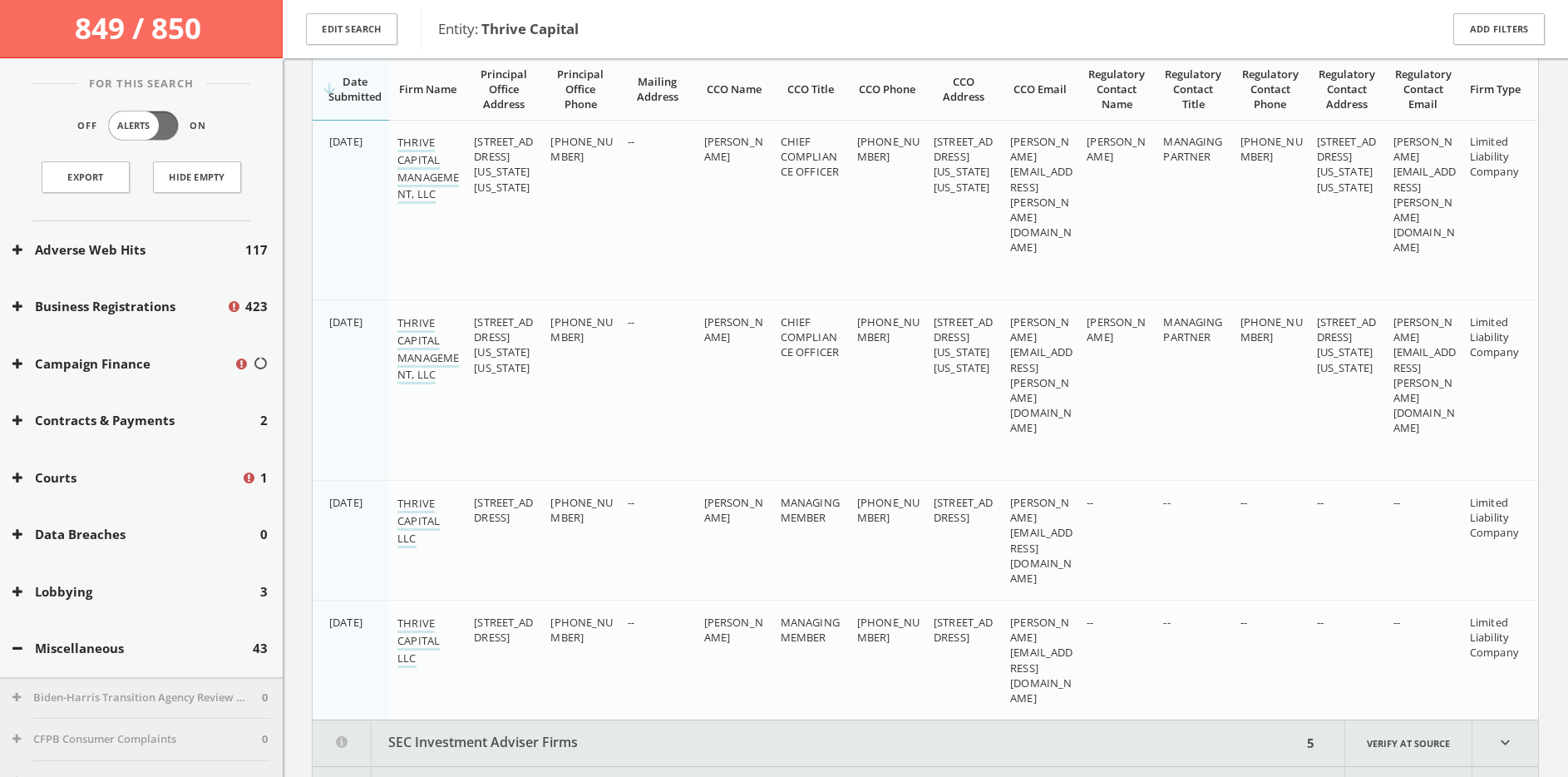 scroll, scrollTop: 1713, scrollLeft: 0, axis: vertical 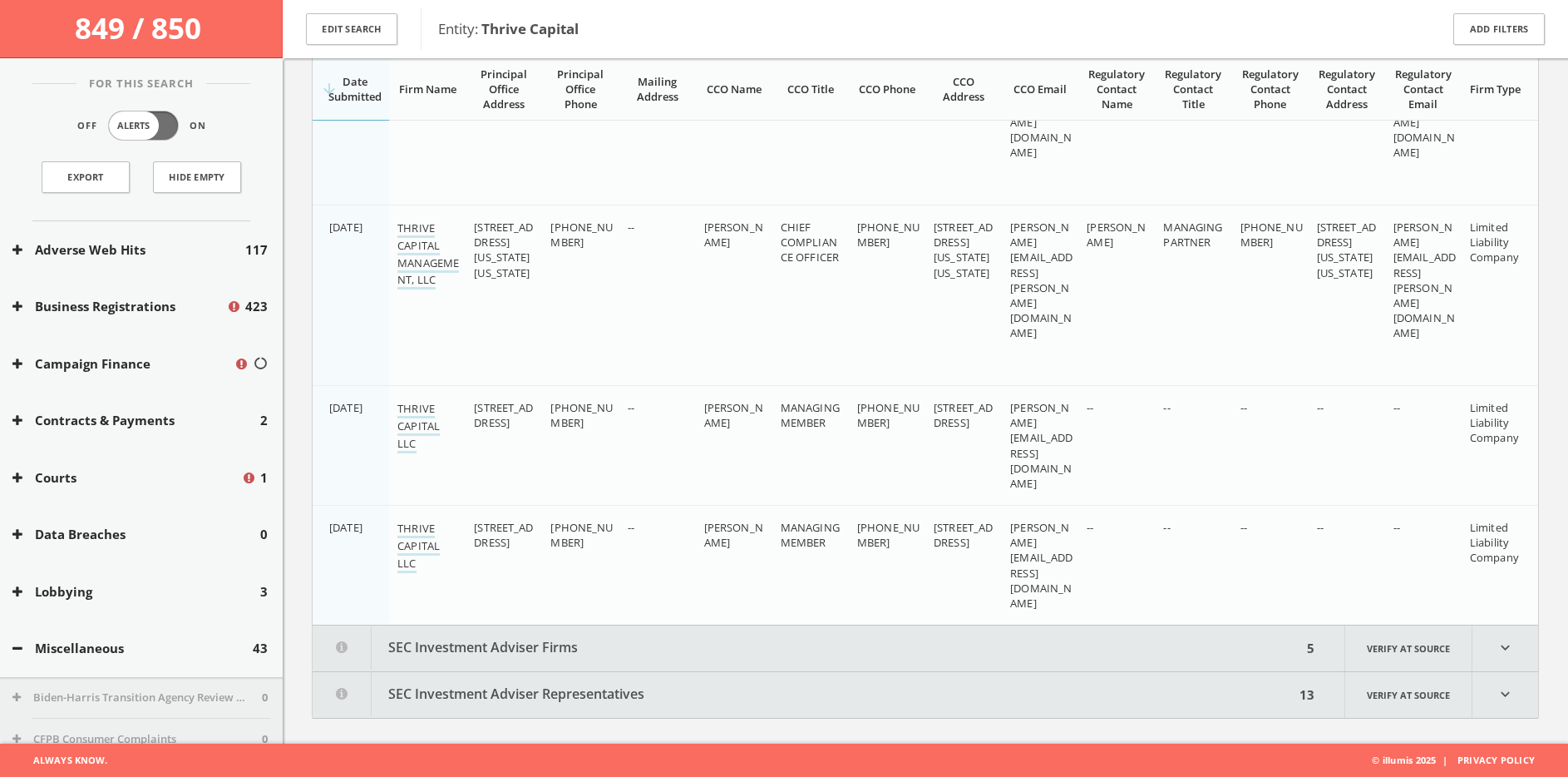 click on "SEC Investment Adviser Firms" at bounding box center [807, 648] 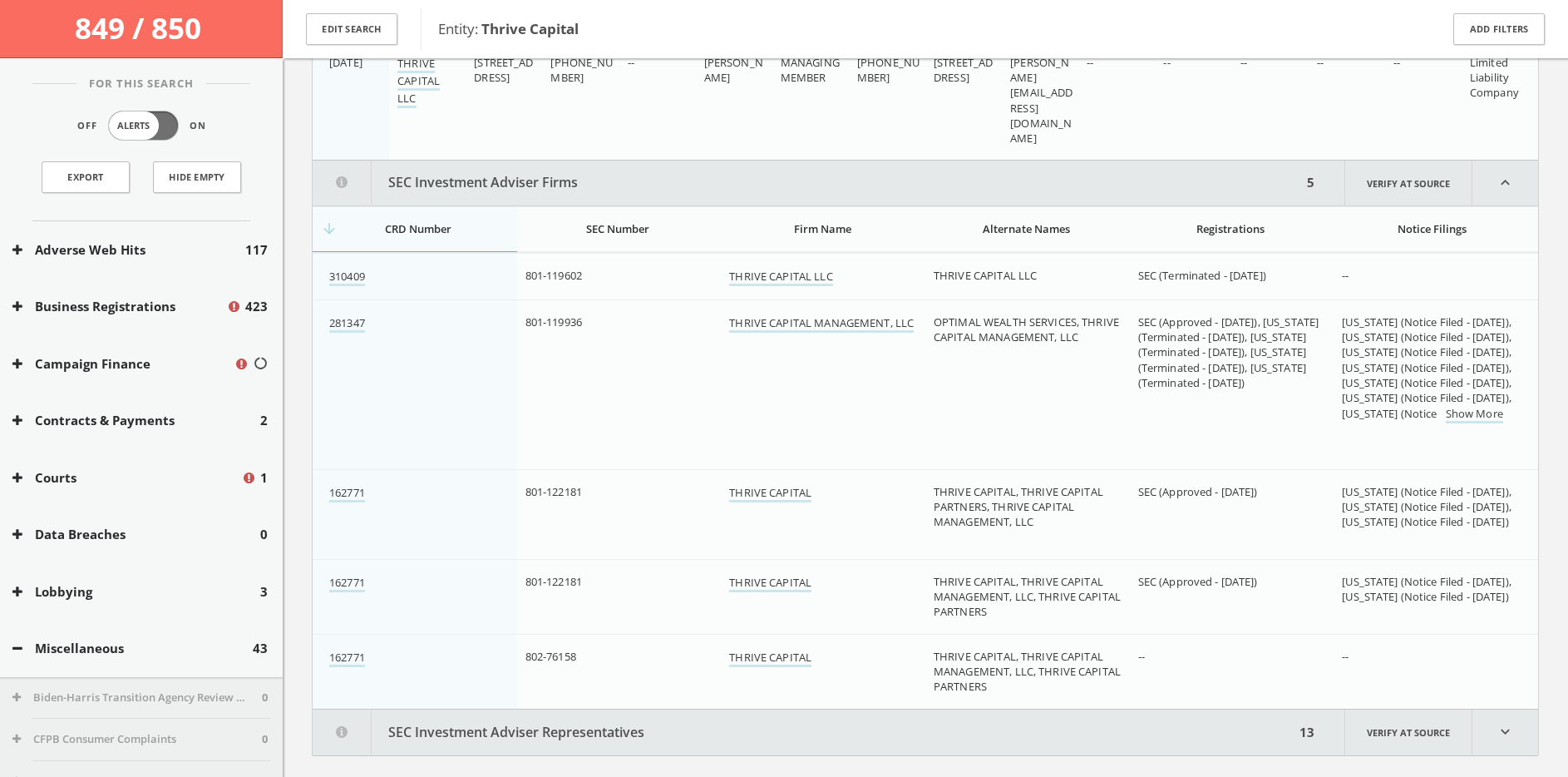 scroll, scrollTop: 2215, scrollLeft: 0, axis: vertical 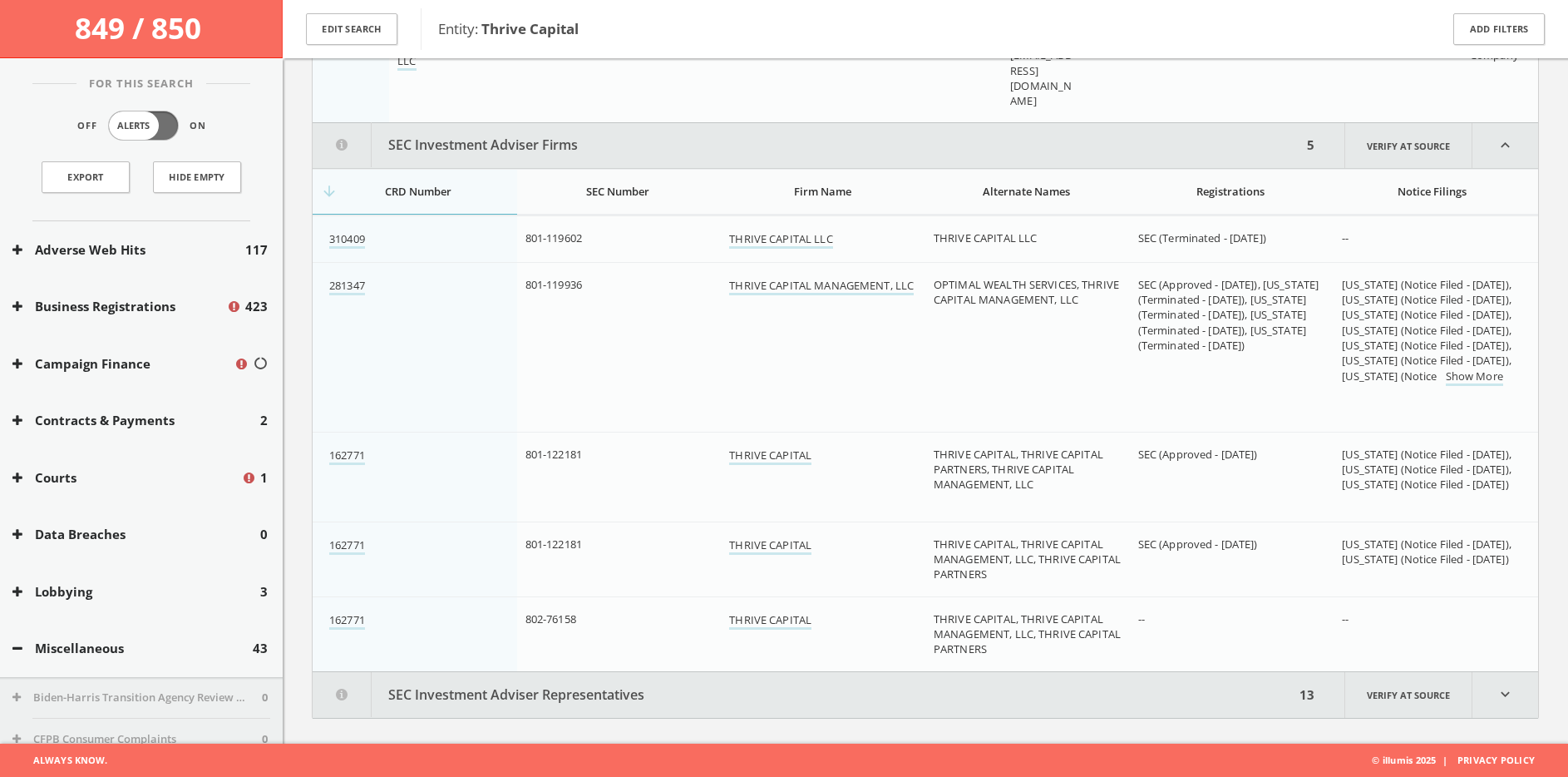 click on "SEC Investment Adviser Representatives" at bounding box center (803, 695) 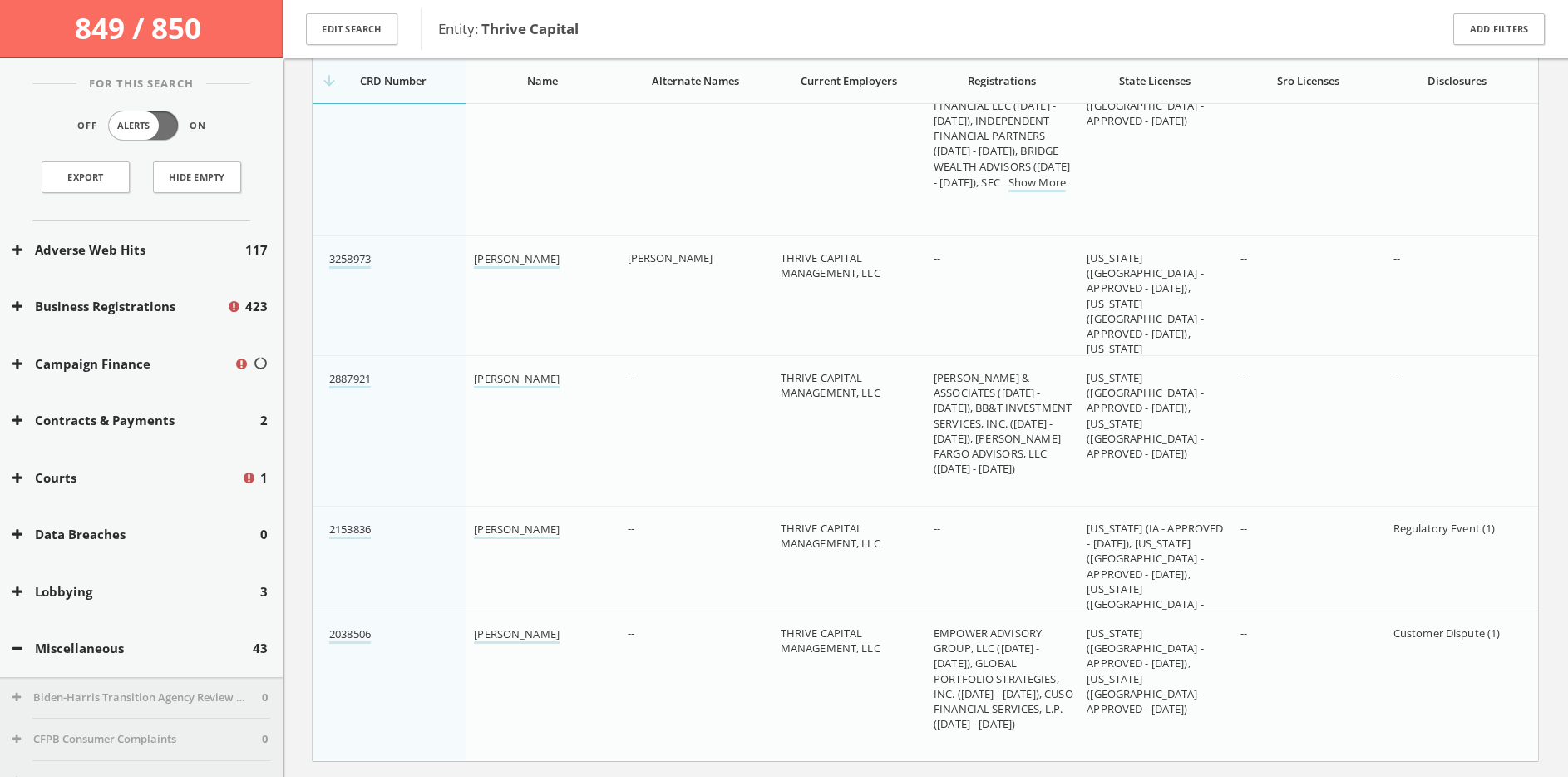 scroll, scrollTop: 3808, scrollLeft: 0, axis: vertical 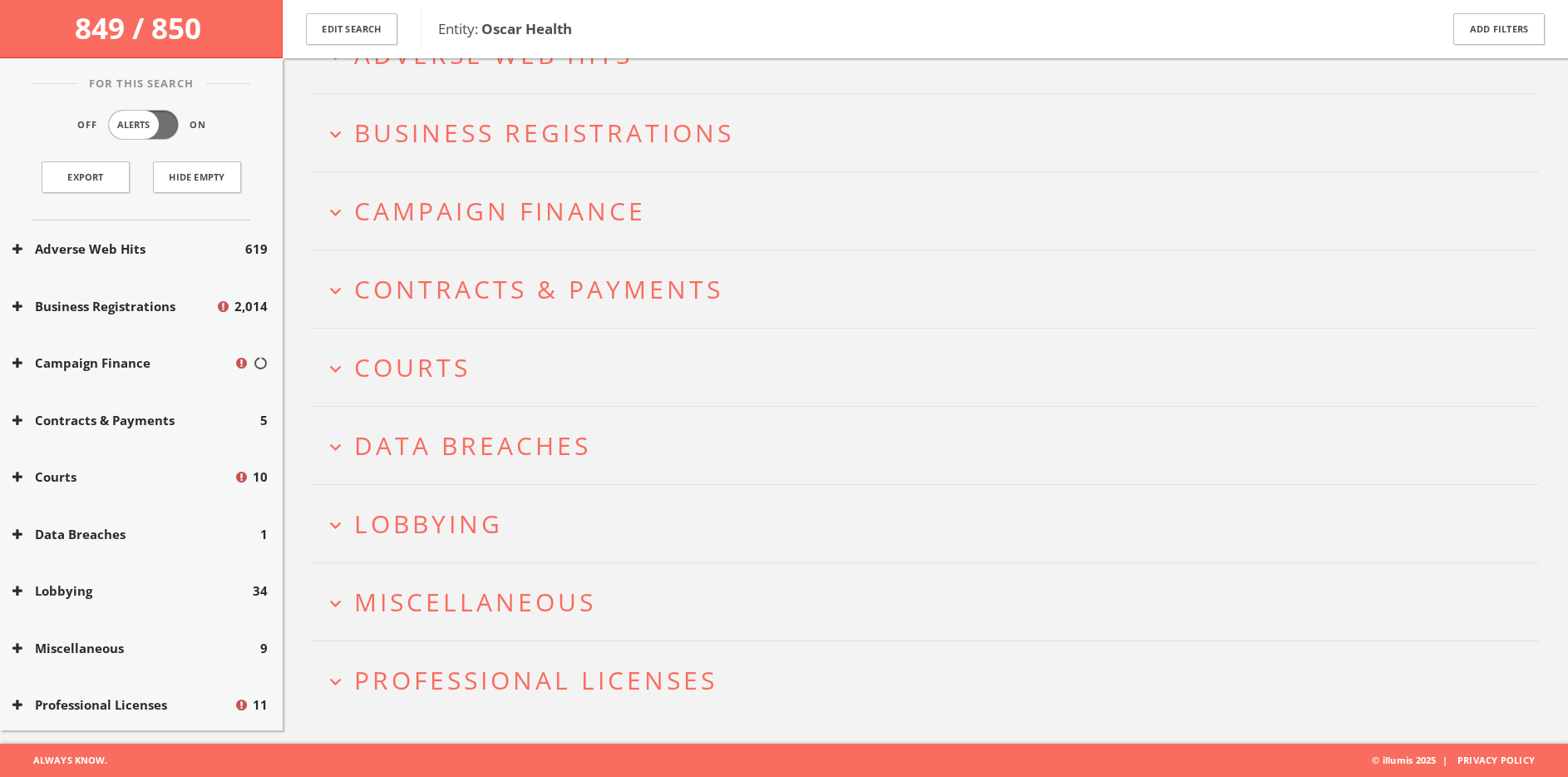 click on "expand_more Adverse Web Hits expand_more Business Registrations expand_more Campaign Finance expand_more Contracts & Payments expand_more Courts expand_more Data Breaches expand_more Lobbying expand_more Miscellaneous expand_more Professional Licenses" at bounding box center [925, 346] 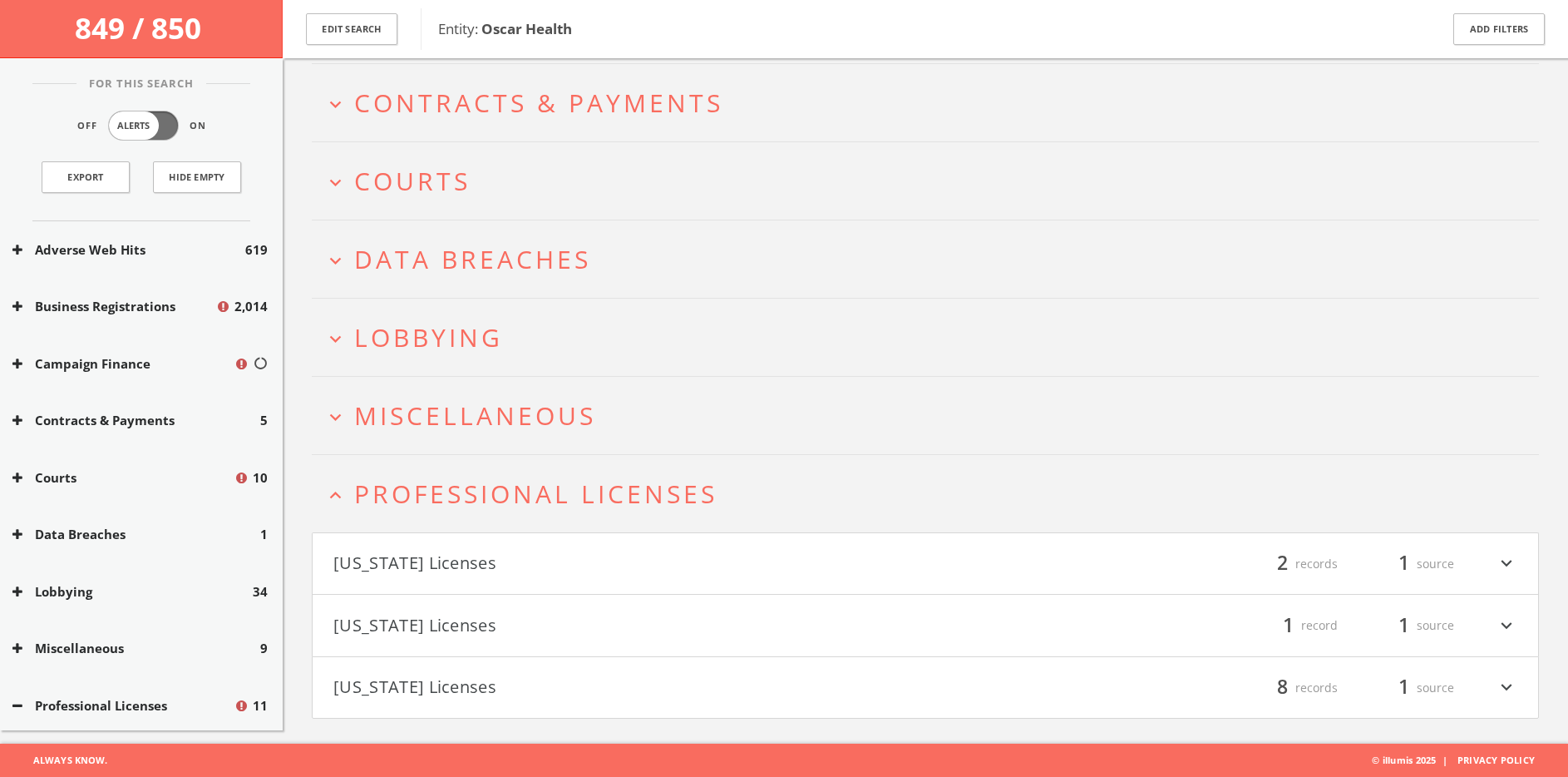 click on "Miscellaneous" at bounding box center (475, 415) 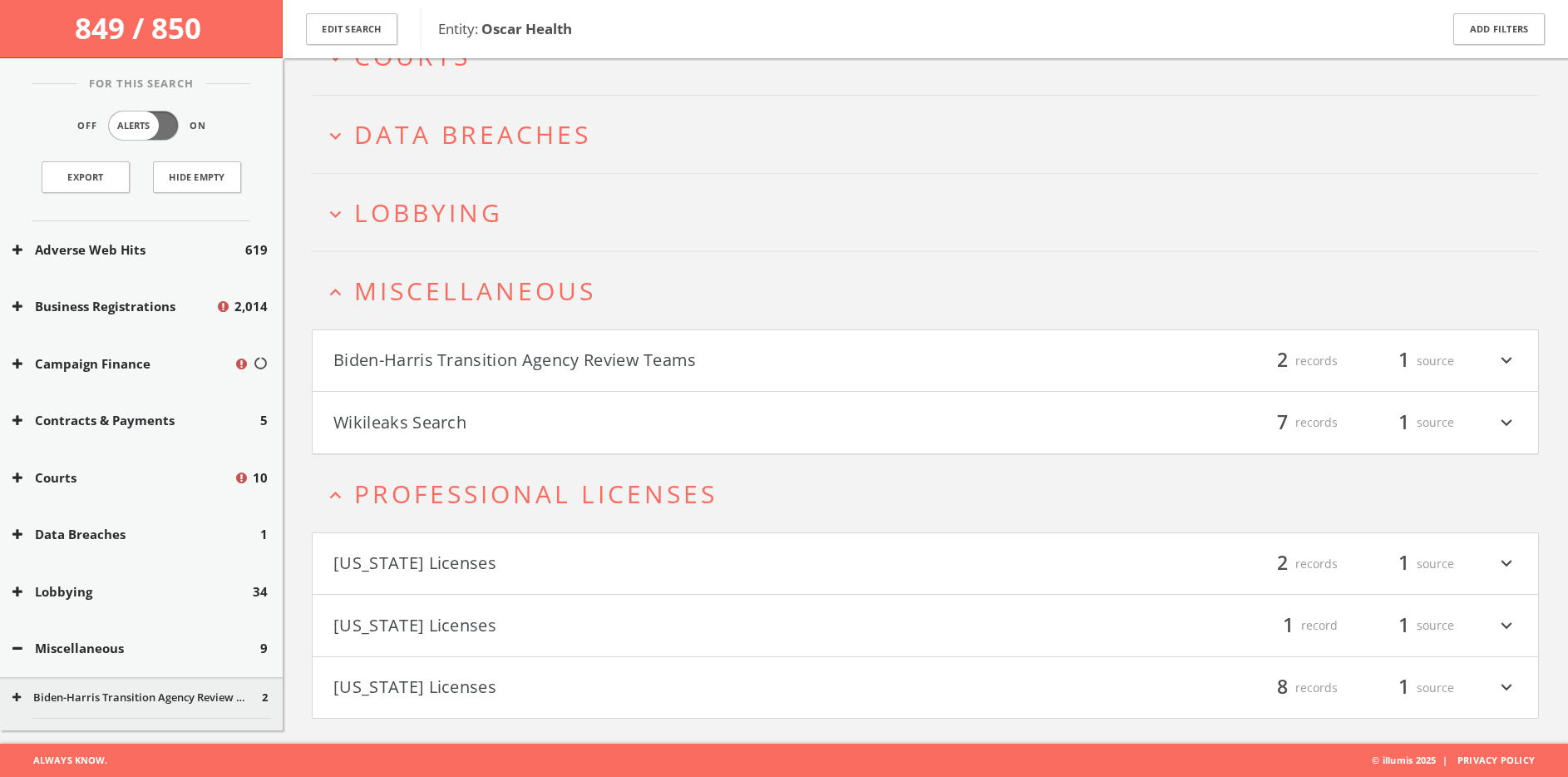 click on "Biden-Harris Transition Agency Review Teams" at bounding box center [629, 361] 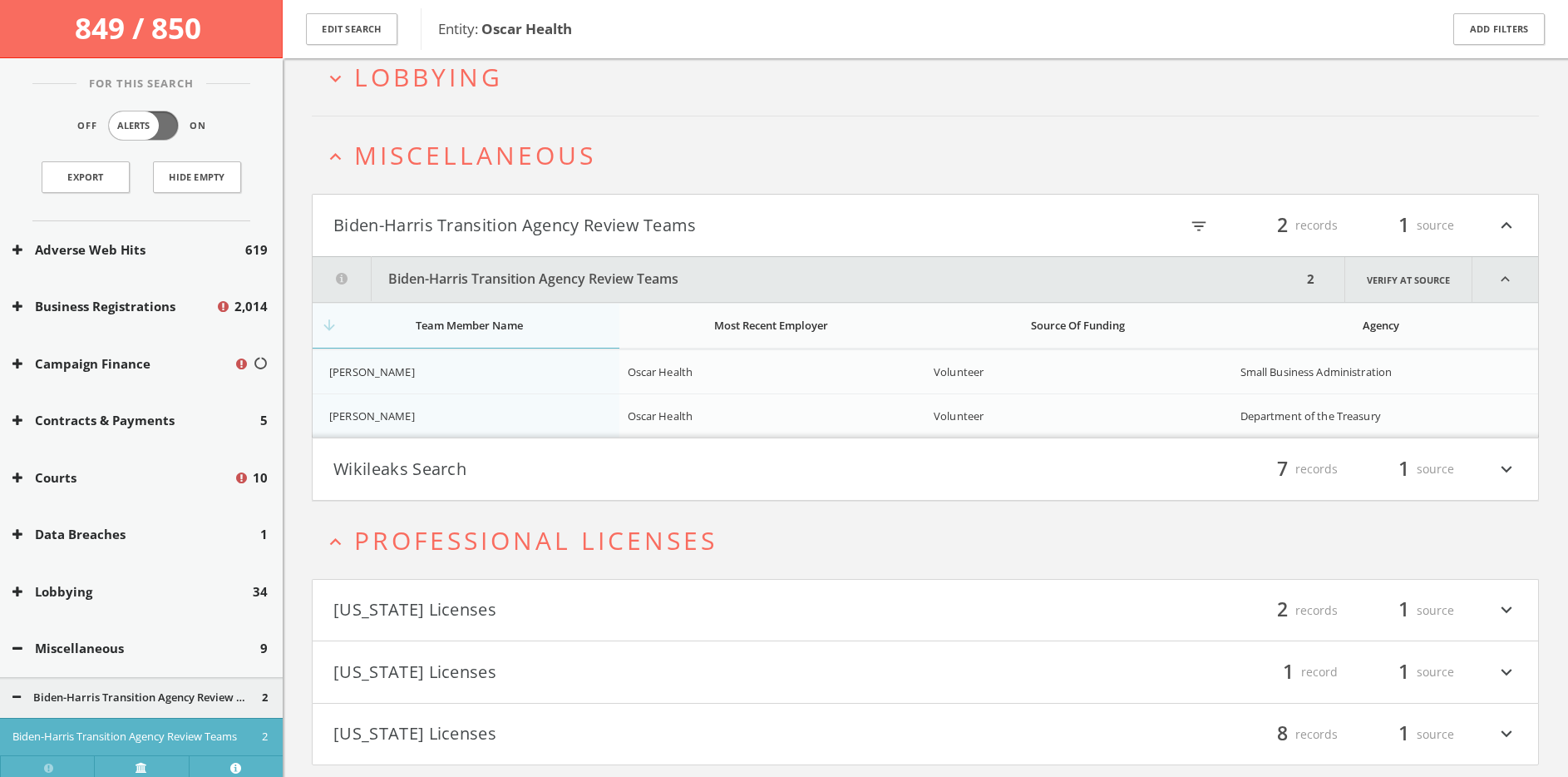 scroll, scrollTop: 608, scrollLeft: 0, axis: vertical 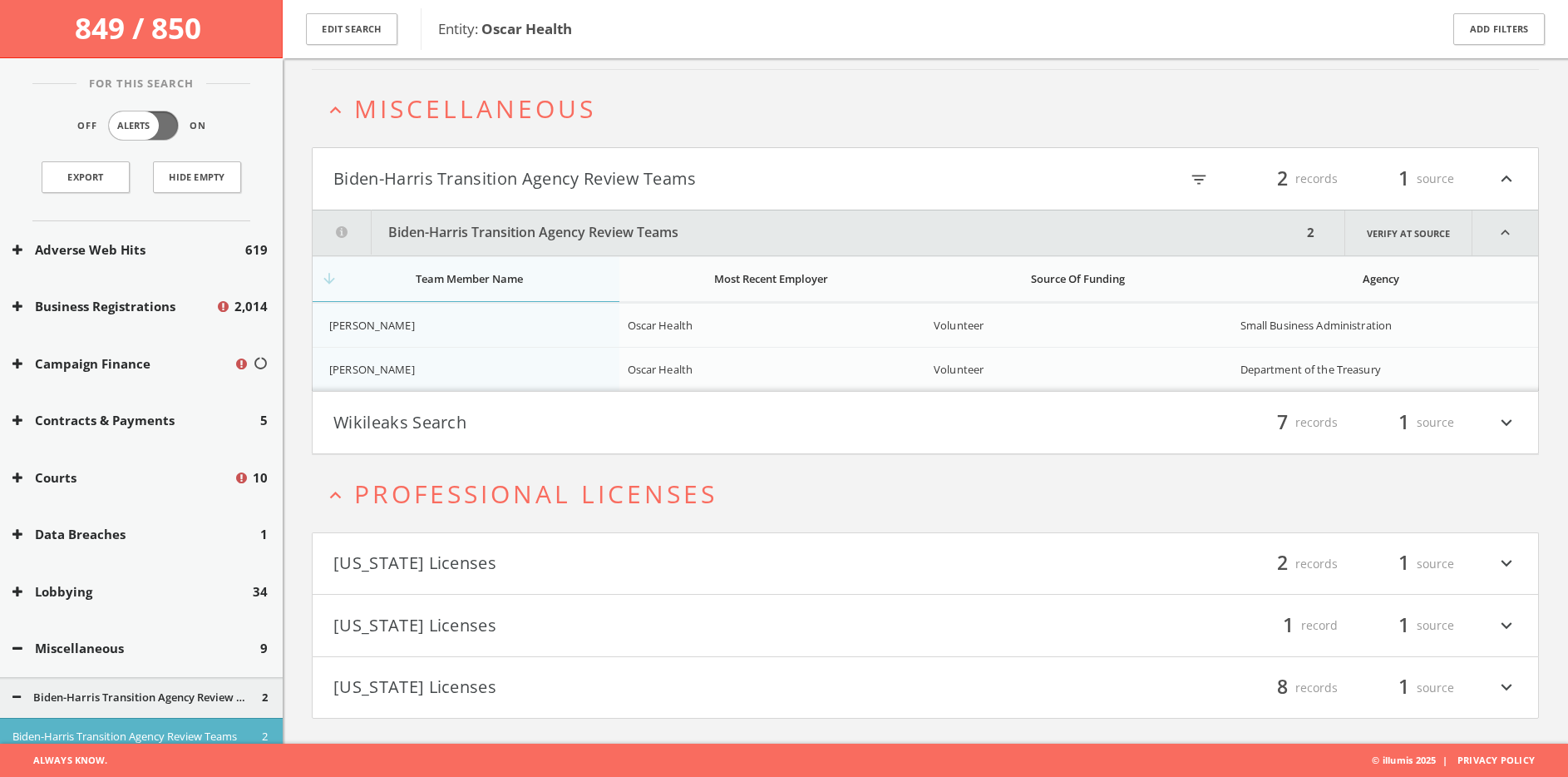 click on "expand_less Miscellaneous" at bounding box center (925, 108) 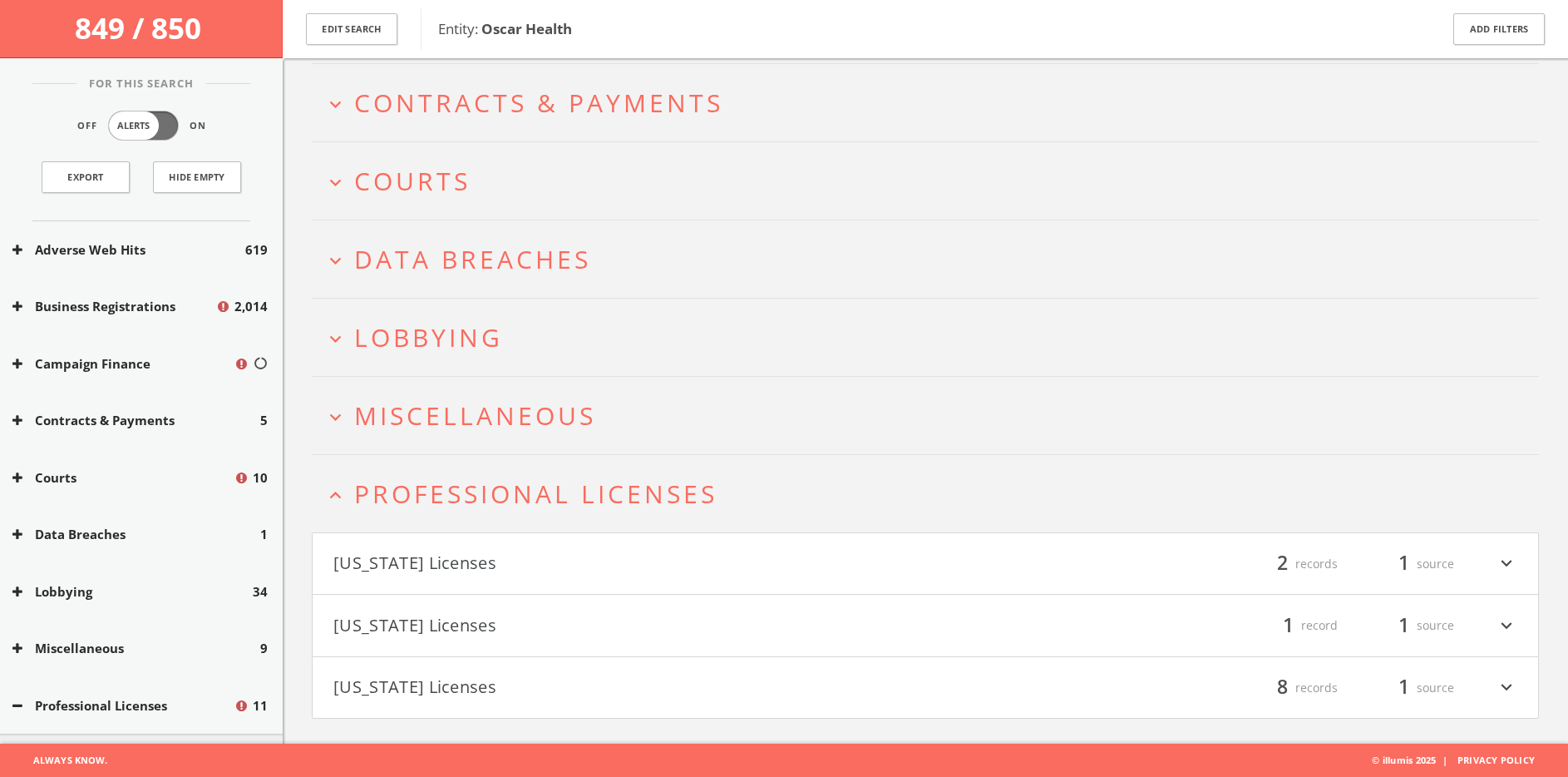 scroll, scrollTop: 301, scrollLeft: 0, axis: vertical 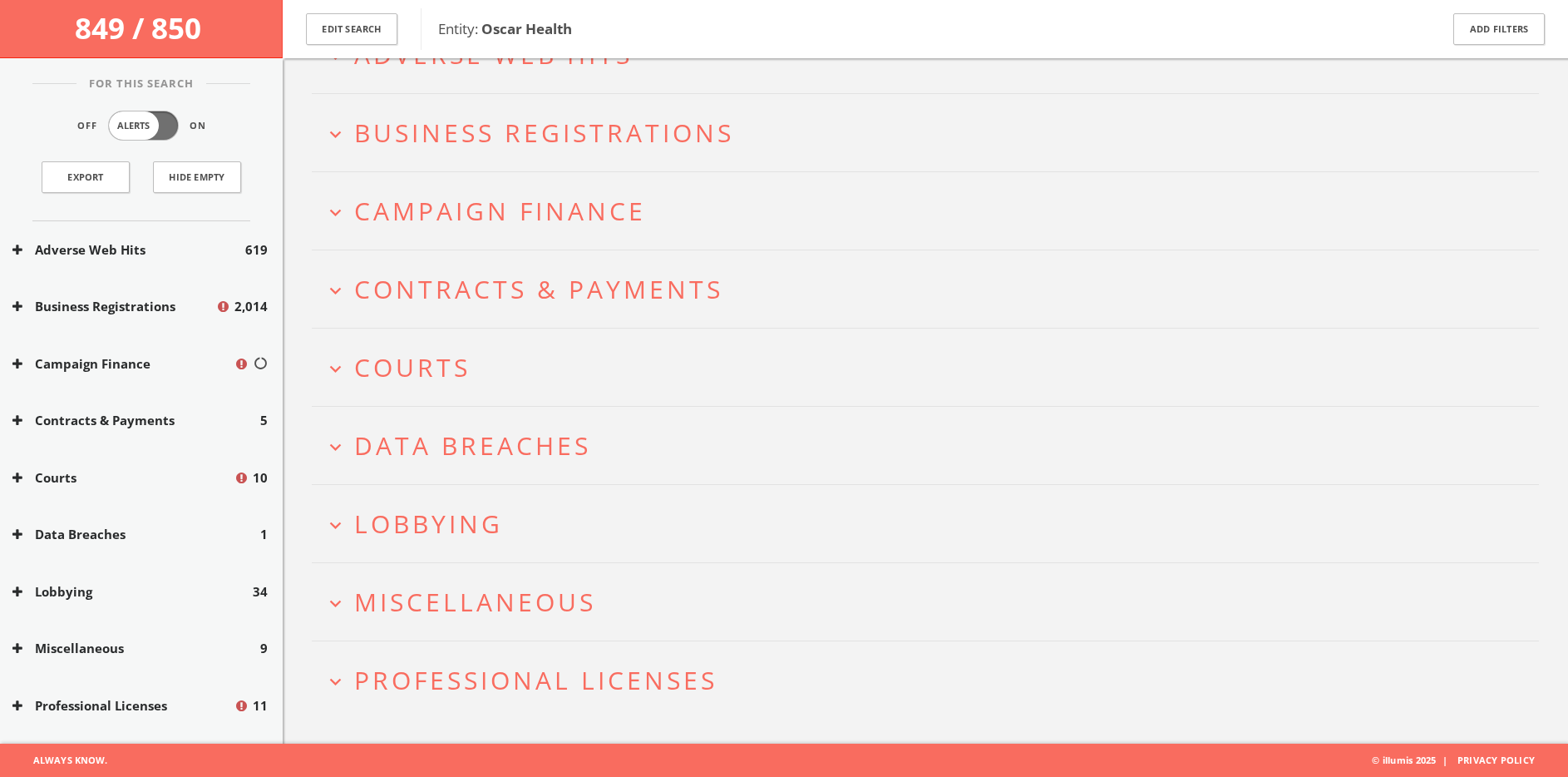 click on "Lobbying" at bounding box center [428, 523] 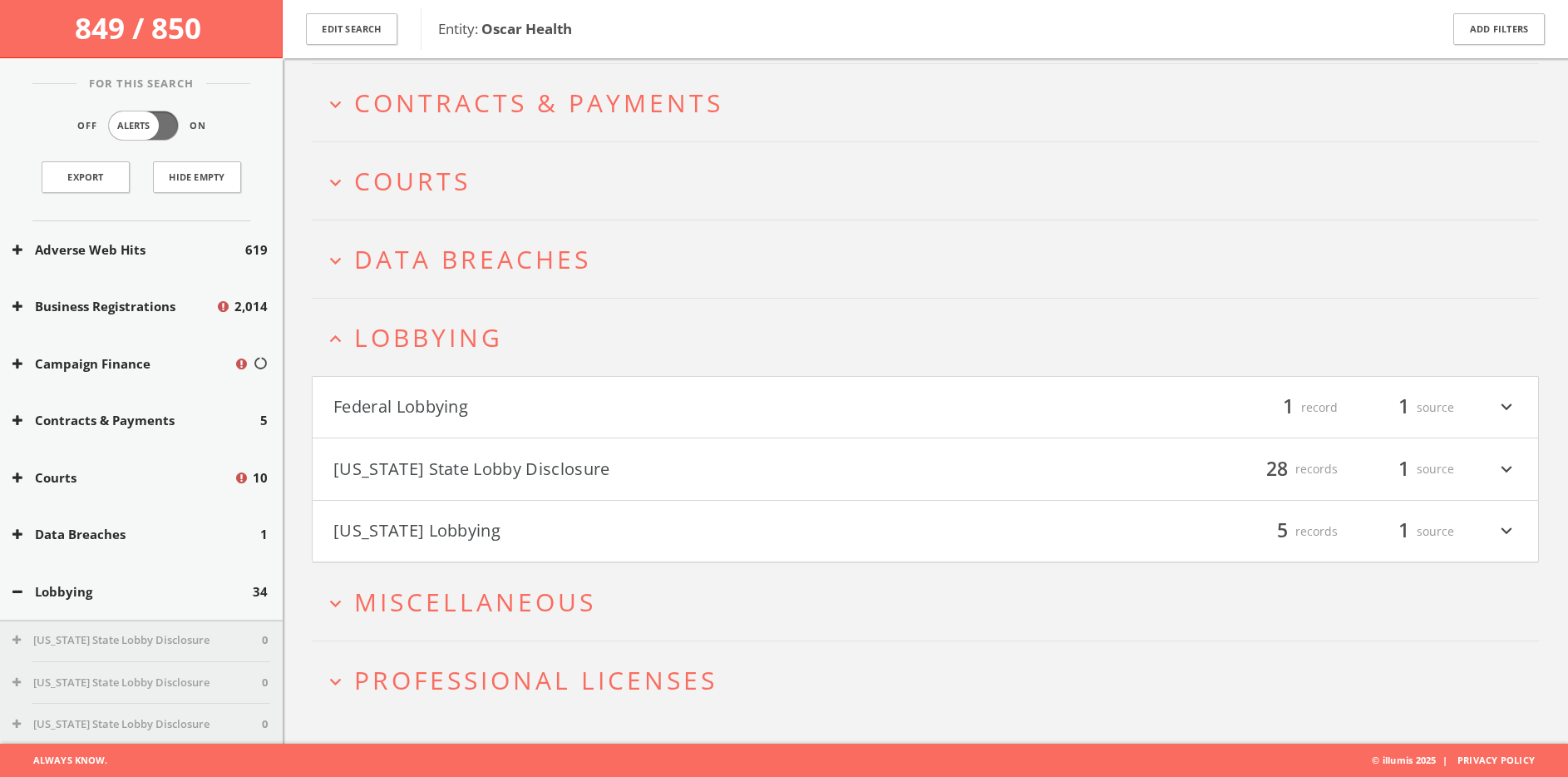 click on "Federal Lobbying" at bounding box center [629, 408] 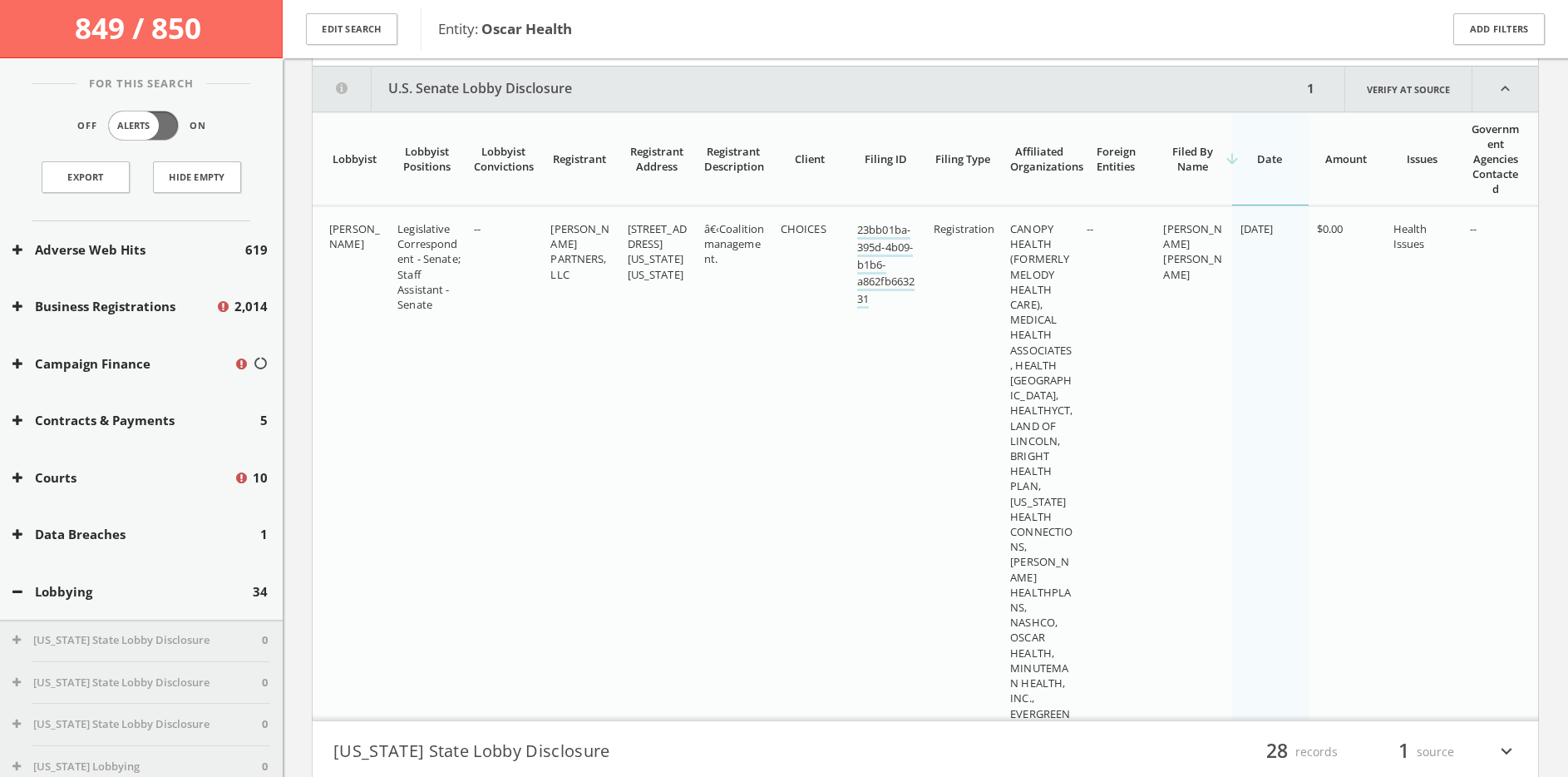 scroll, scrollTop: 681, scrollLeft: 0, axis: vertical 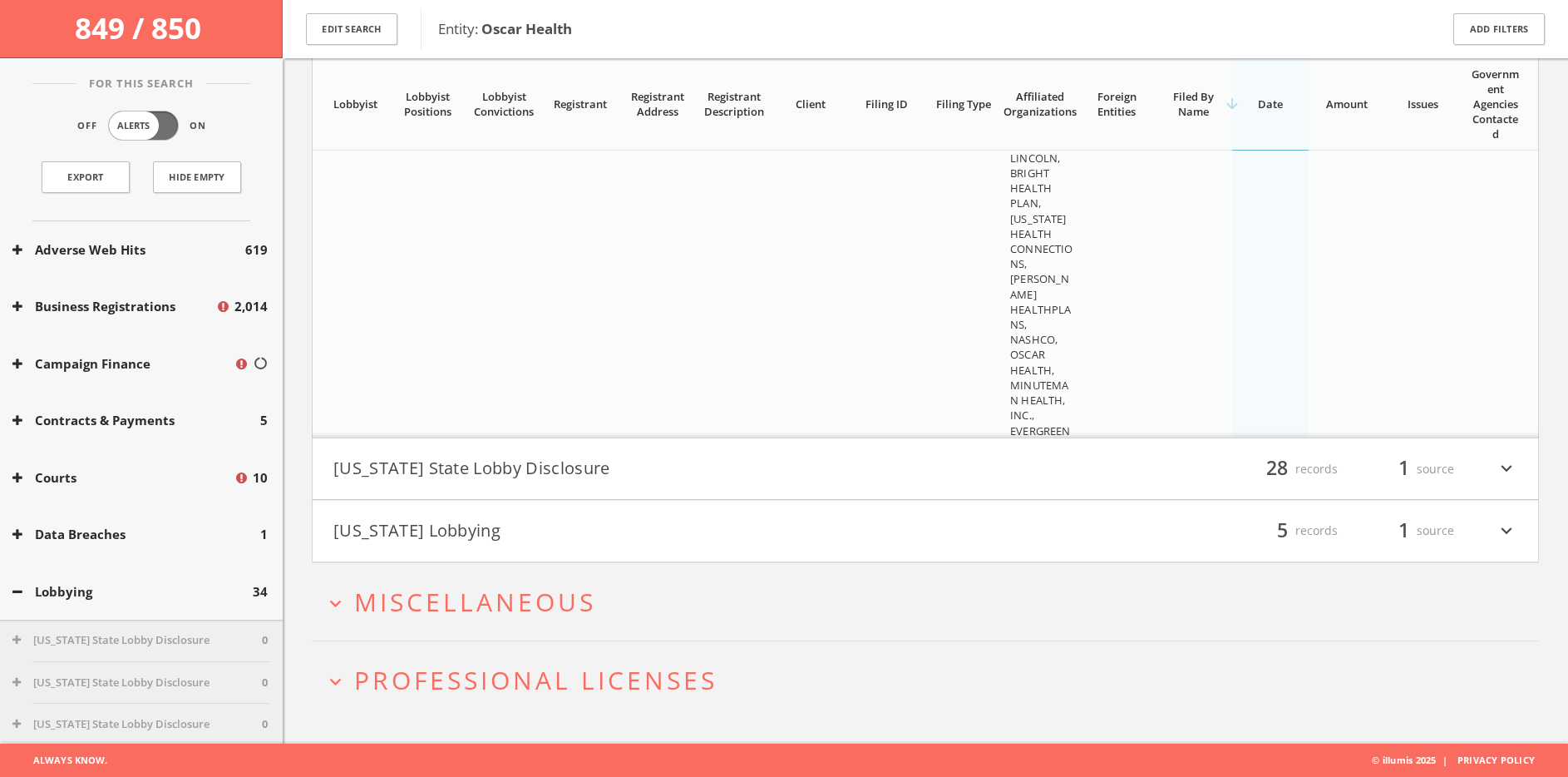 click on "[US_STATE] State Lobby Disclosure" at bounding box center (629, 469) 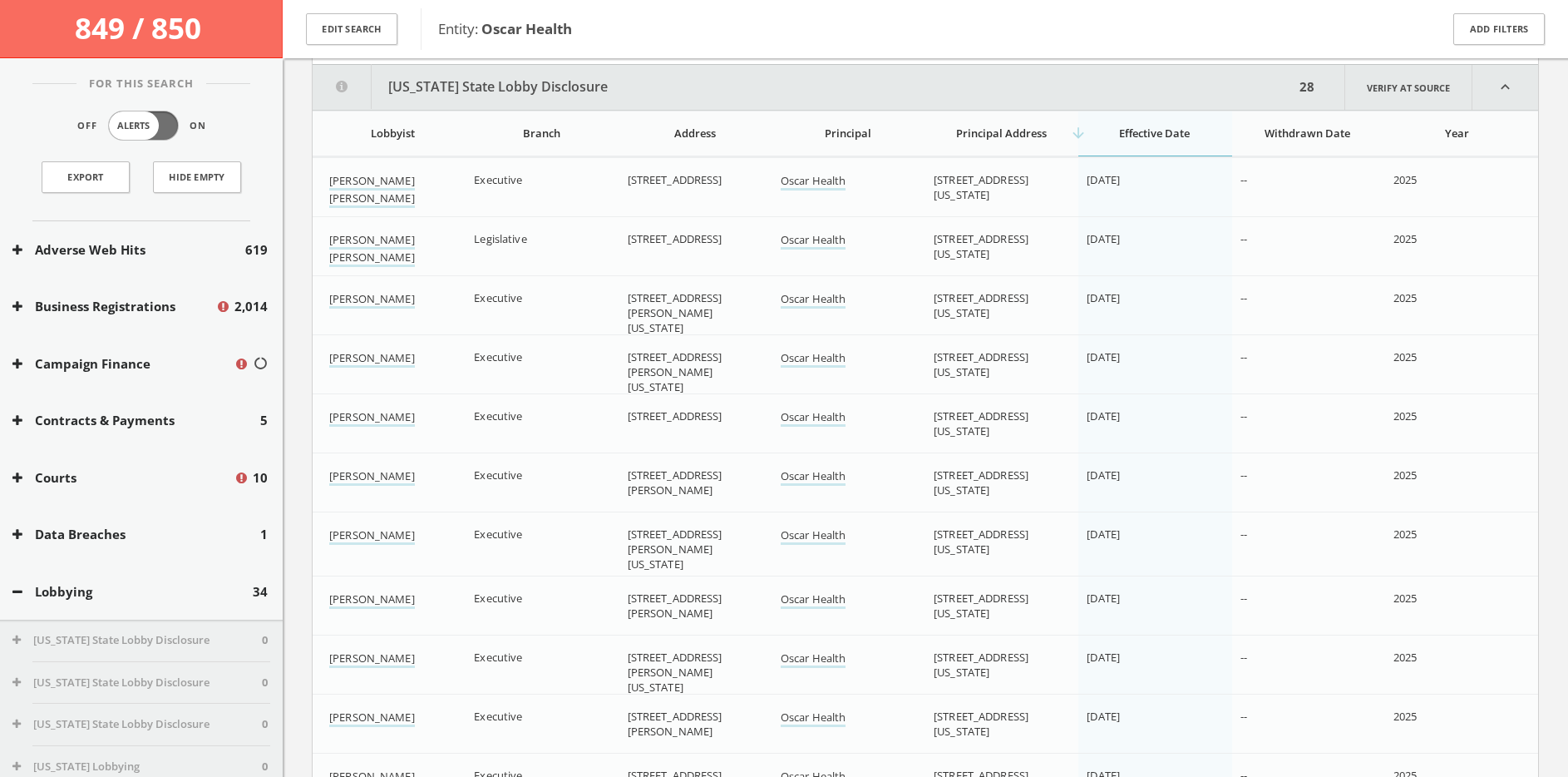 scroll, scrollTop: 1398, scrollLeft: 0, axis: vertical 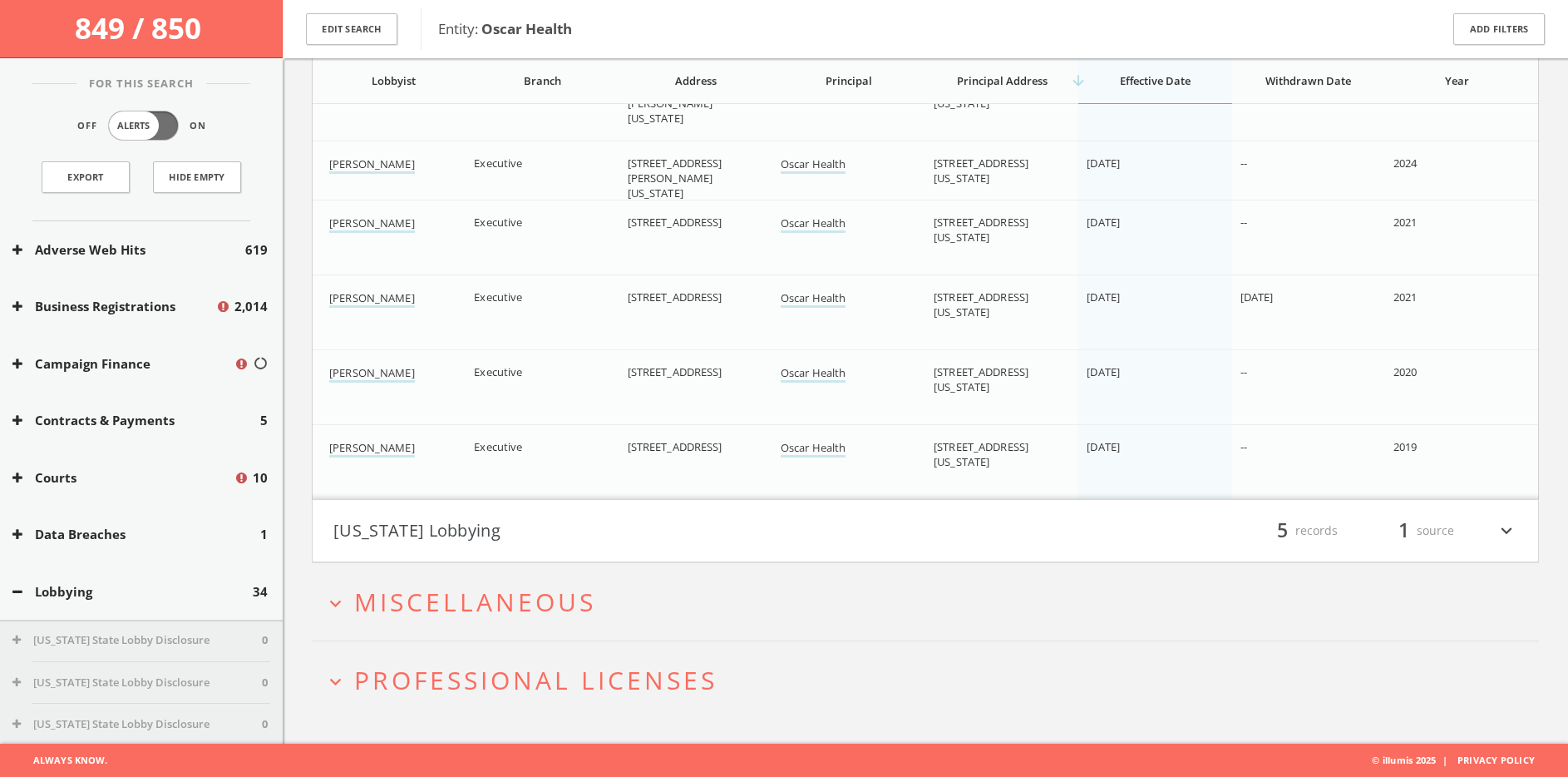 click on "[US_STATE] Lobbying filter_list 5 records 1 source  expand_more" at bounding box center (925, 531) 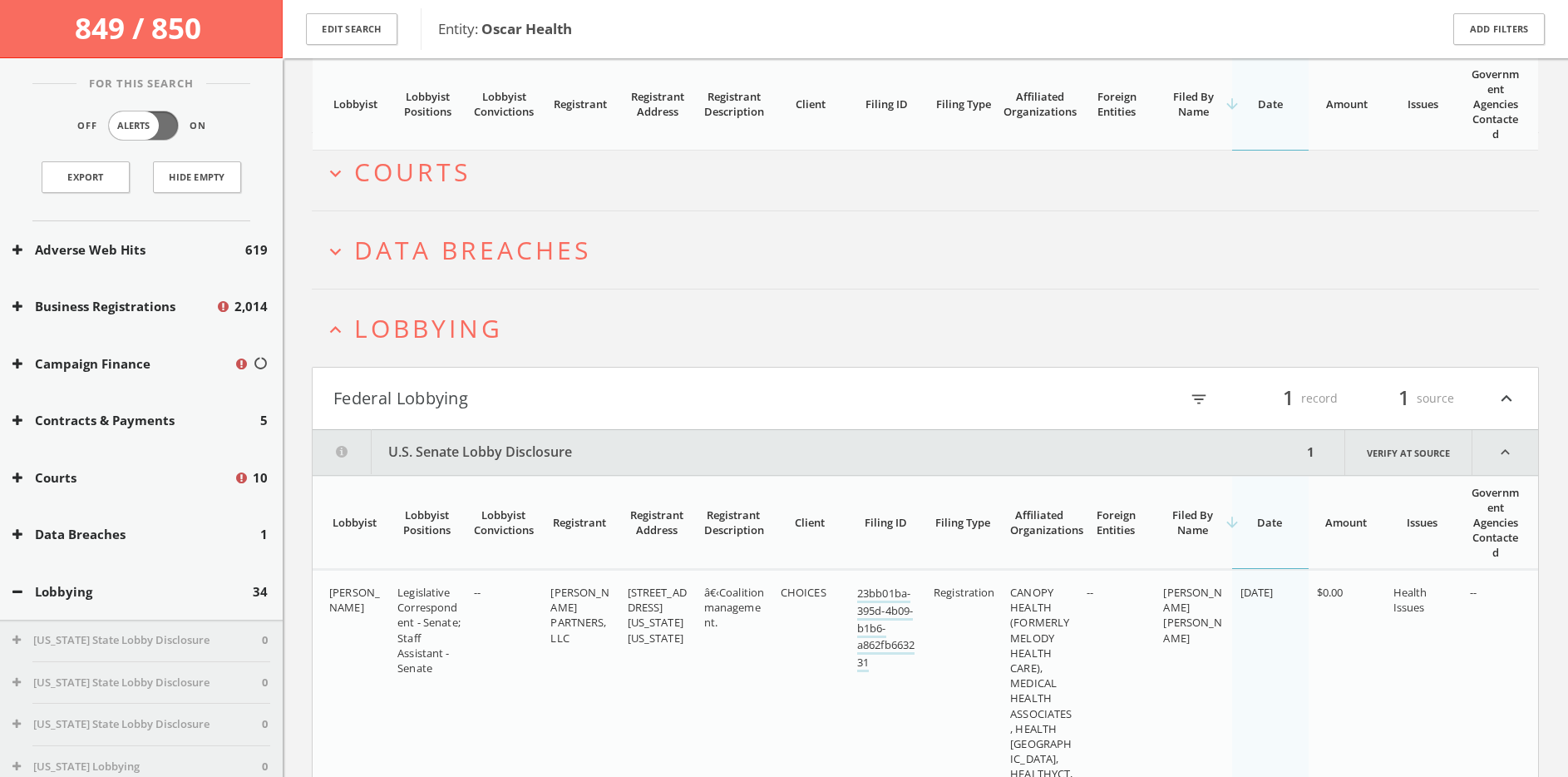 scroll, scrollTop: 42, scrollLeft: 0, axis: vertical 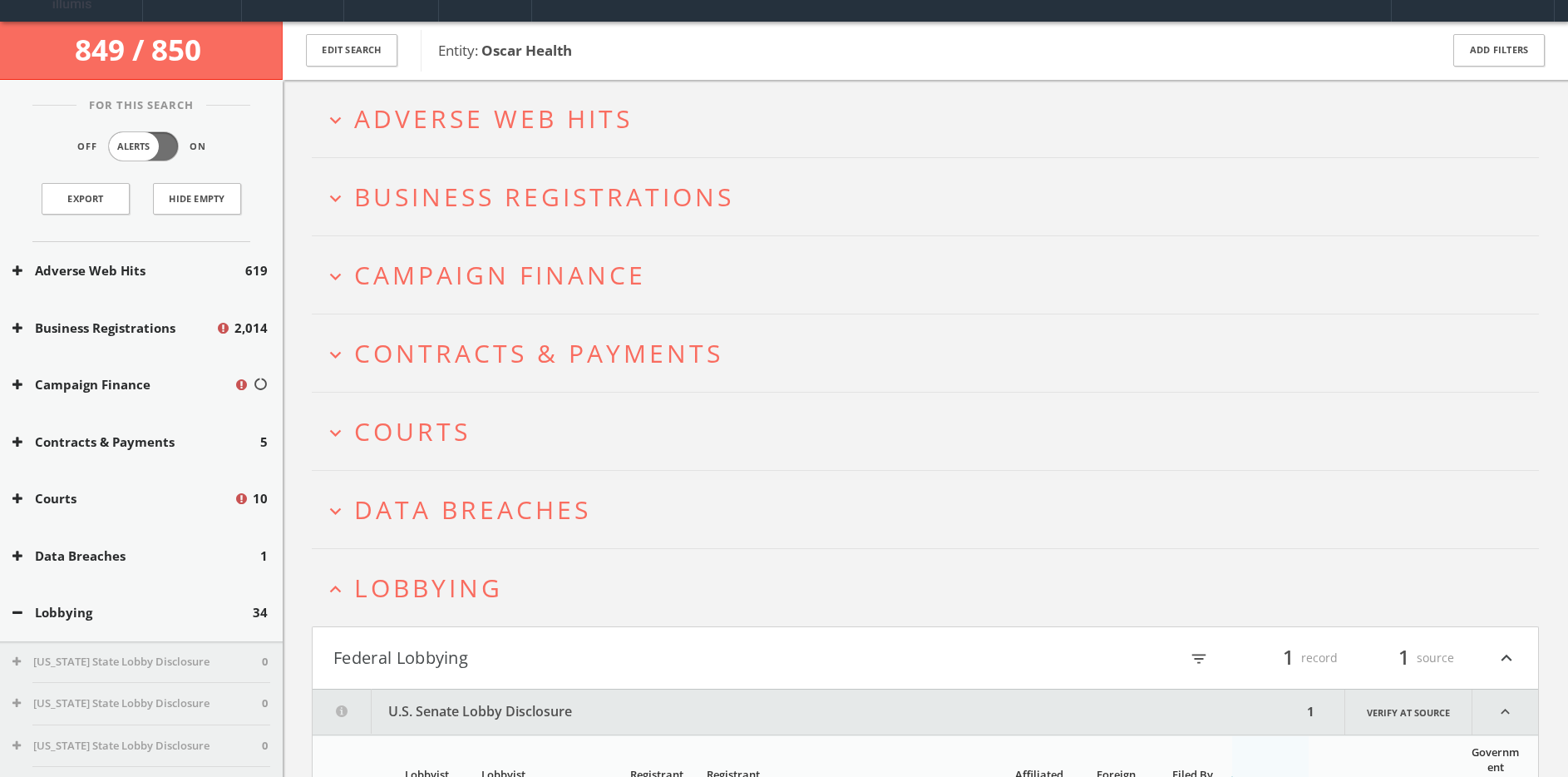 click on "Lobbying" at bounding box center [428, 587] 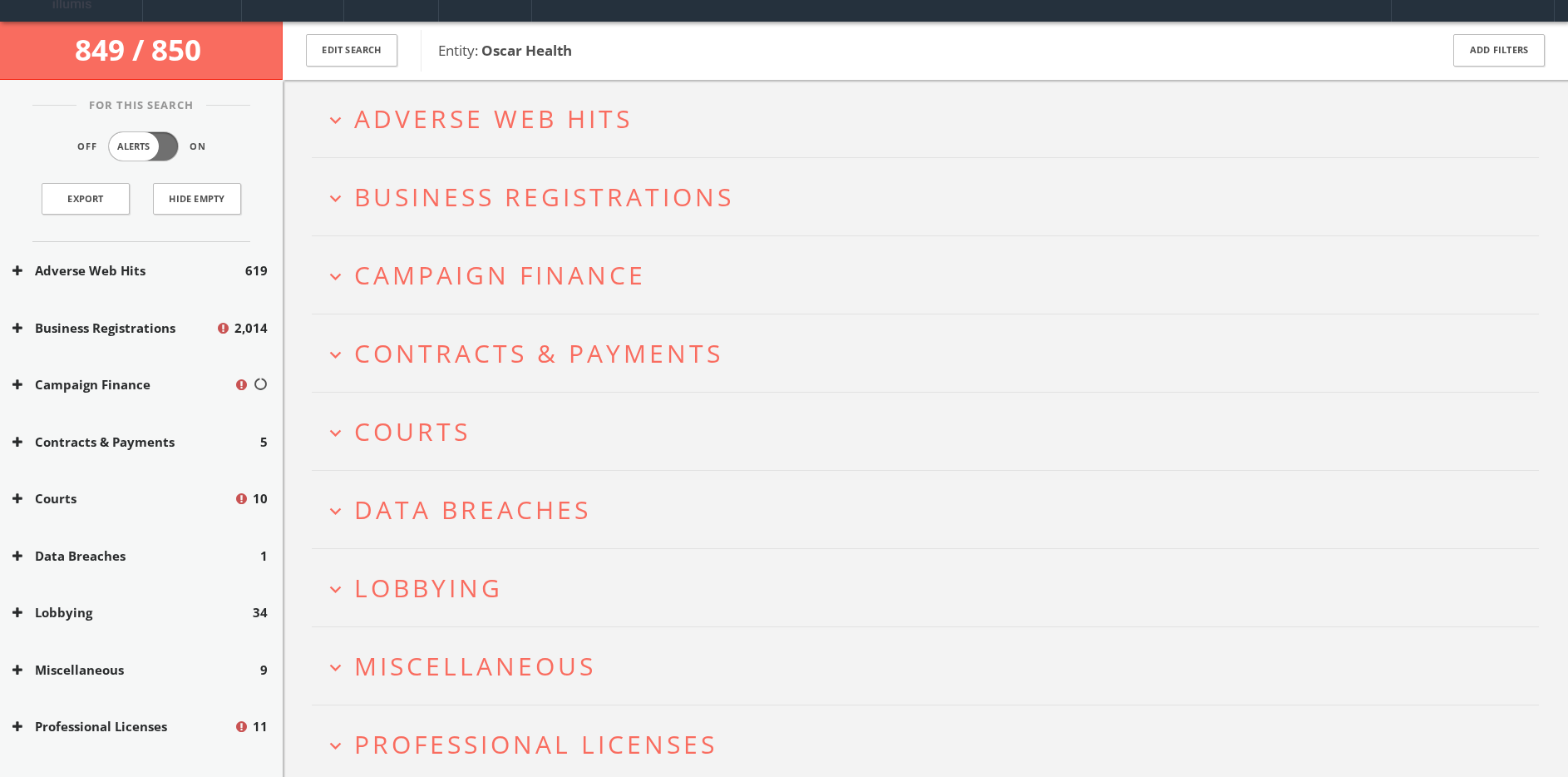 click on "expand_more Courts" at bounding box center (925, 431) 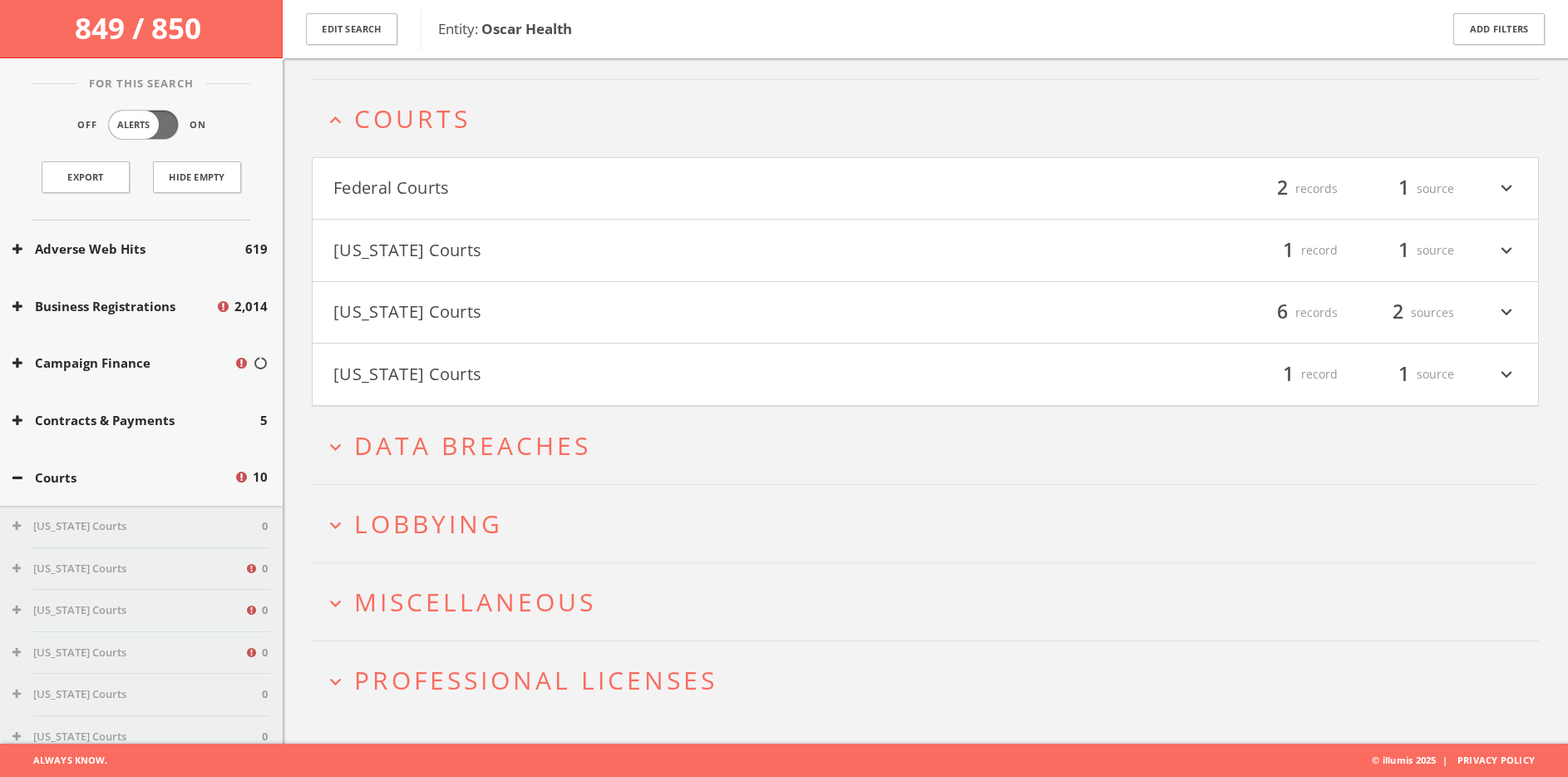 click on "Data Breaches" at bounding box center (472, 445) 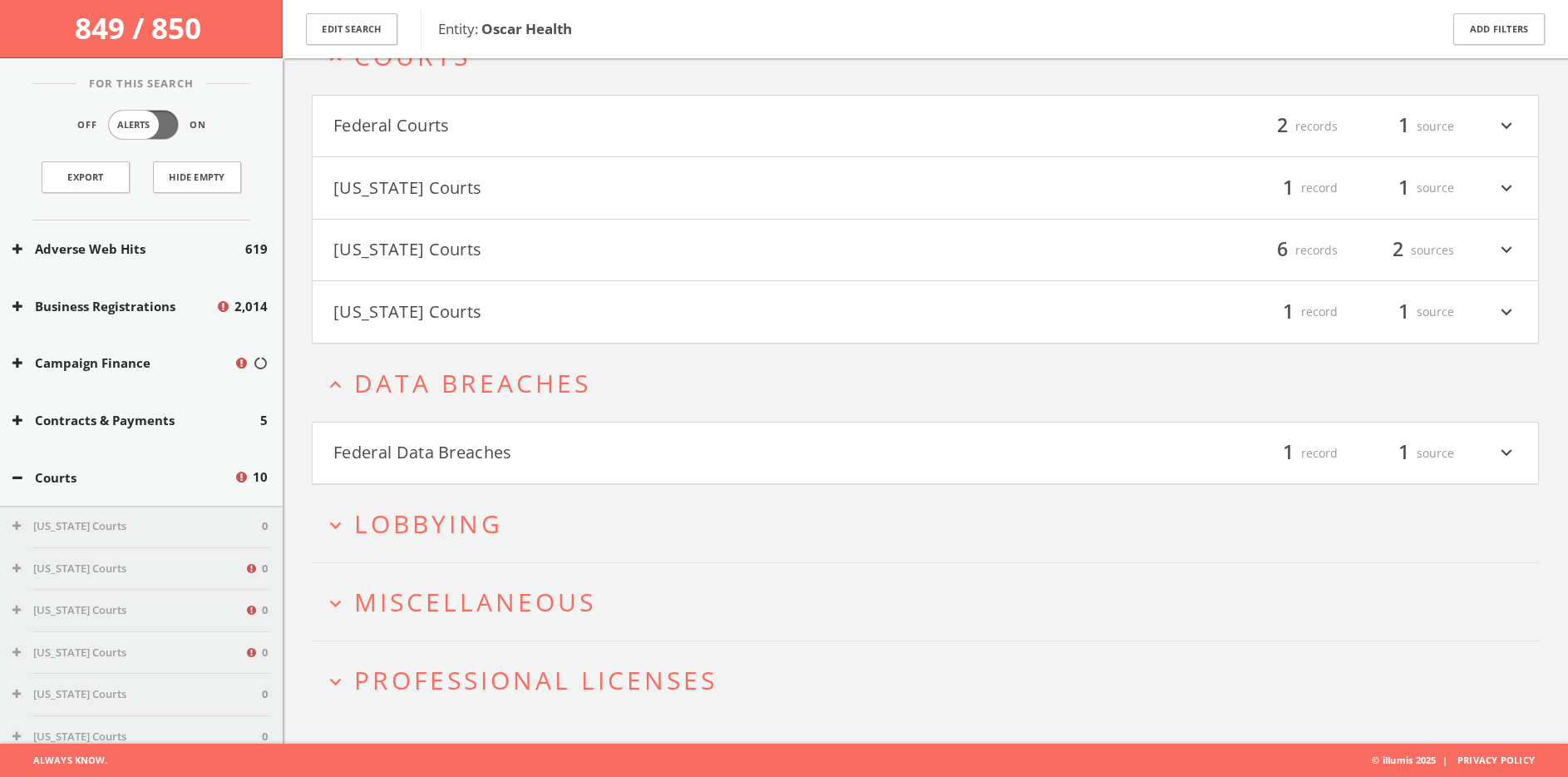click on "Federal Data Breaches filter_list 1 record  1 source  expand_more" at bounding box center [925, 453] 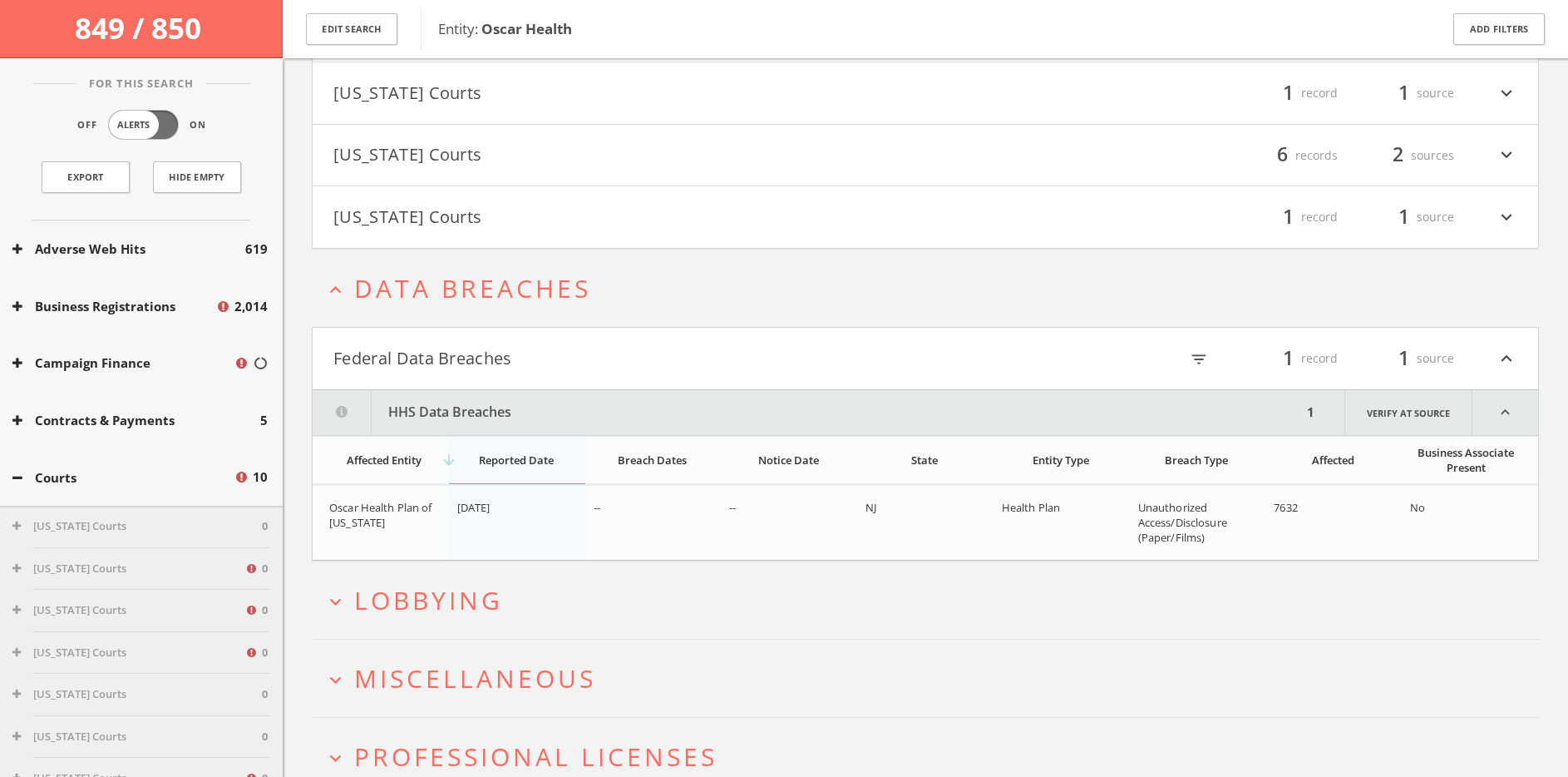 scroll, scrollTop: 597, scrollLeft: 0, axis: vertical 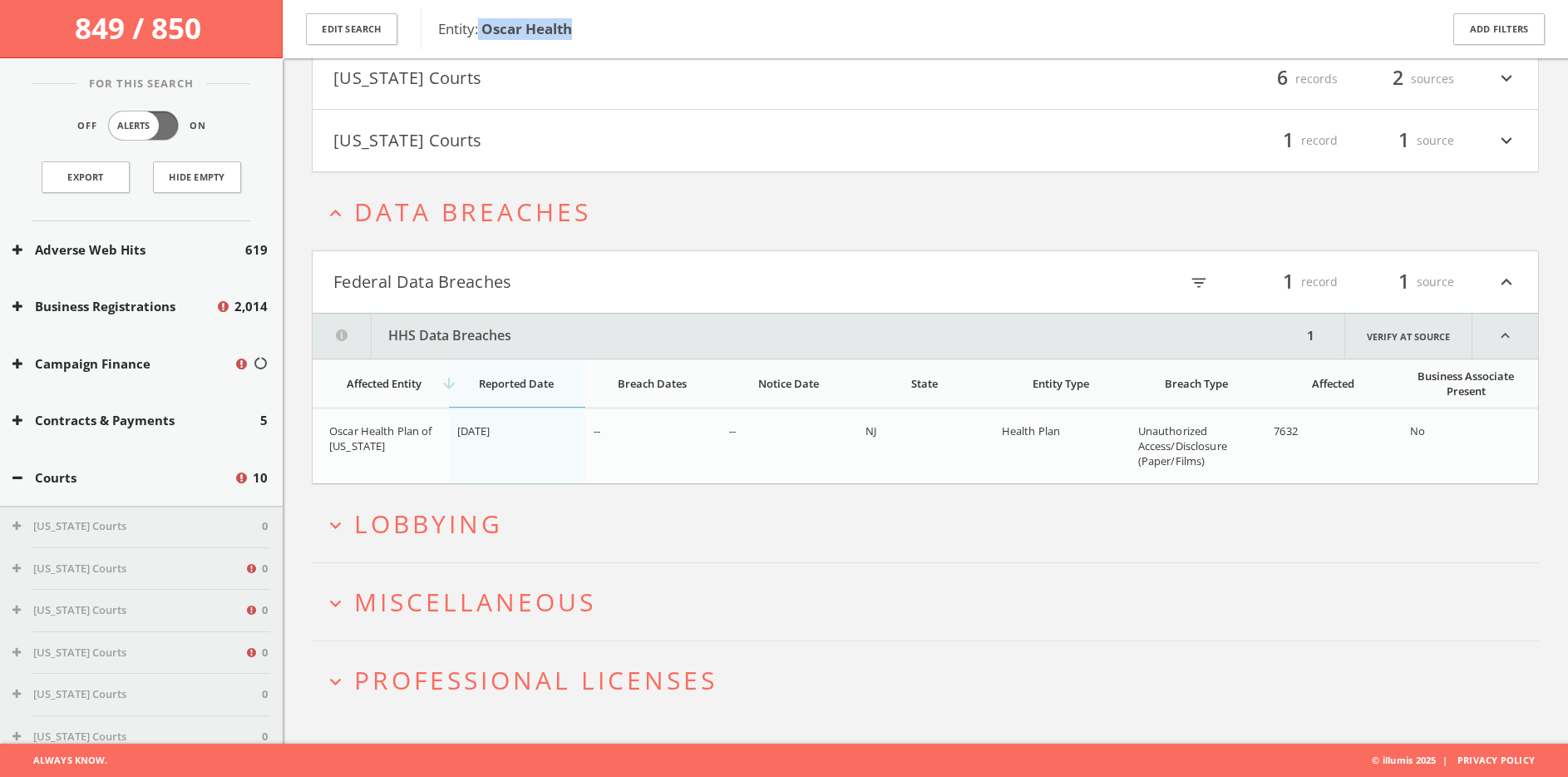 drag, startPoint x: 576, startPoint y: 31, endPoint x: 480, endPoint y: 32, distance: 96.00521 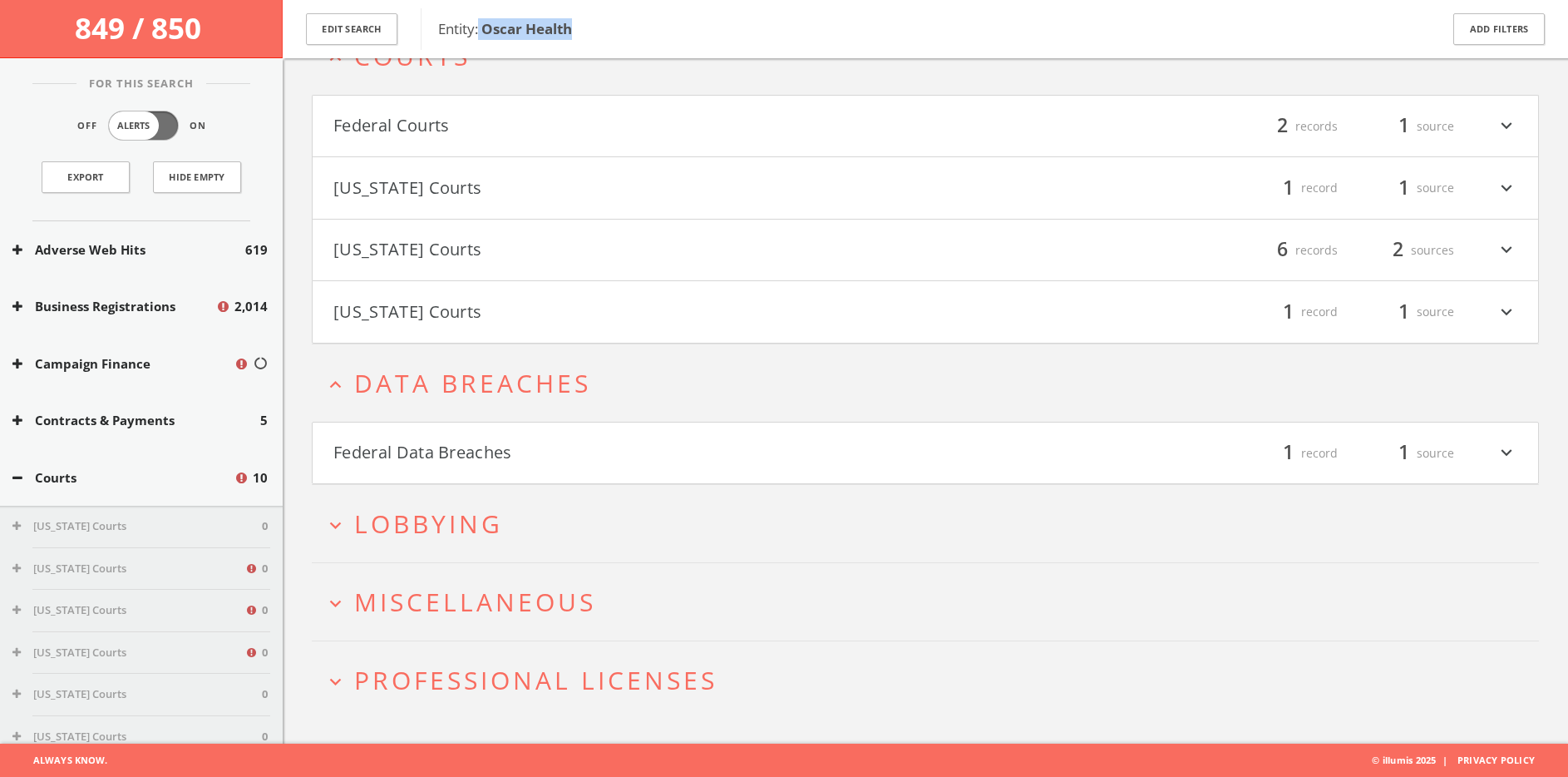 click on "[US_STATE] Courts filter_list 1 record  1 source  expand_more" at bounding box center [925, 312] 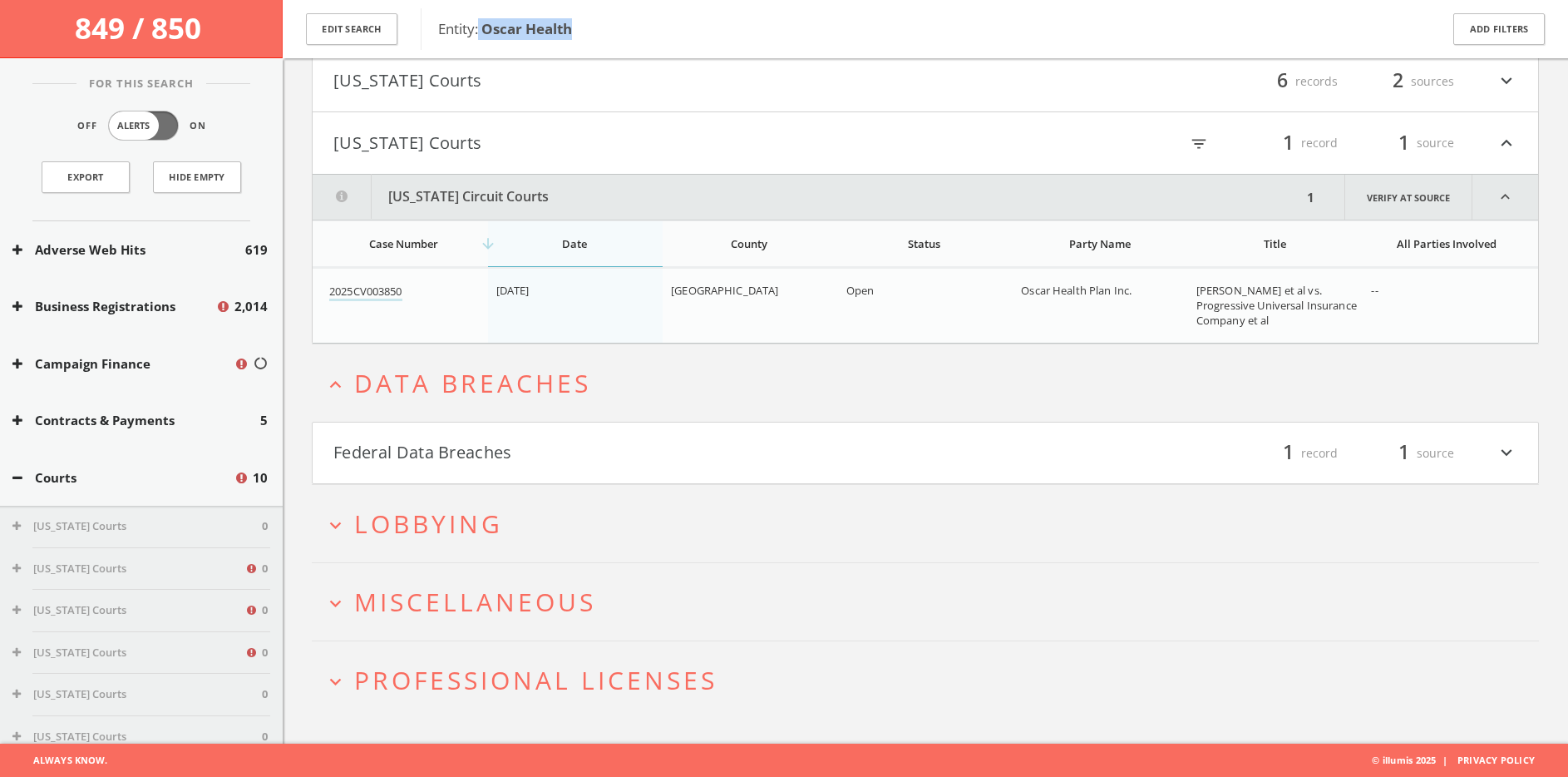click on "Federal Data Breaches" at bounding box center (629, 453) 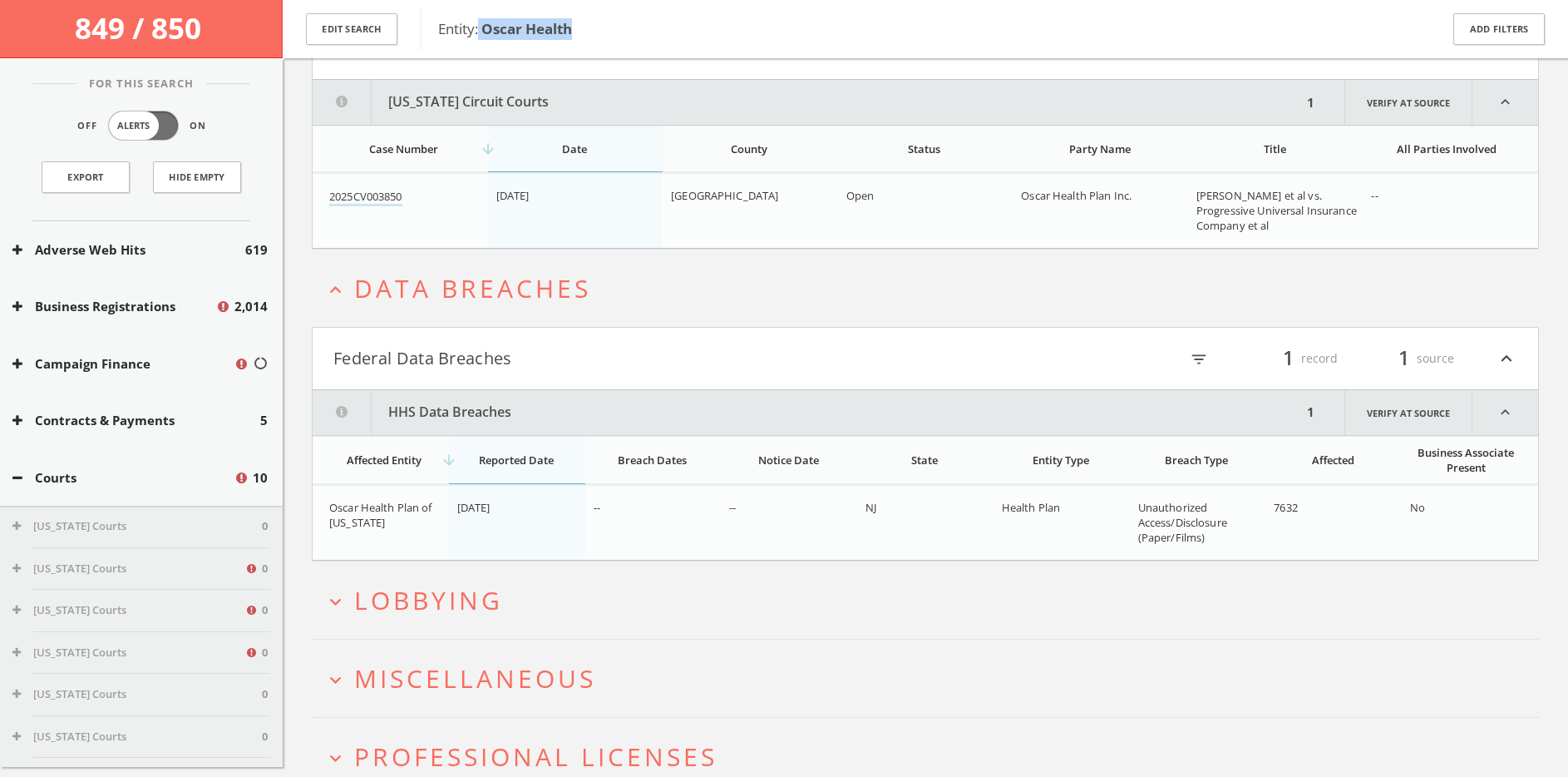 scroll, scrollTop: 766, scrollLeft: 0, axis: vertical 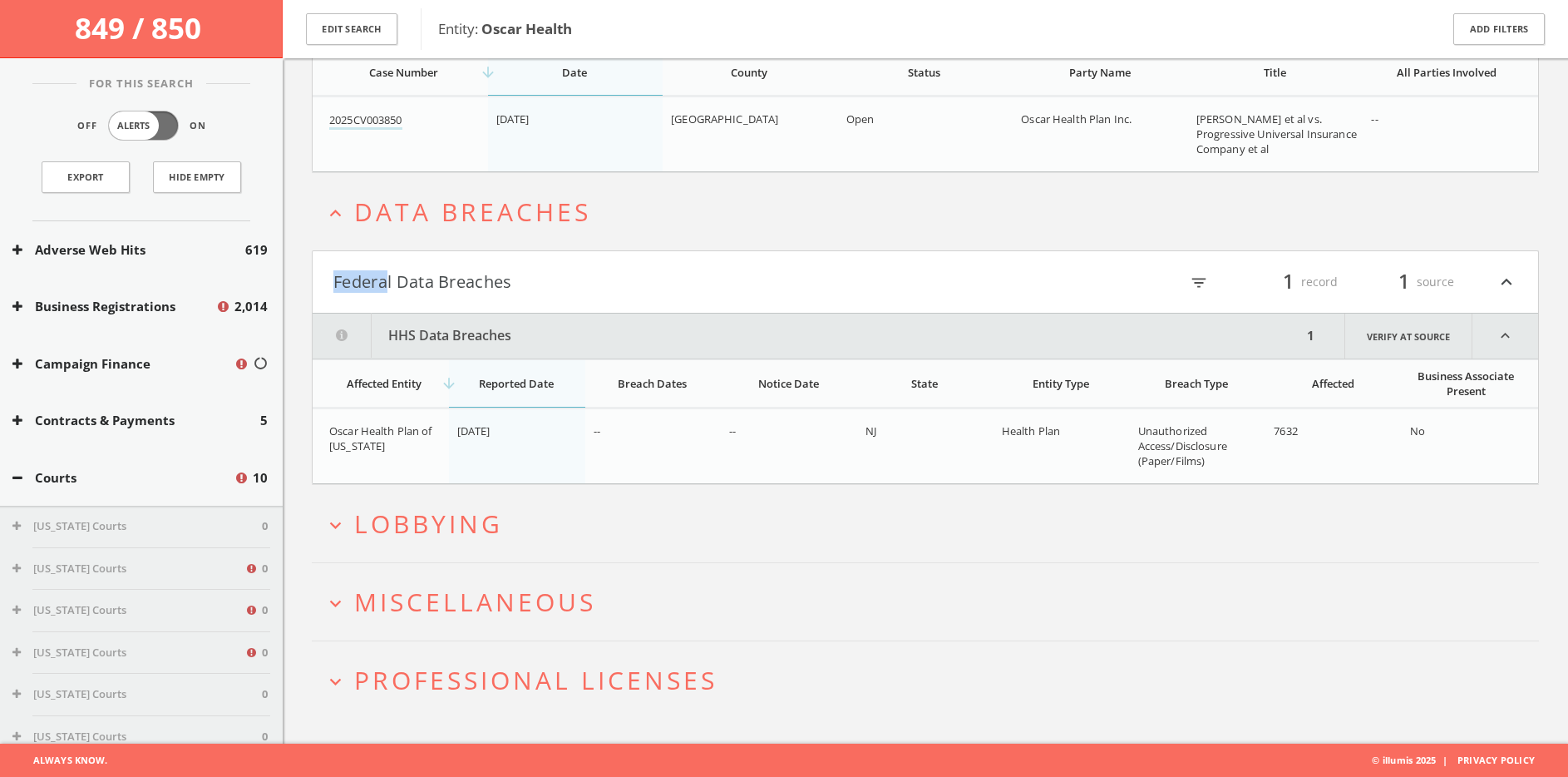 drag, startPoint x: 329, startPoint y: 280, endPoint x: 390, endPoint y: 288, distance: 61.52235 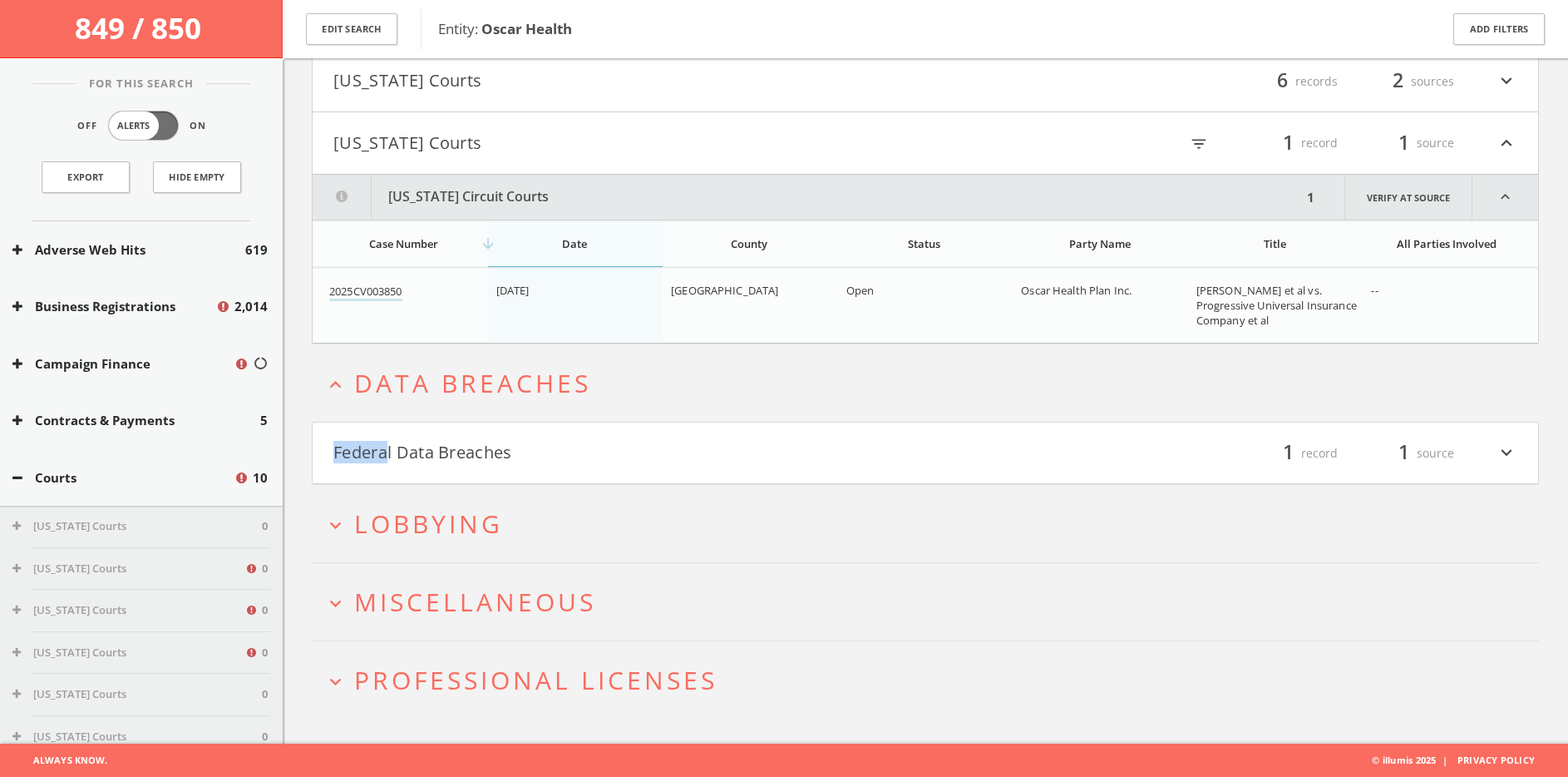 click on "Federal Data Breaches" at bounding box center [629, 453] 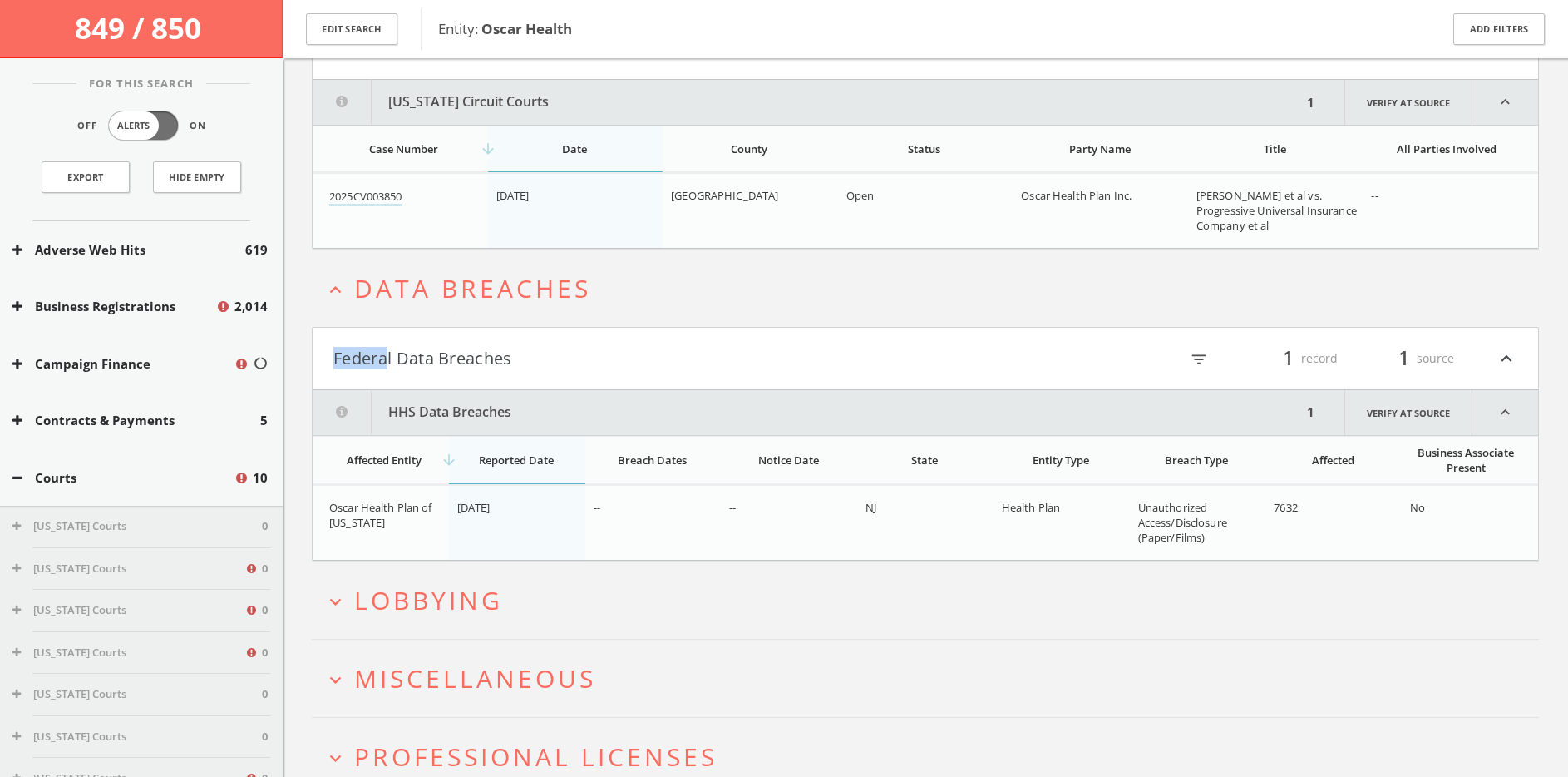 scroll, scrollTop: 766, scrollLeft: 0, axis: vertical 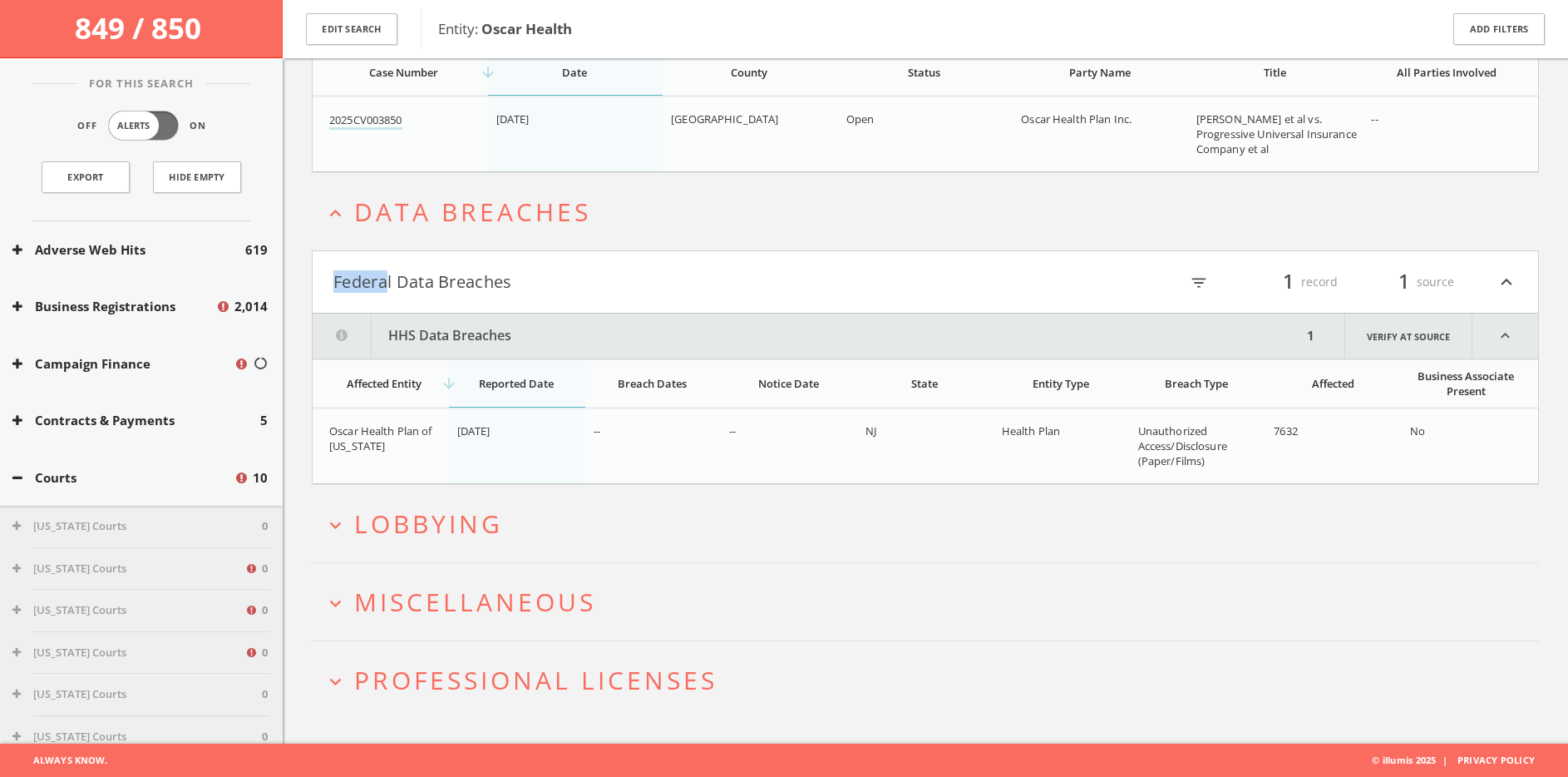 click on "Federal Data Breaches" at bounding box center [629, 282] 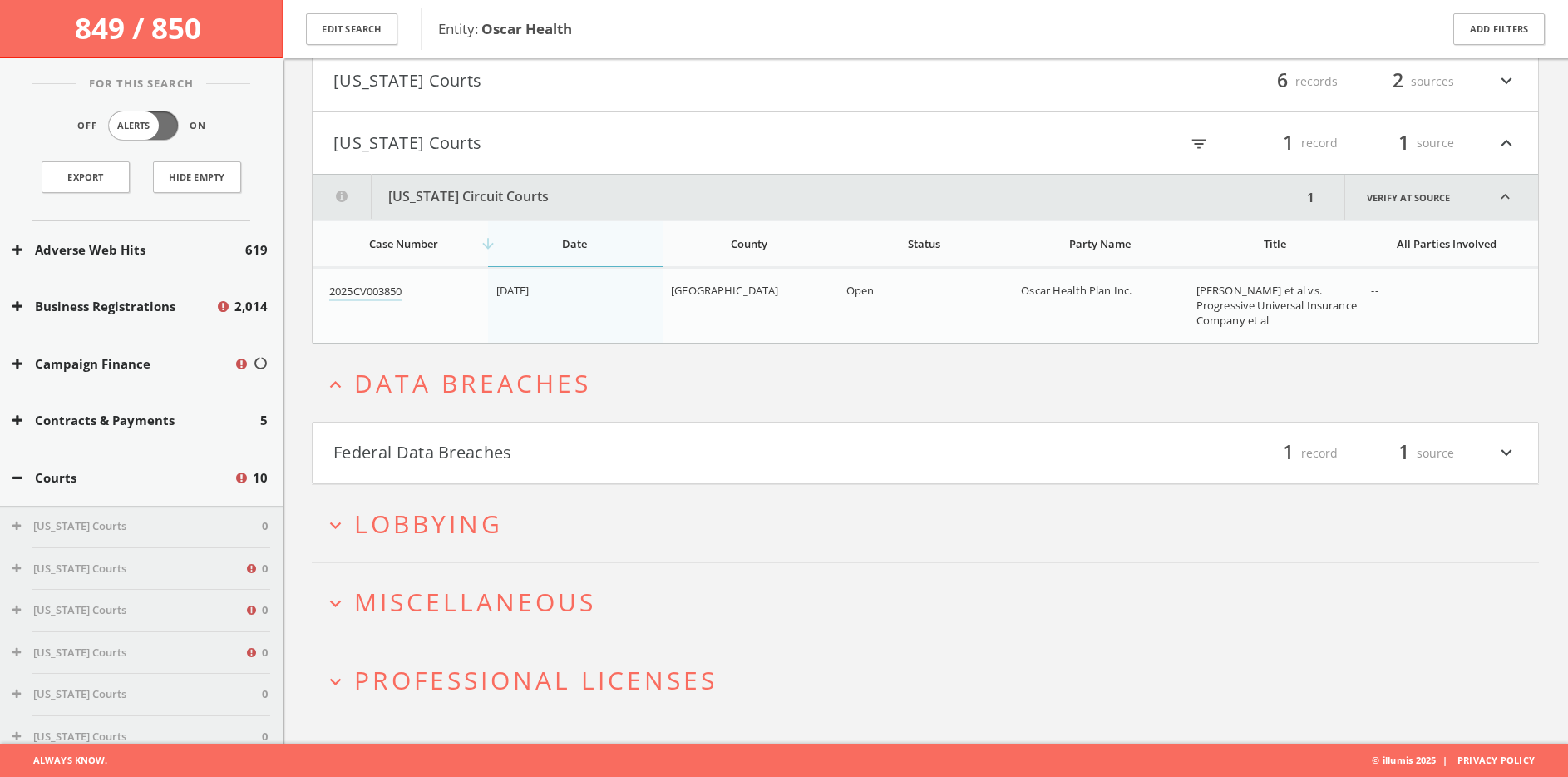click on "Federal Data Breaches filter_list 1 record  1 source  expand_more" at bounding box center [925, 453] 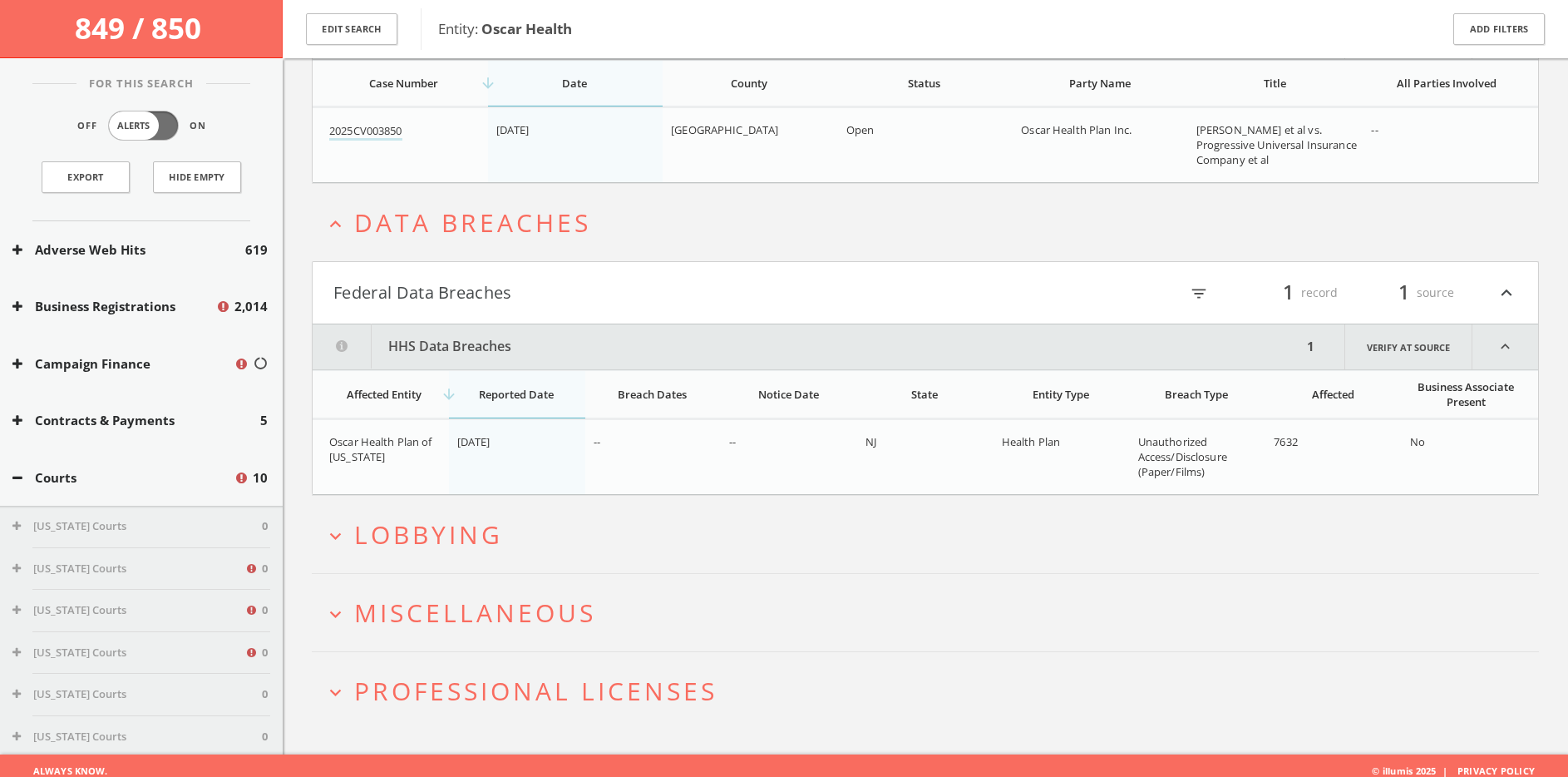 scroll, scrollTop: 766, scrollLeft: 0, axis: vertical 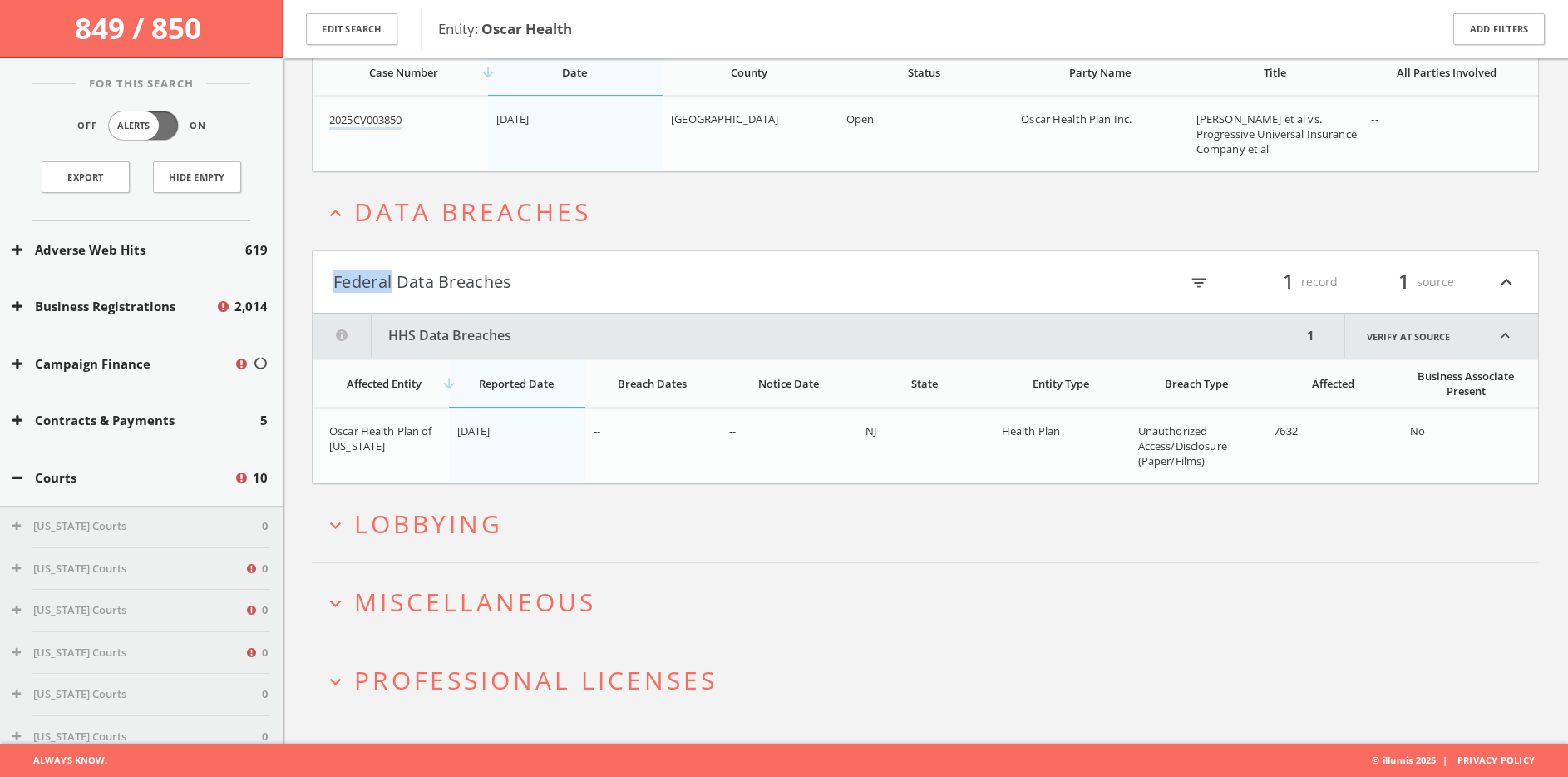 drag, startPoint x: 327, startPoint y: 280, endPoint x: 395, endPoint y: 290, distance: 68.73136 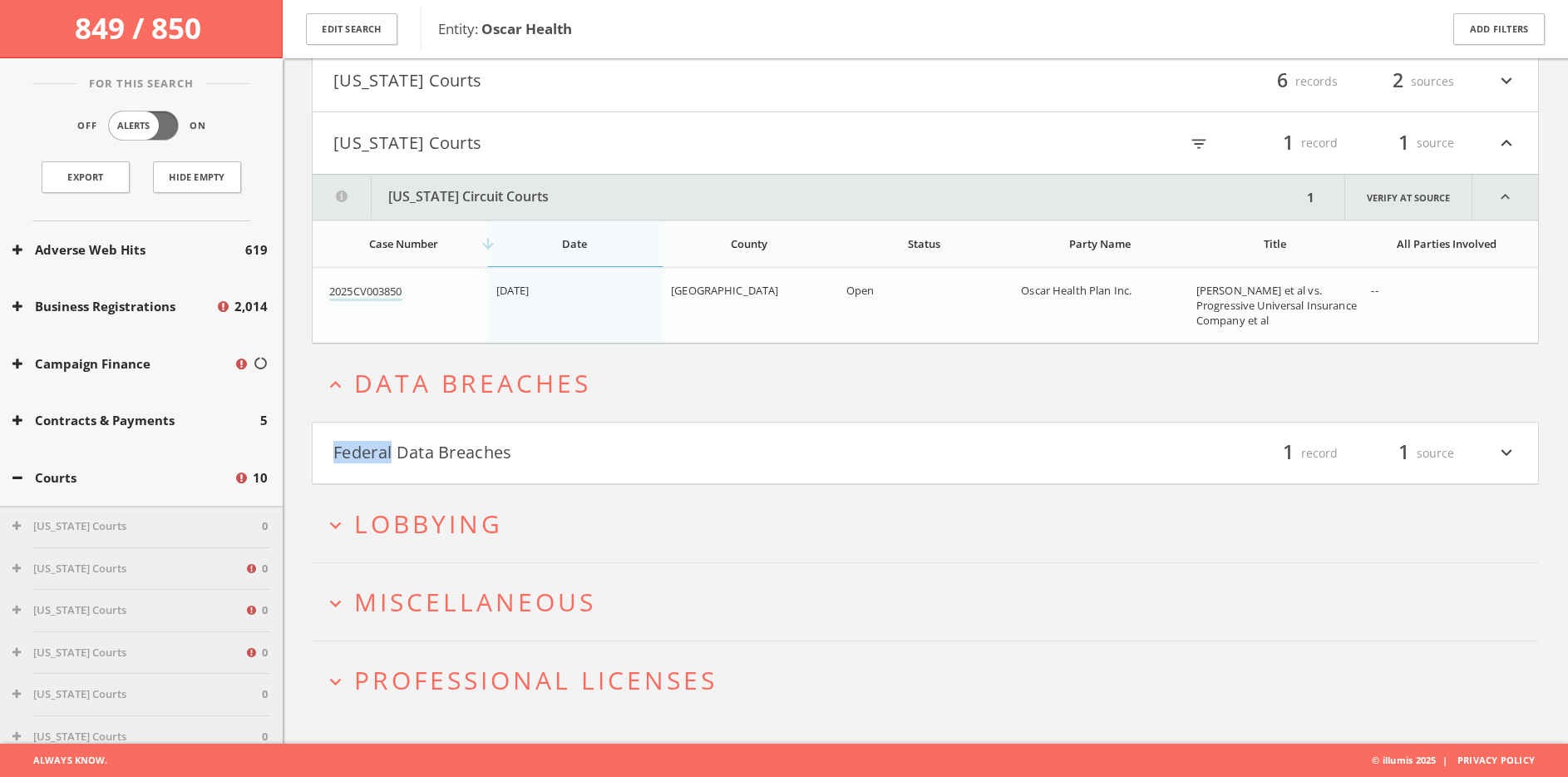 scroll, scrollTop: 595, scrollLeft: 0, axis: vertical 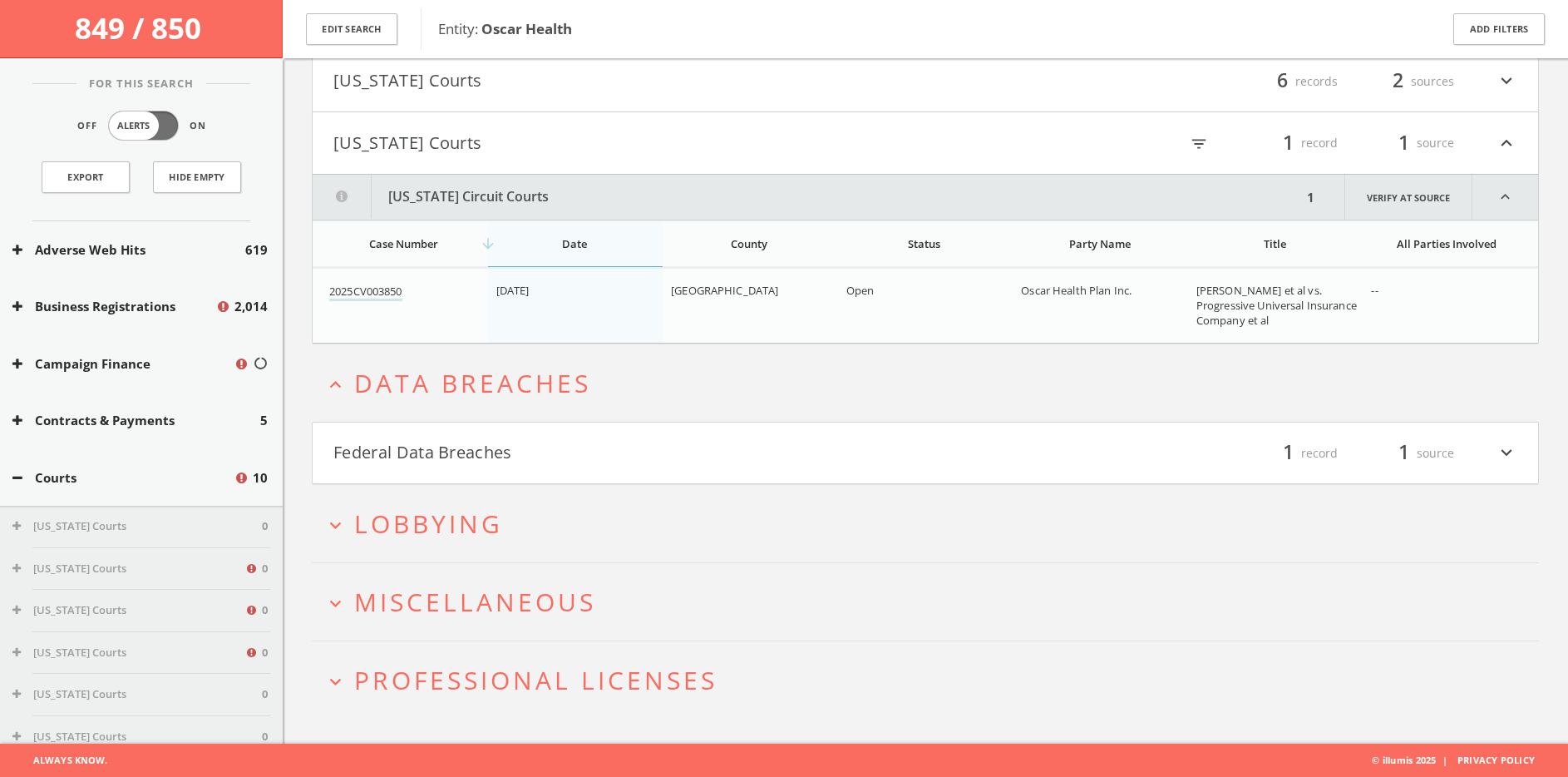 click on "Federal Data Breaches" at bounding box center [629, 453] 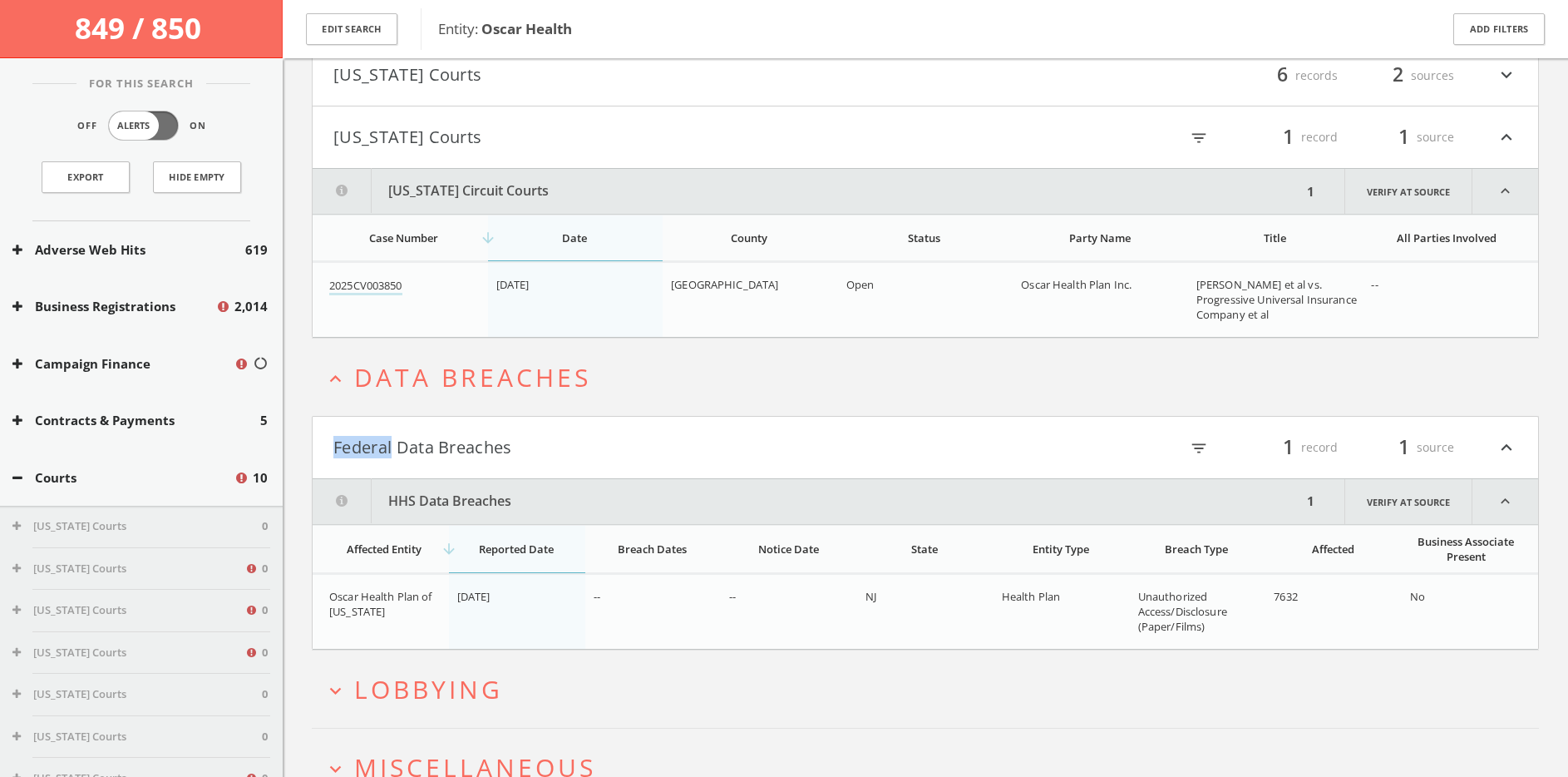 click on "Search
History
Alerts
Votes
[PERSON_NAME]
Edit Profile
Change Password
Security
Help Center
Logout
849 / 850   Edit Search Entity:     Oscar Health Add Filters For This Search Off Alerts On Export Hide Empty Adverse Web Hits 619 Business Registrations 2,014 Campaign Finance Contracts & Payments 5 Courts 10 [US_STATE] Courts 0 [US_STATE] Courts 0 [US_STATE] Courts 0 [US_STATE] Courts 0 [US_STATE] Courts 0 [US_STATE] Courts 0 [US_STATE] Courts 0 Federal Courts 2 [US_STATE] Courts 0 [US_STATE] Courts 0 [US_STATE] Courts 0 [US_STATE] Courts 0 0 0" 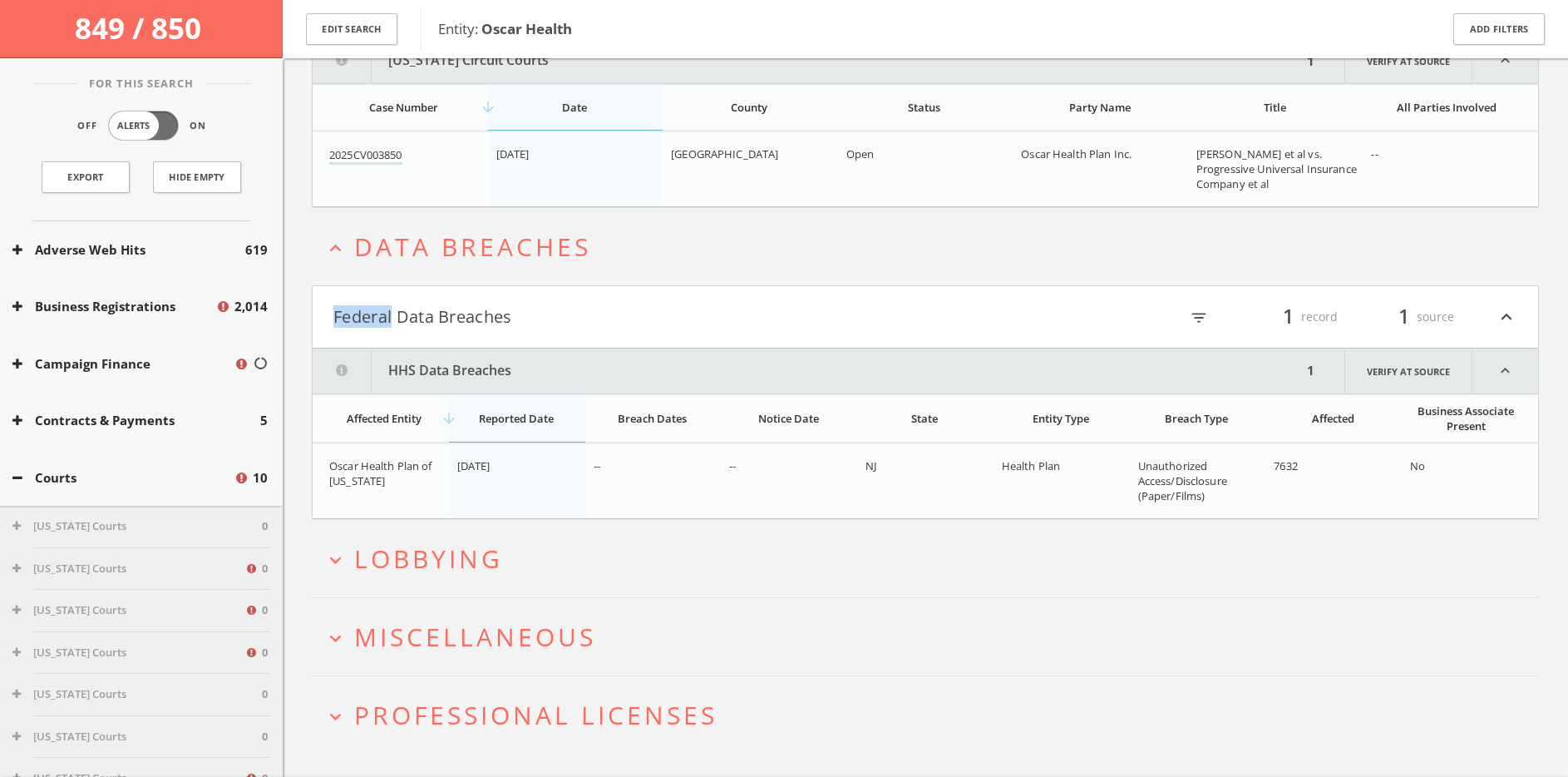scroll, scrollTop: 766, scrollLeft: 0, axis: vertical 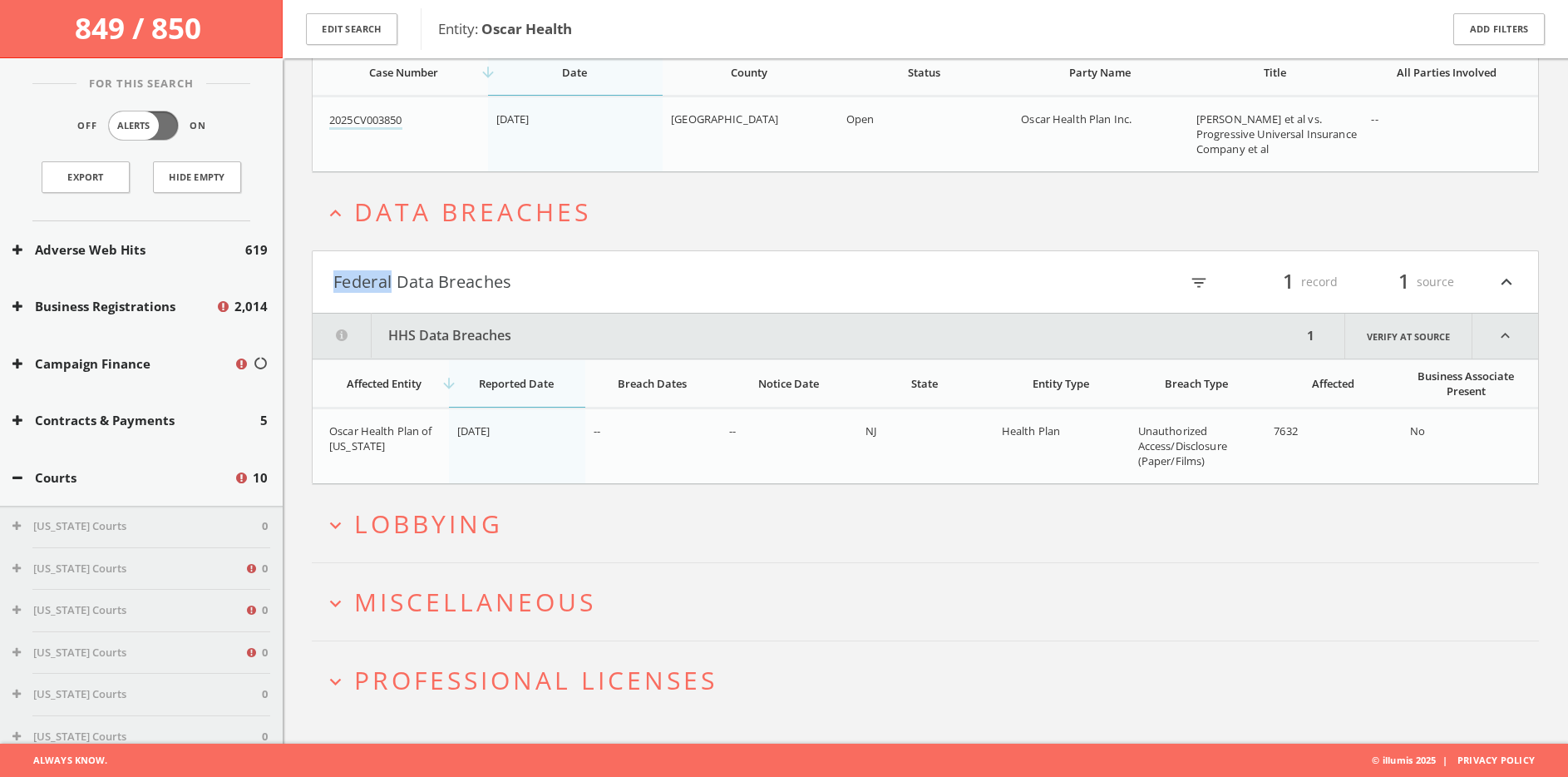 copy on "Federal" 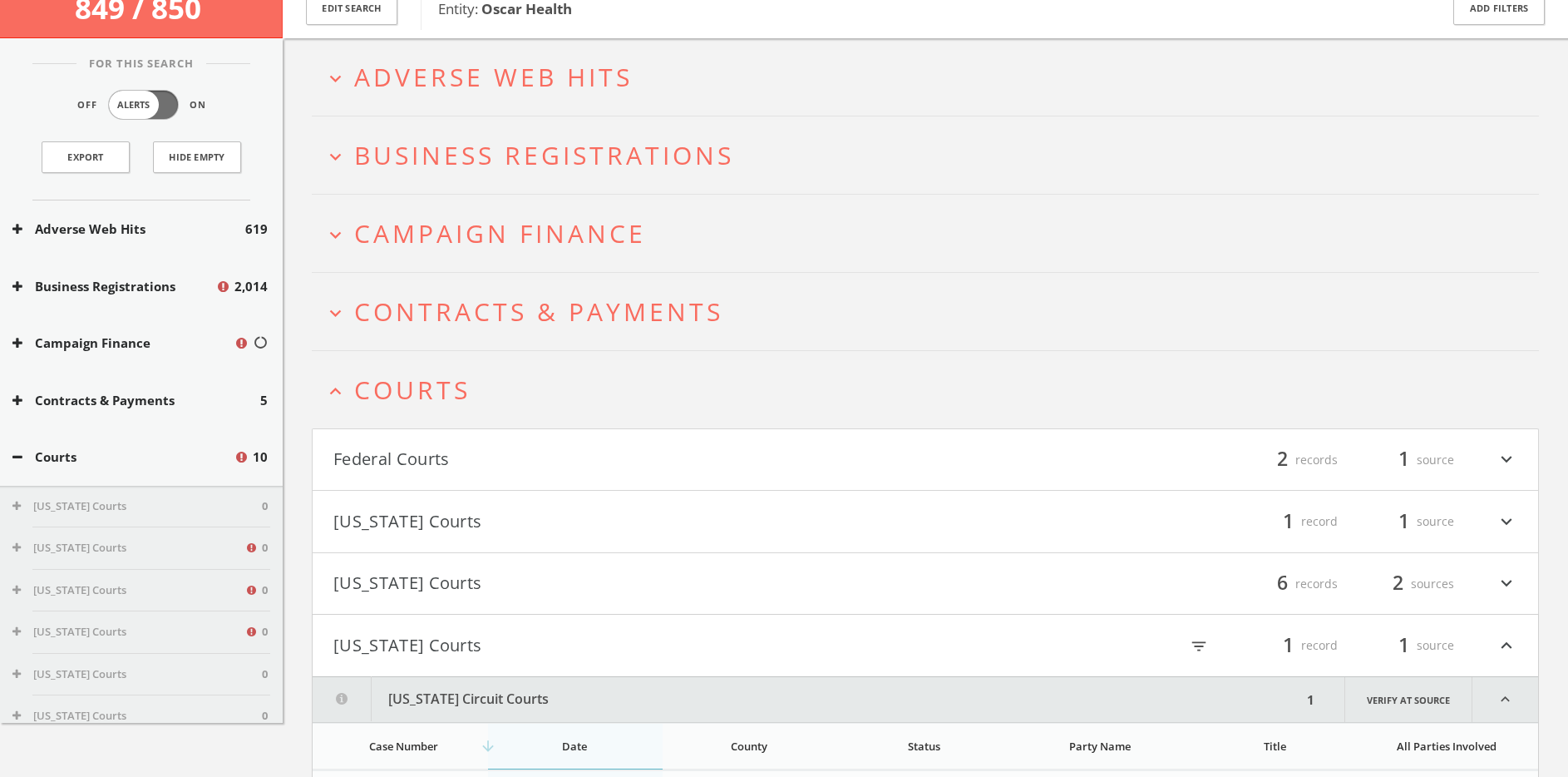 scroll, scrollTop: 7, scrollLeft: 0, axis: vertical 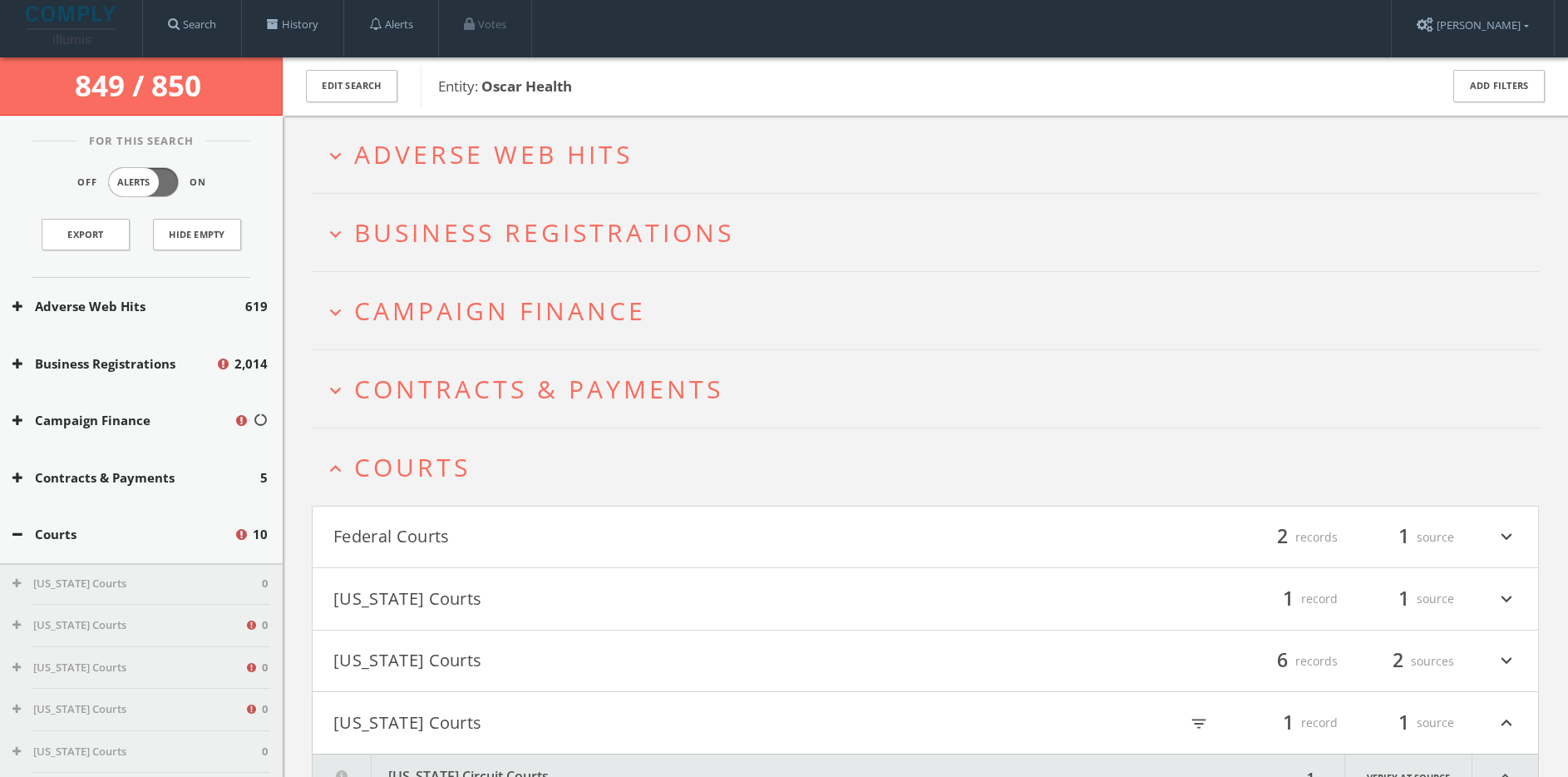 click on "Courts" at bounding box center (412, 467) 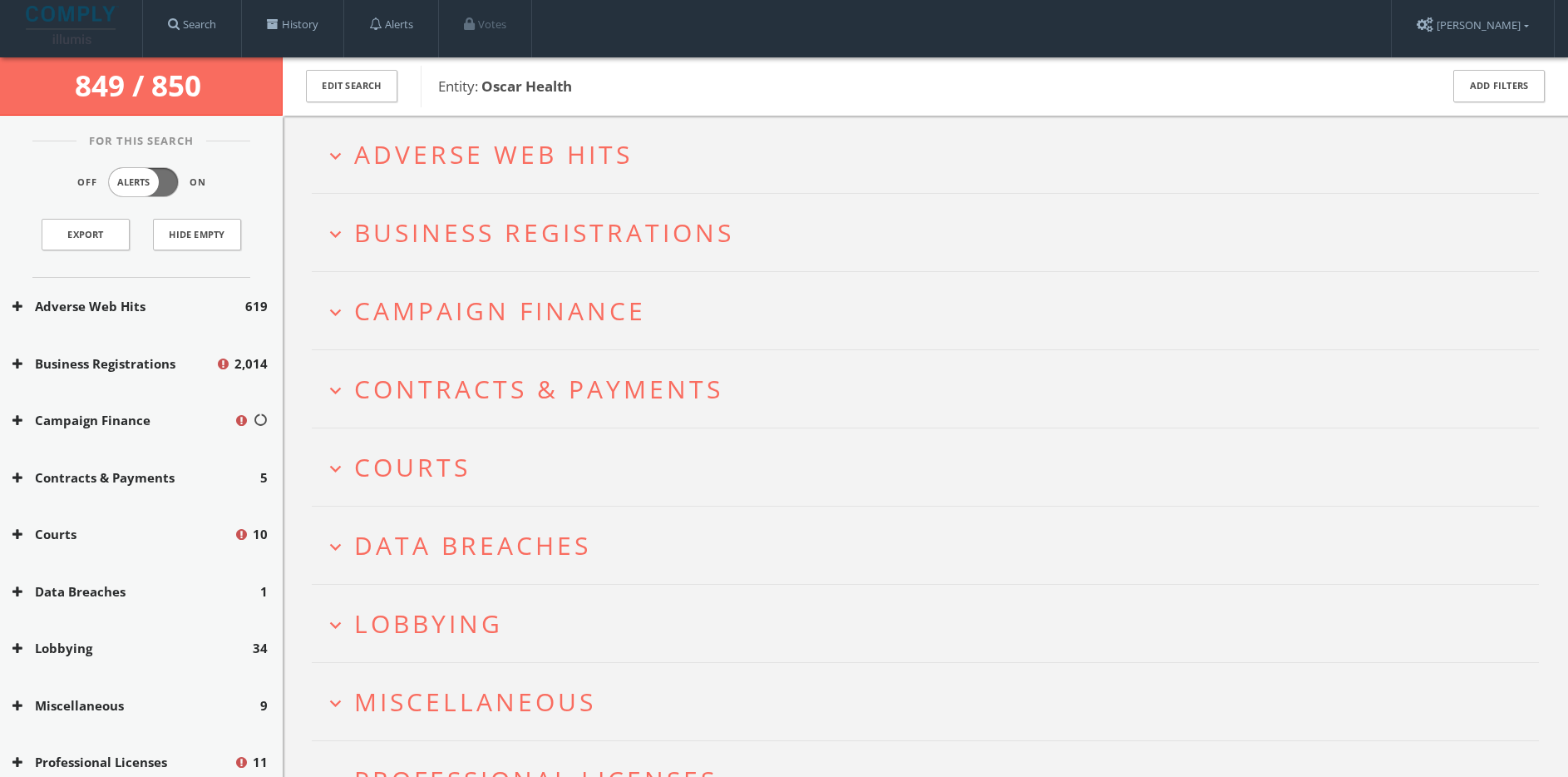 click on "Campaign Finance" at bounding box center (500, 310) 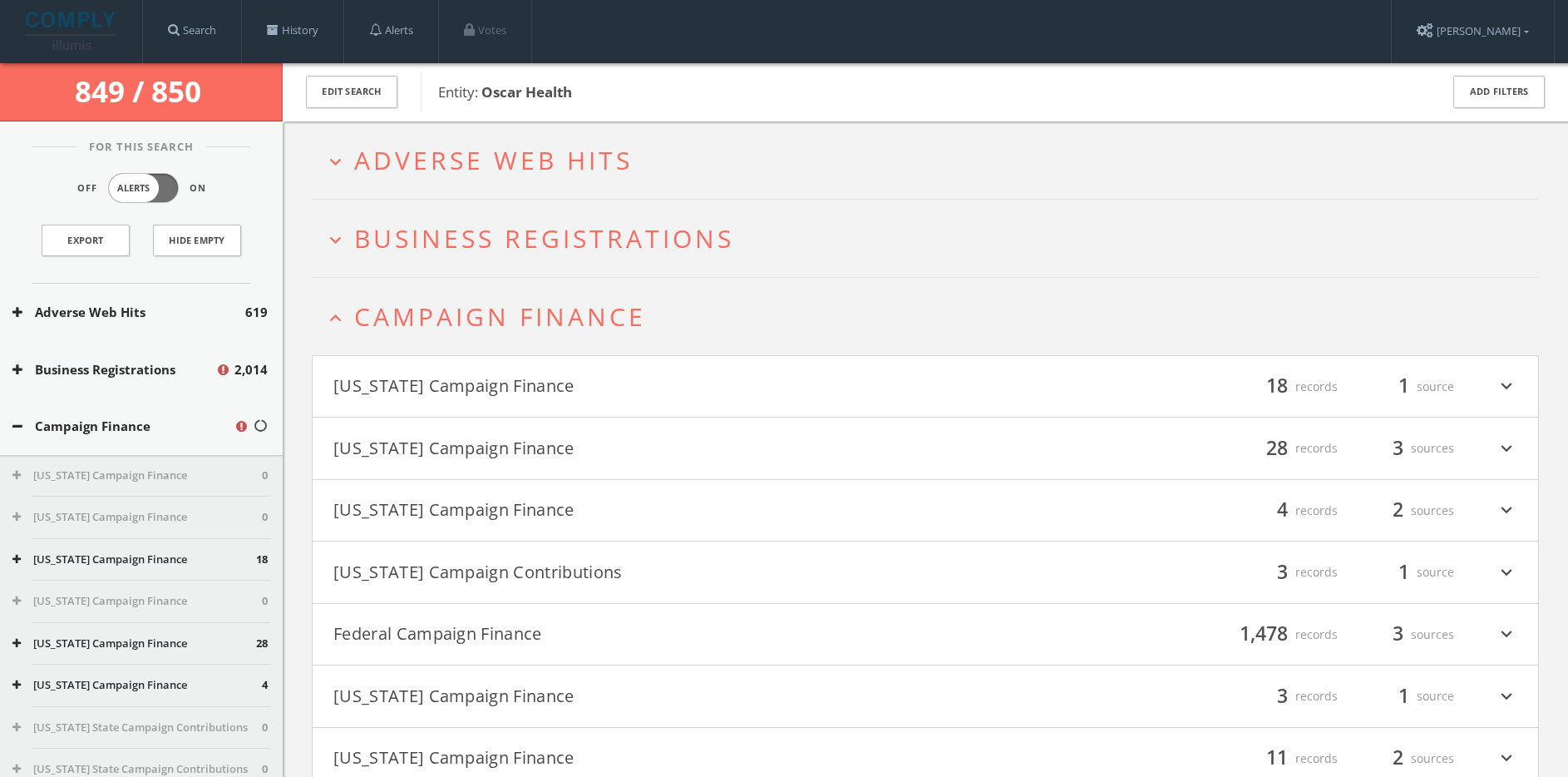 scroll, scrollTop: 0, scrollLeft: 0, axis: both 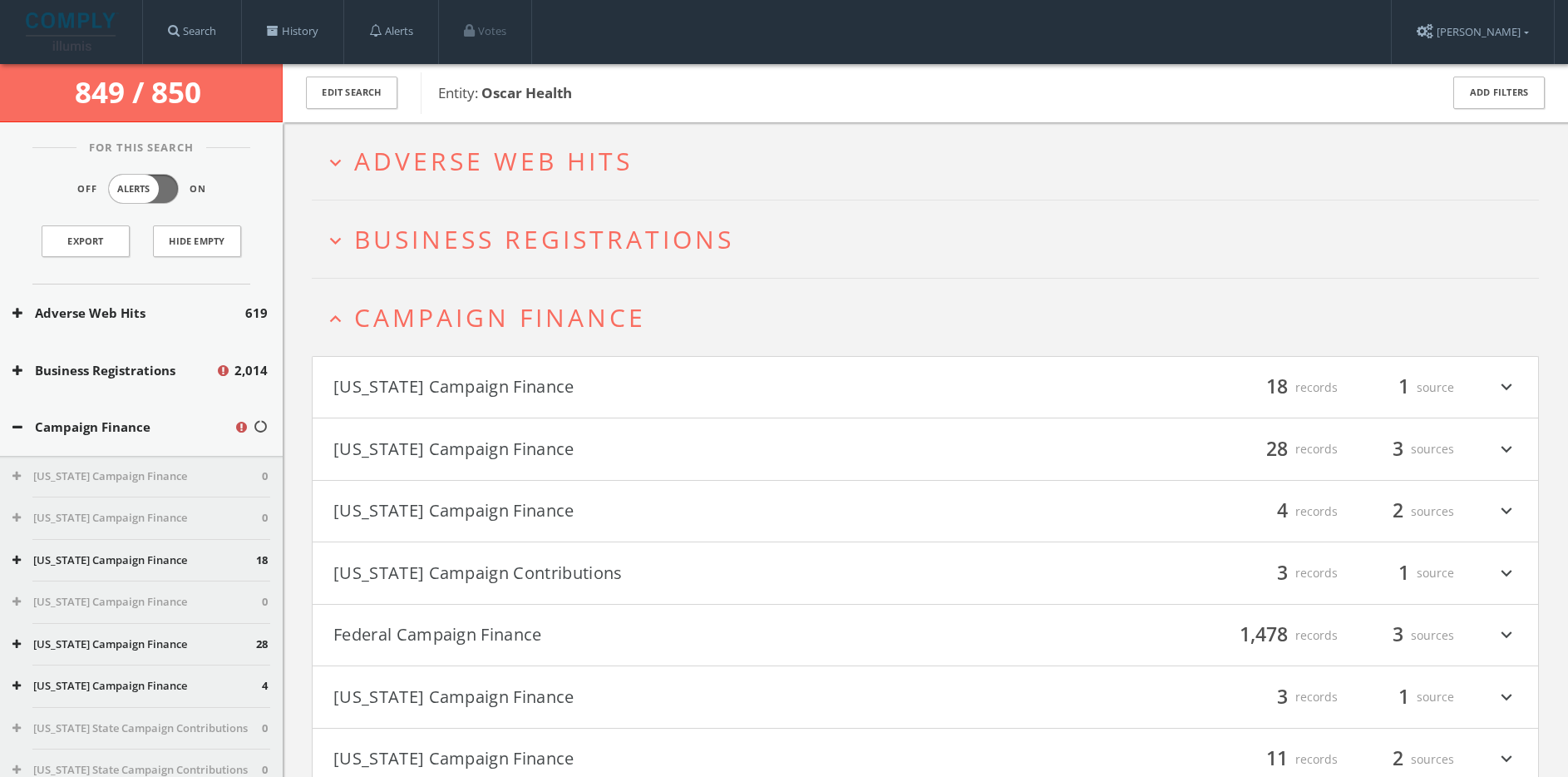 click on "Adverse Web Hits" at bounding box center [493, 161] 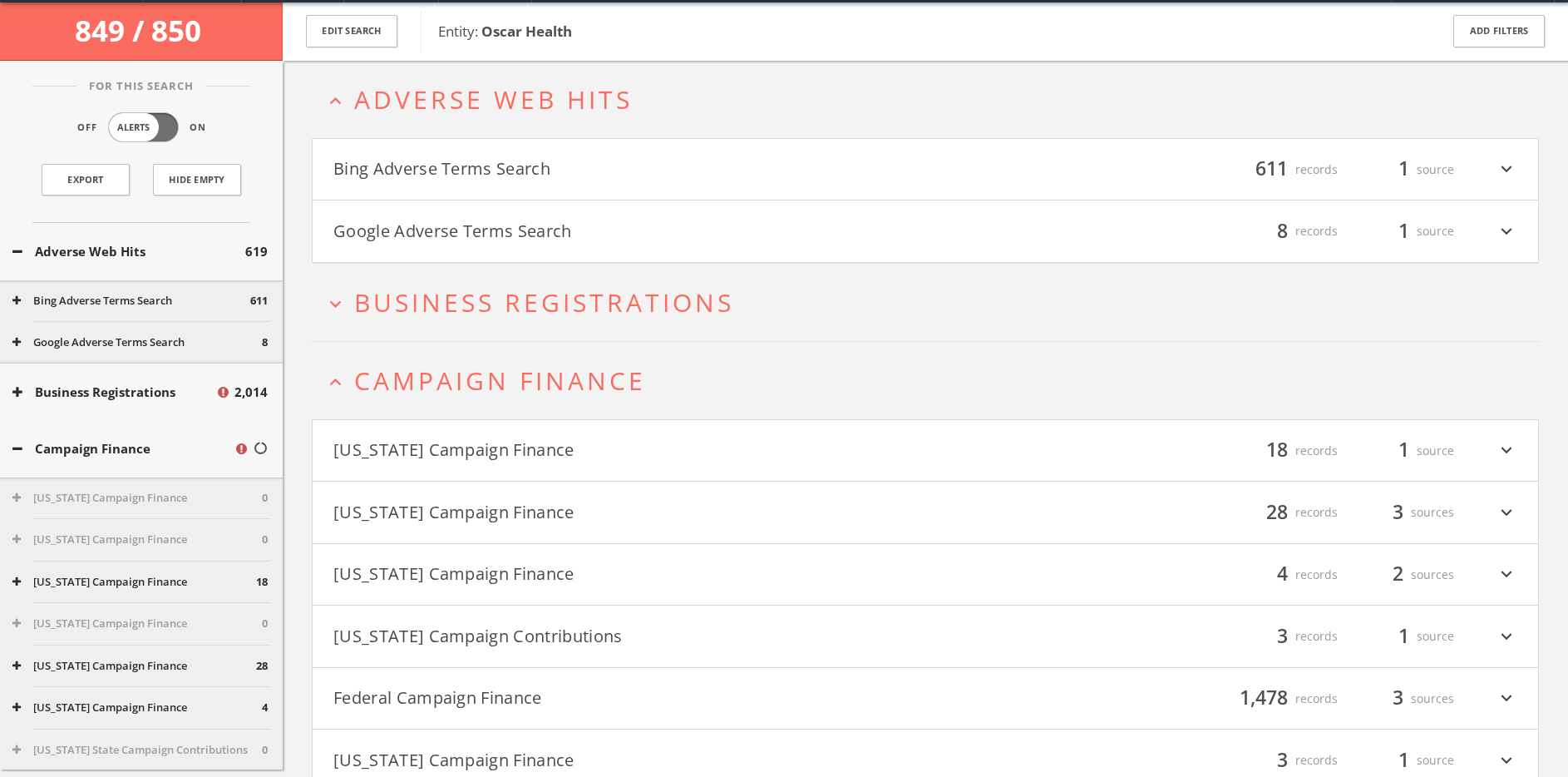 click on "Google Adverse Terms Search filter_list 8 records 1 source  expand_more" at bounding box center (925, 231) 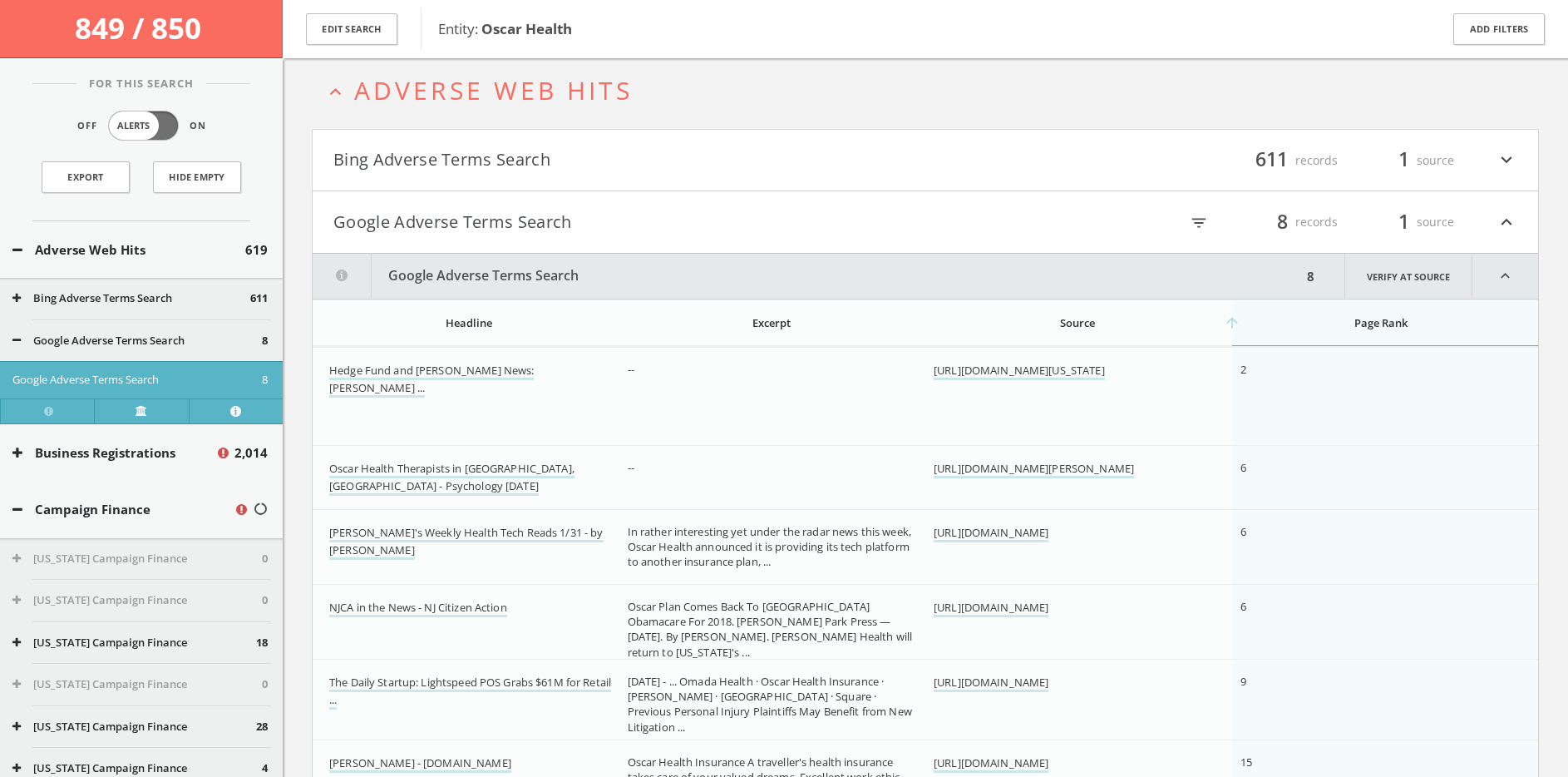 scroll, scrollTop: 0, scrollLeft: 0, axis: both 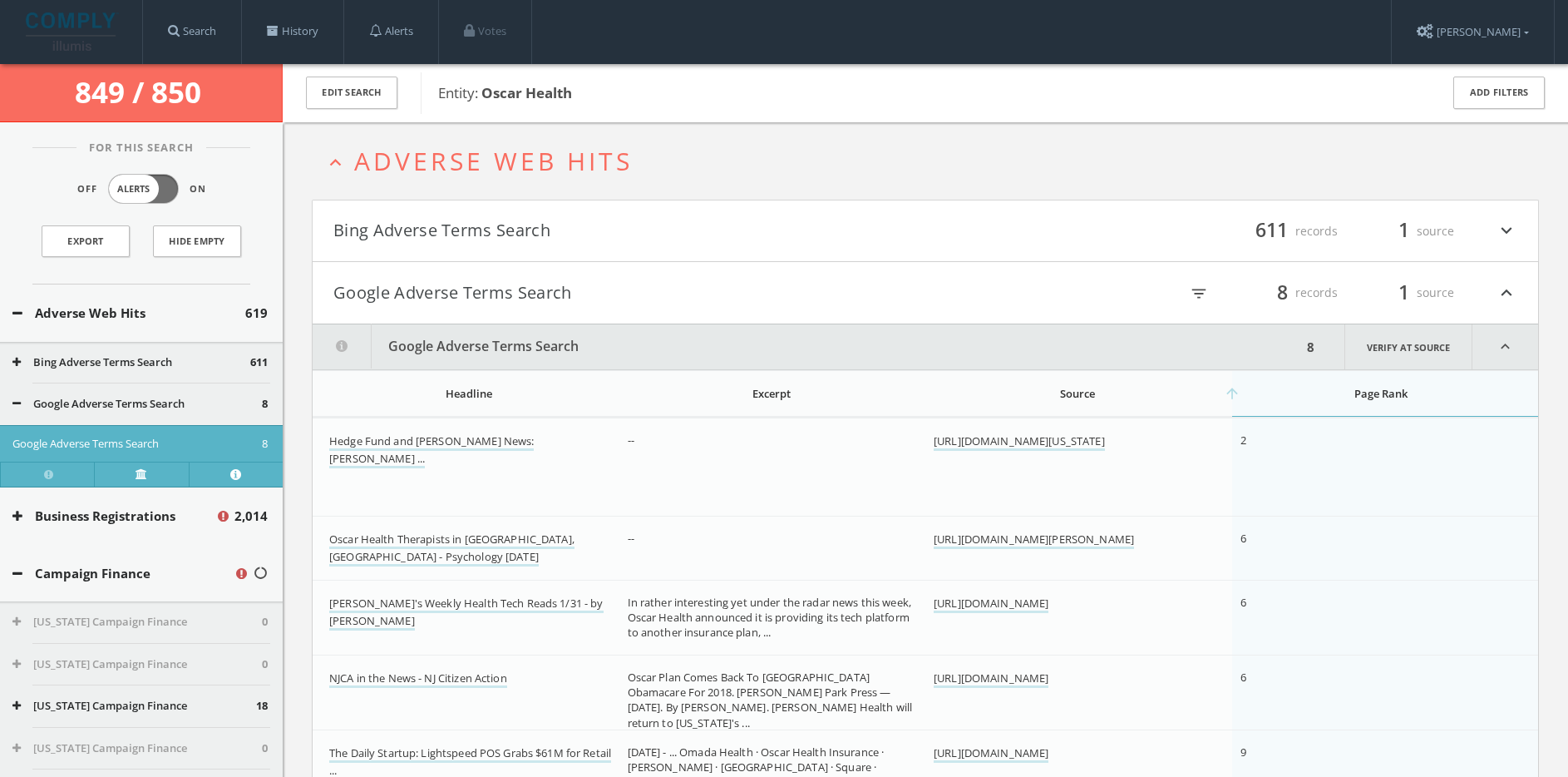 click on "Bing Adverse Terms Search filter_list 611 records 1 source  expand_more" at bounding box center (925, 231) 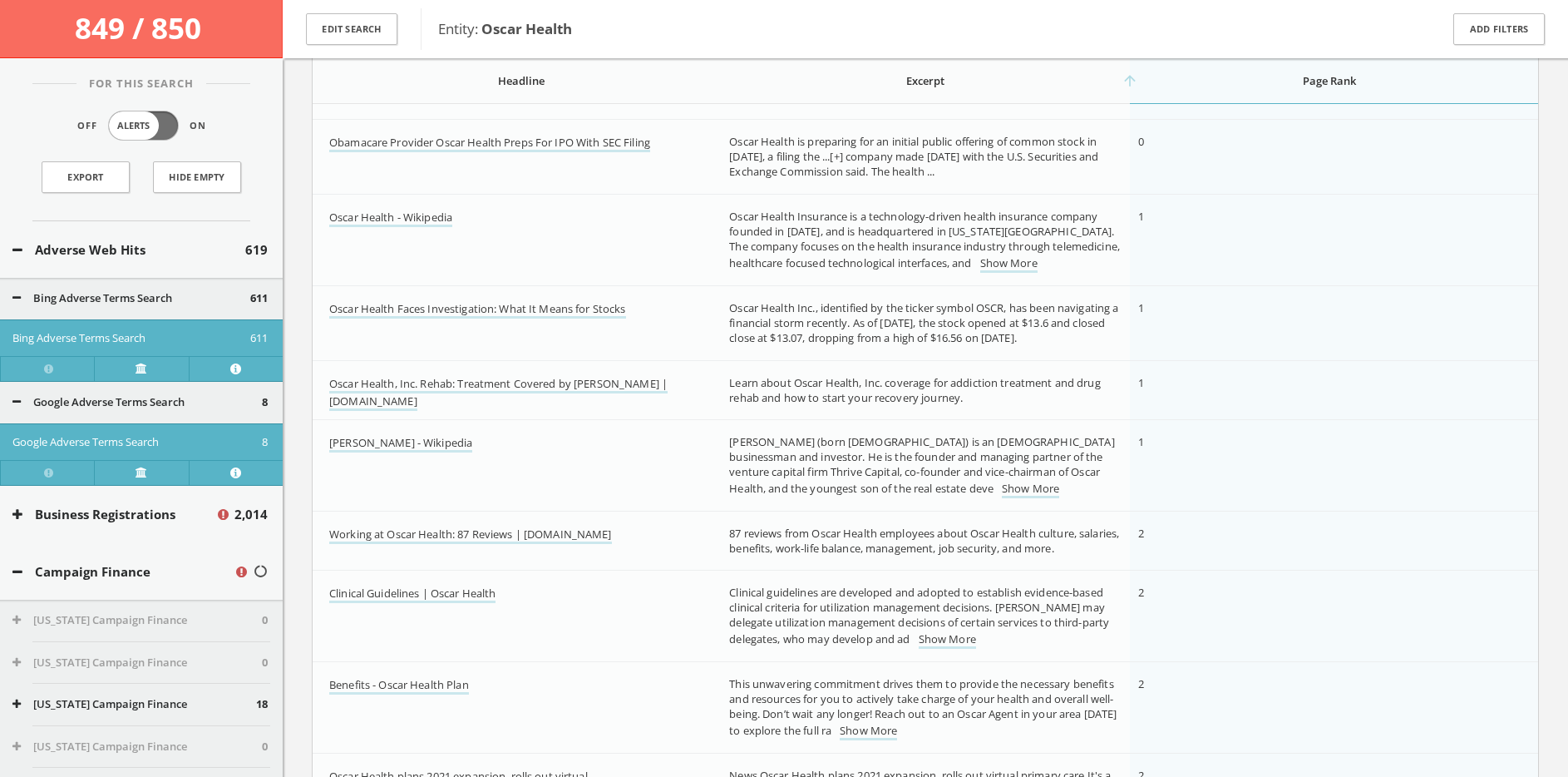 scroll, scrollTop: 558, scrollLeft: 0, axis: vertical 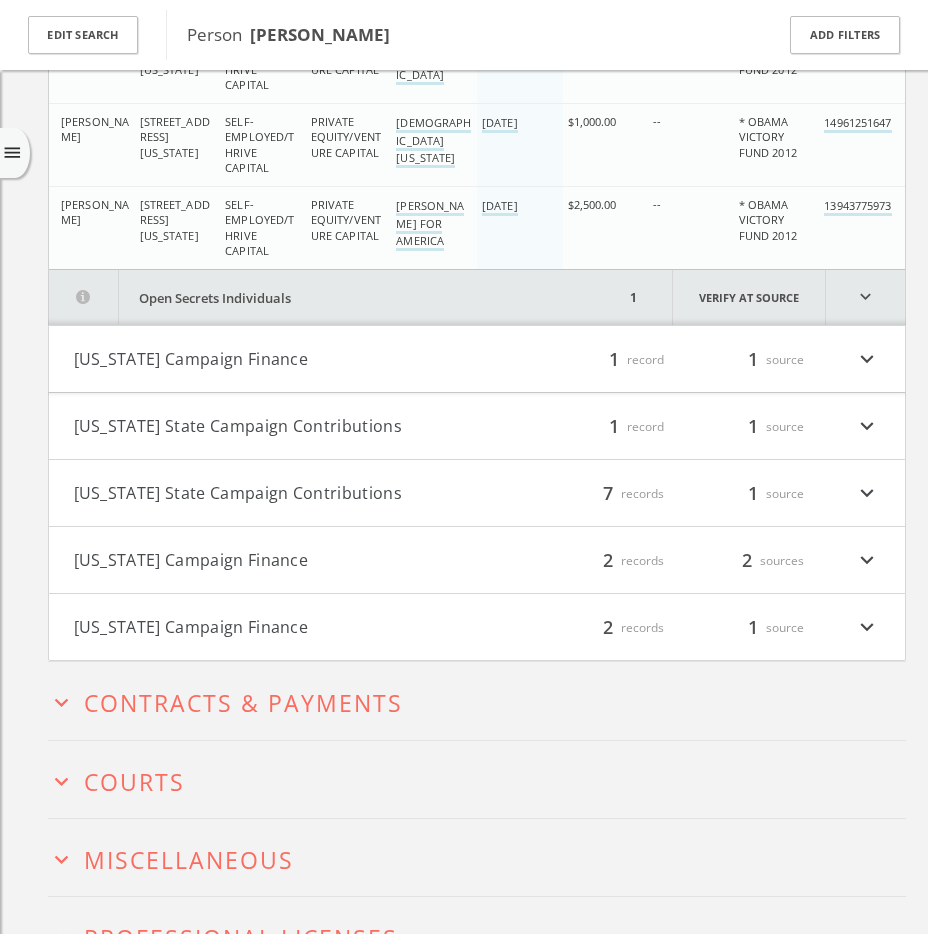click on "Open Secrets Individuals" at bounding box center (337, 297) 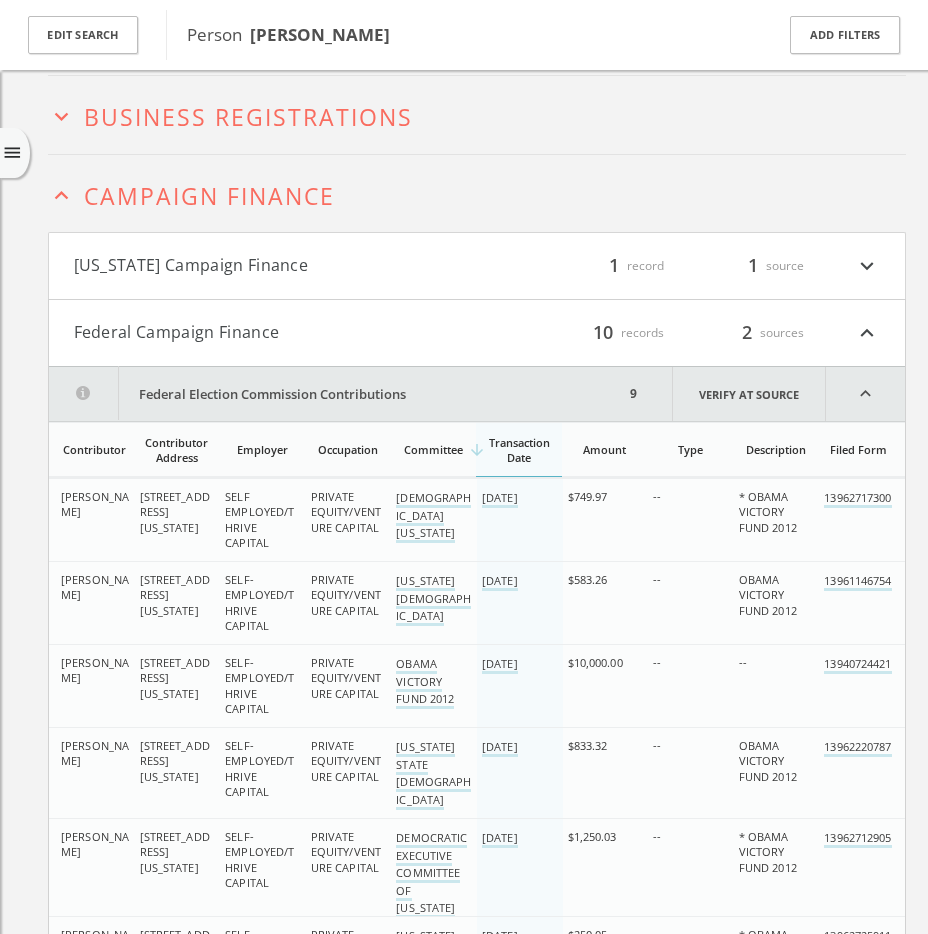 scroll, scrollTop: 0, scrollLeft: 0, axis: both 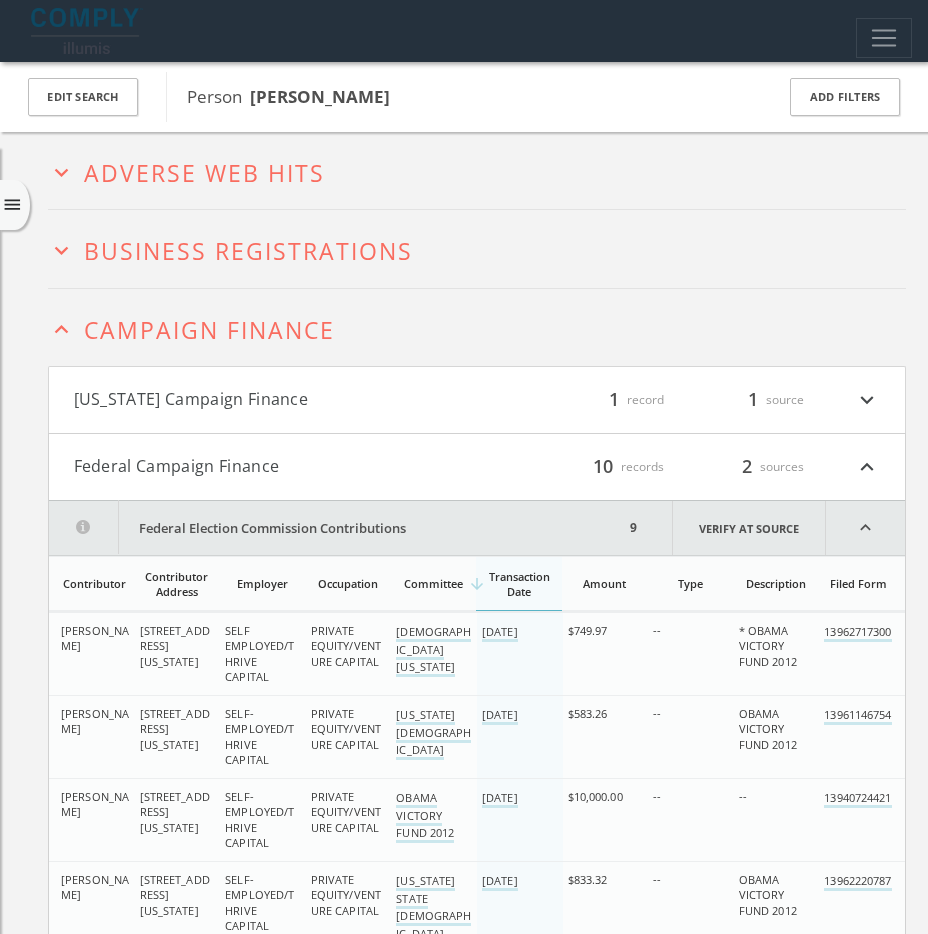 click on "expand_less Campaign Finance" at bounding box center [477, 327] 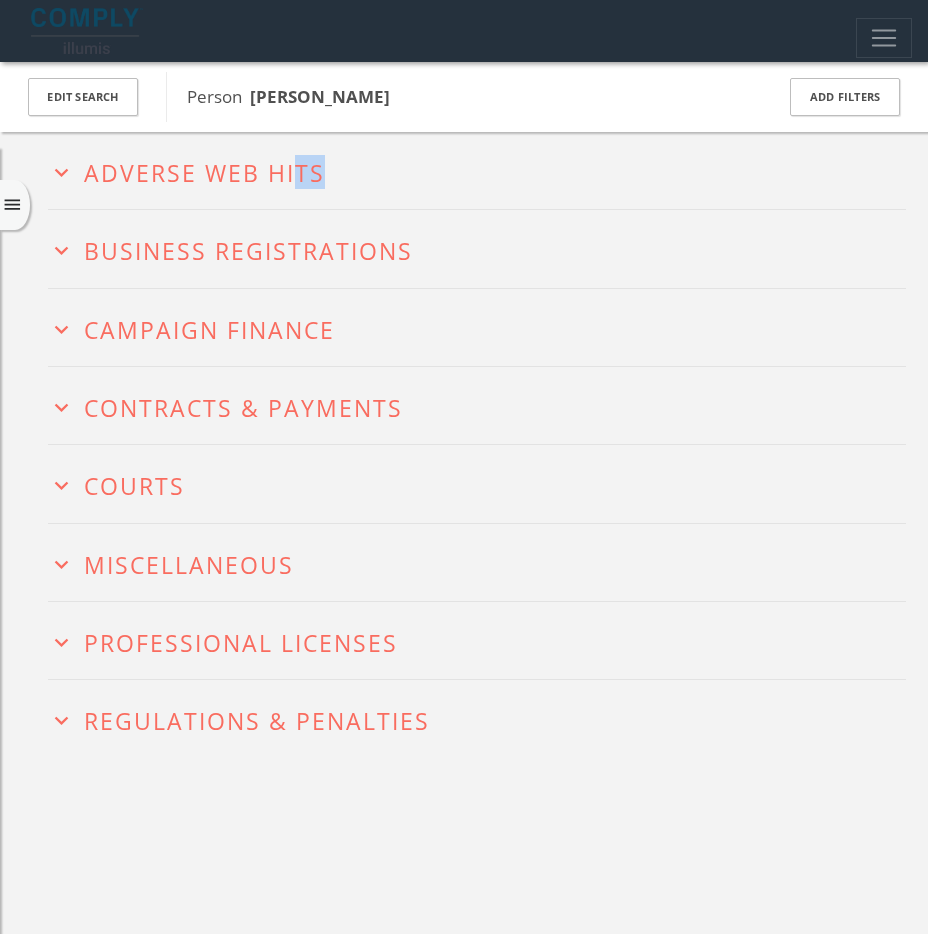 click on "expand_more Adverse Web Hits" at bounding box center (477, 170) 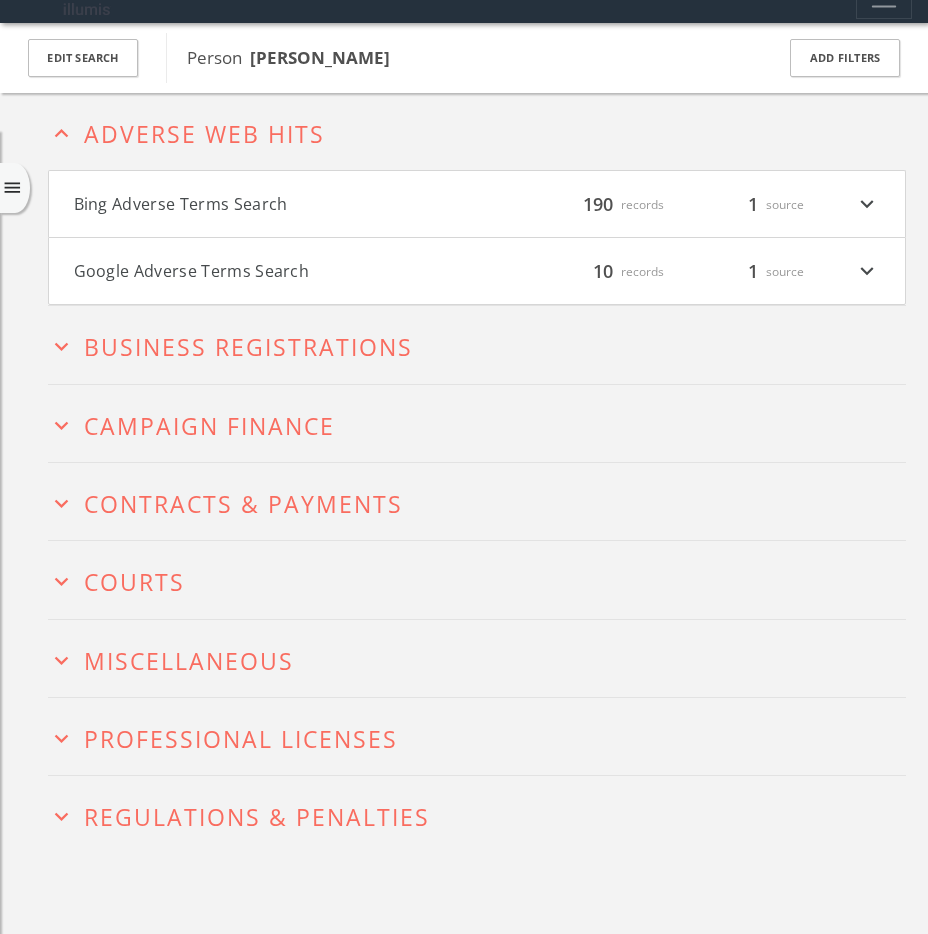 click on "Google Adverse Terms Search filter_list 10 records 1 source  expand_more" at bounding box center [477, 271] 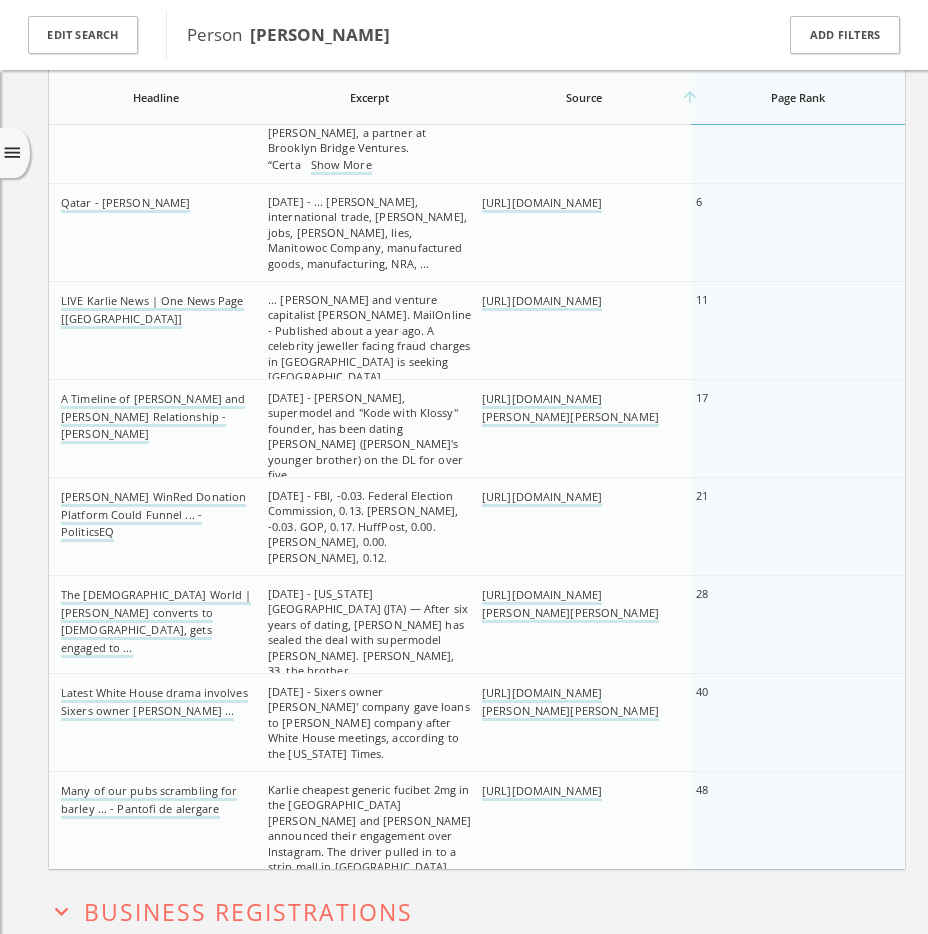 scroll, scrollTop: 0, scrollLeft: 0, axis: both 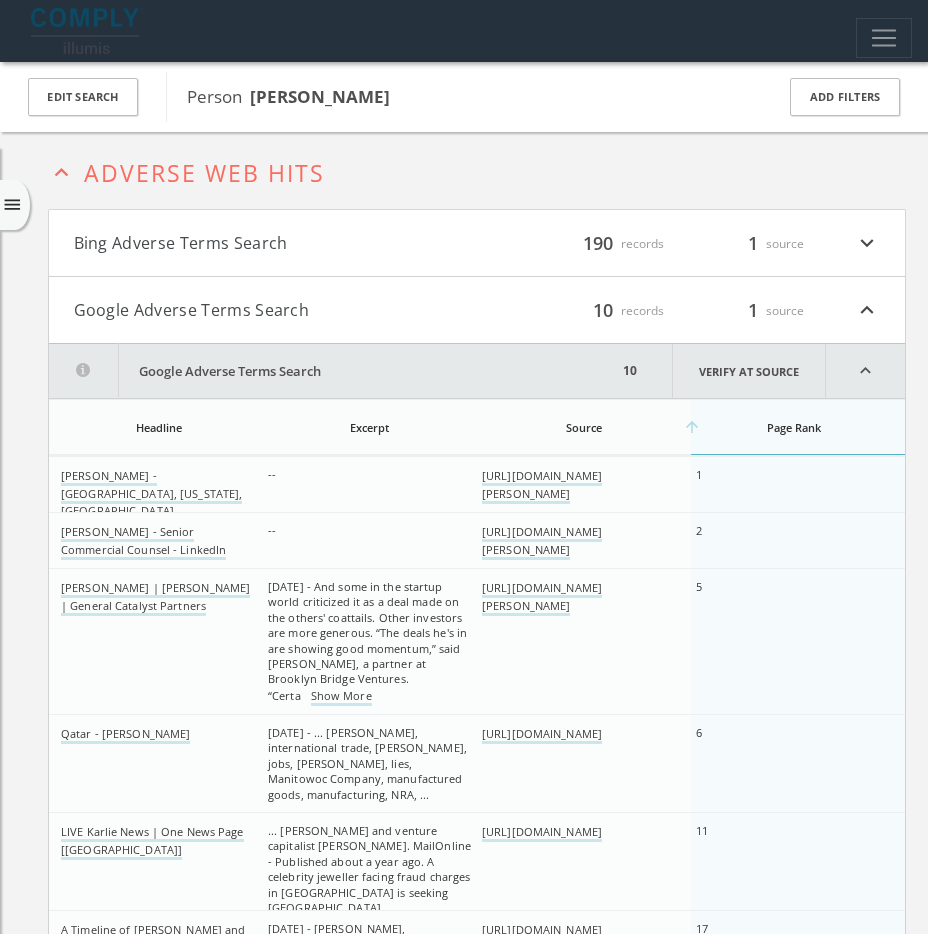 click on "Bing Adverse Terms Search filter_list 190 records 1 source  expand_more" at bounding box center (477, 243) 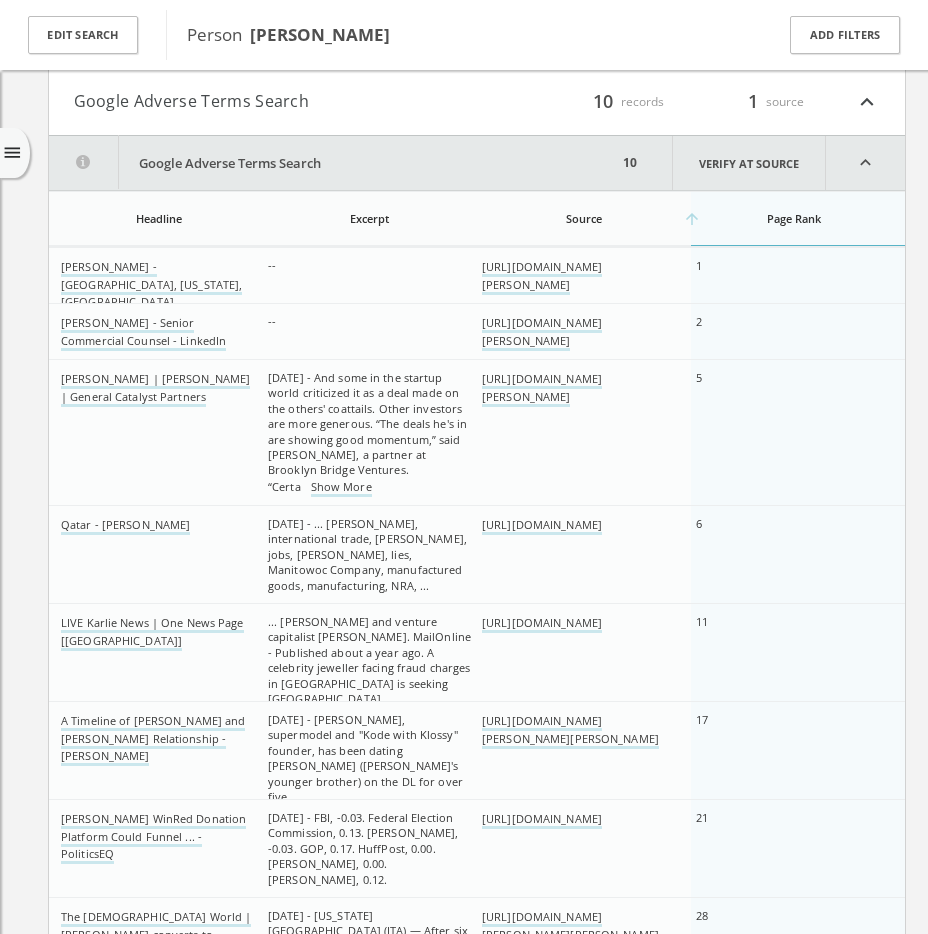 scroll, scrollTop: 18194, scrollLeft: 0, axis: vertical 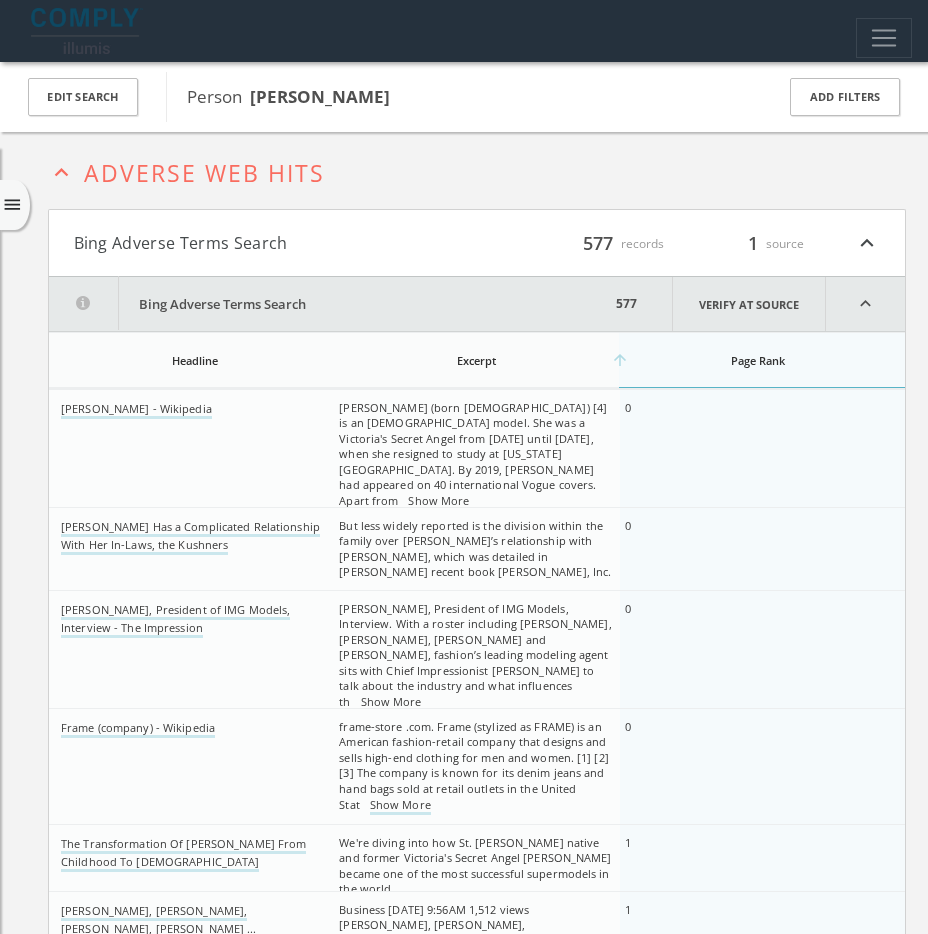 click on "Bing Adverse Terms Search" at bounding box center [275, 243] 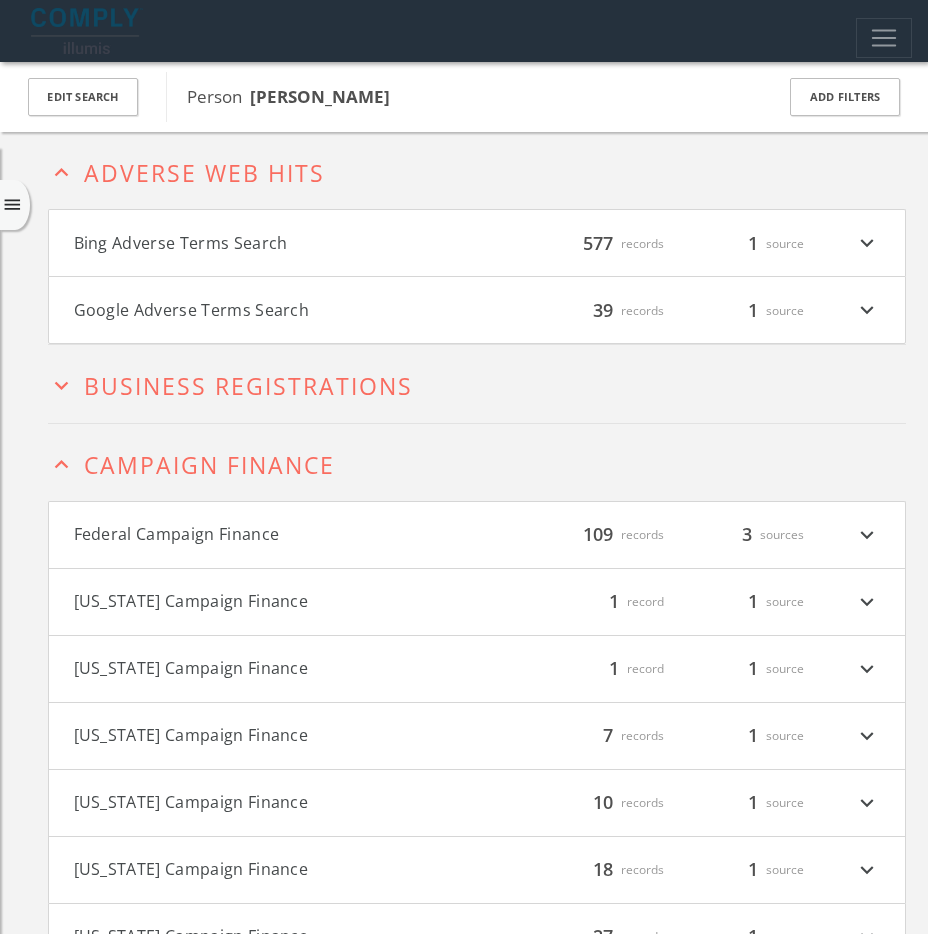 click on "Campaign Finance" at bounding box center (209, 465) 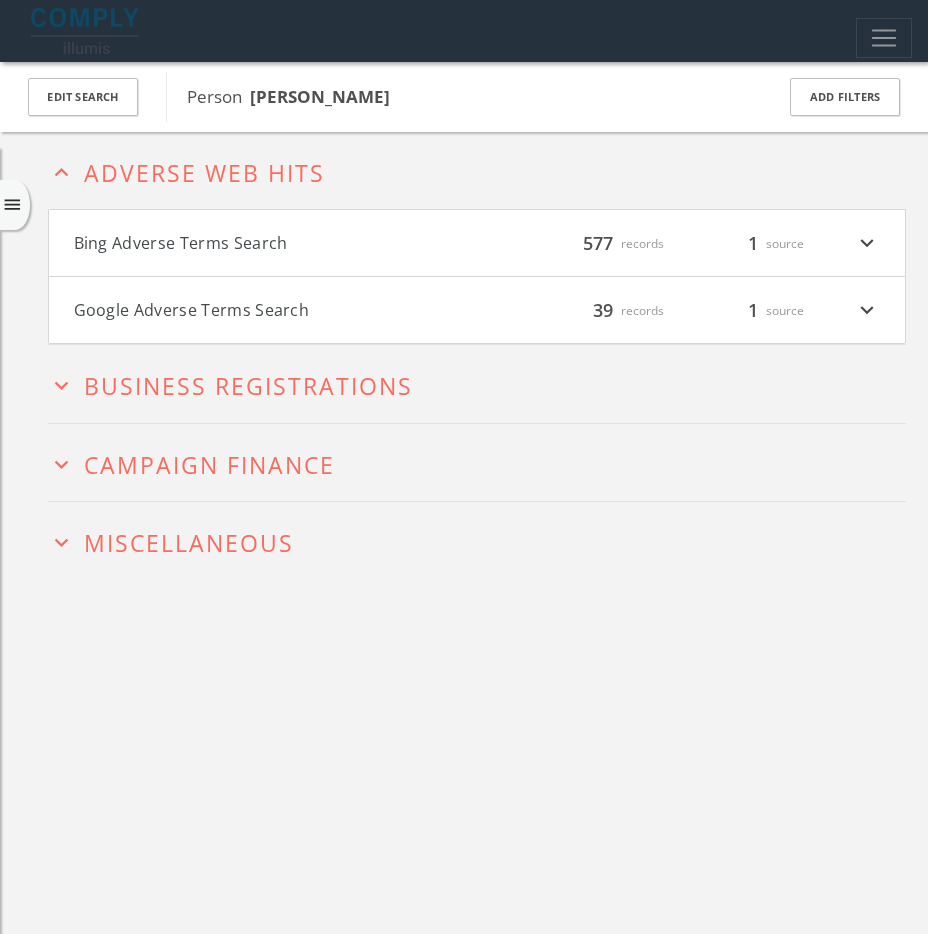 click on "Campaign Finance" at bounding box center (209, 465) 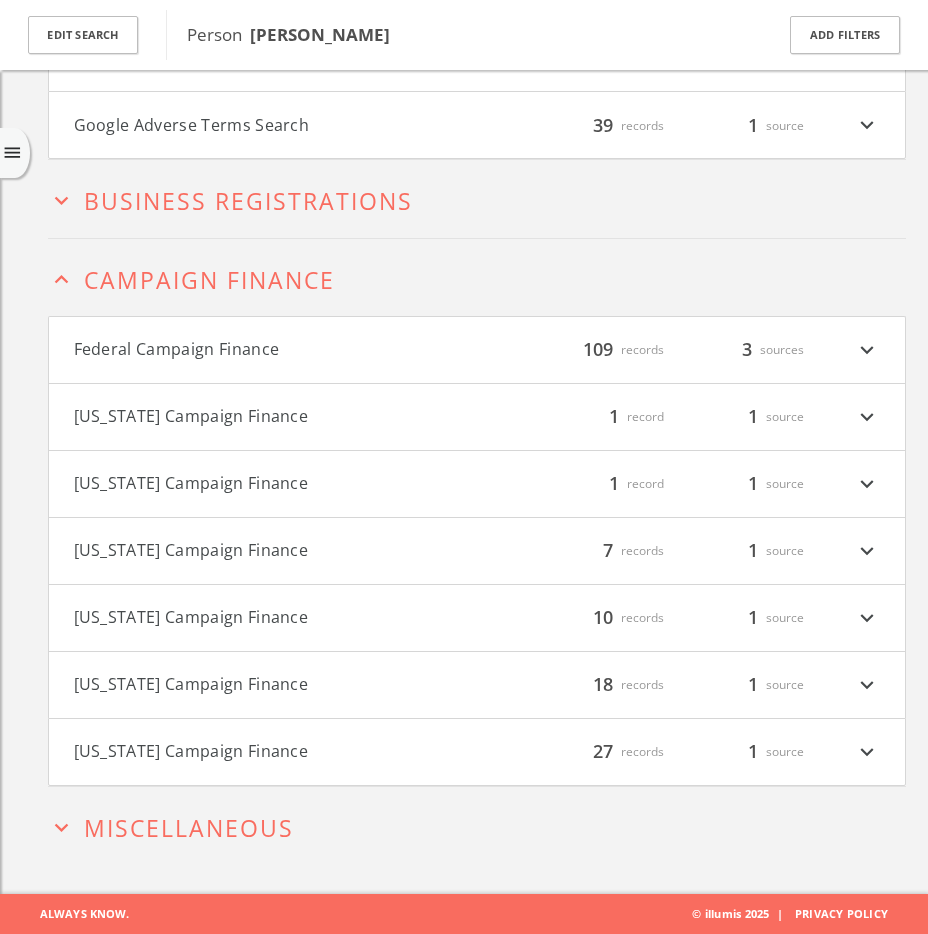 drag, startPoint x: 541, startPoint y: 272, endPoint x: 543, endPoint y: 288, distance: 16.124516 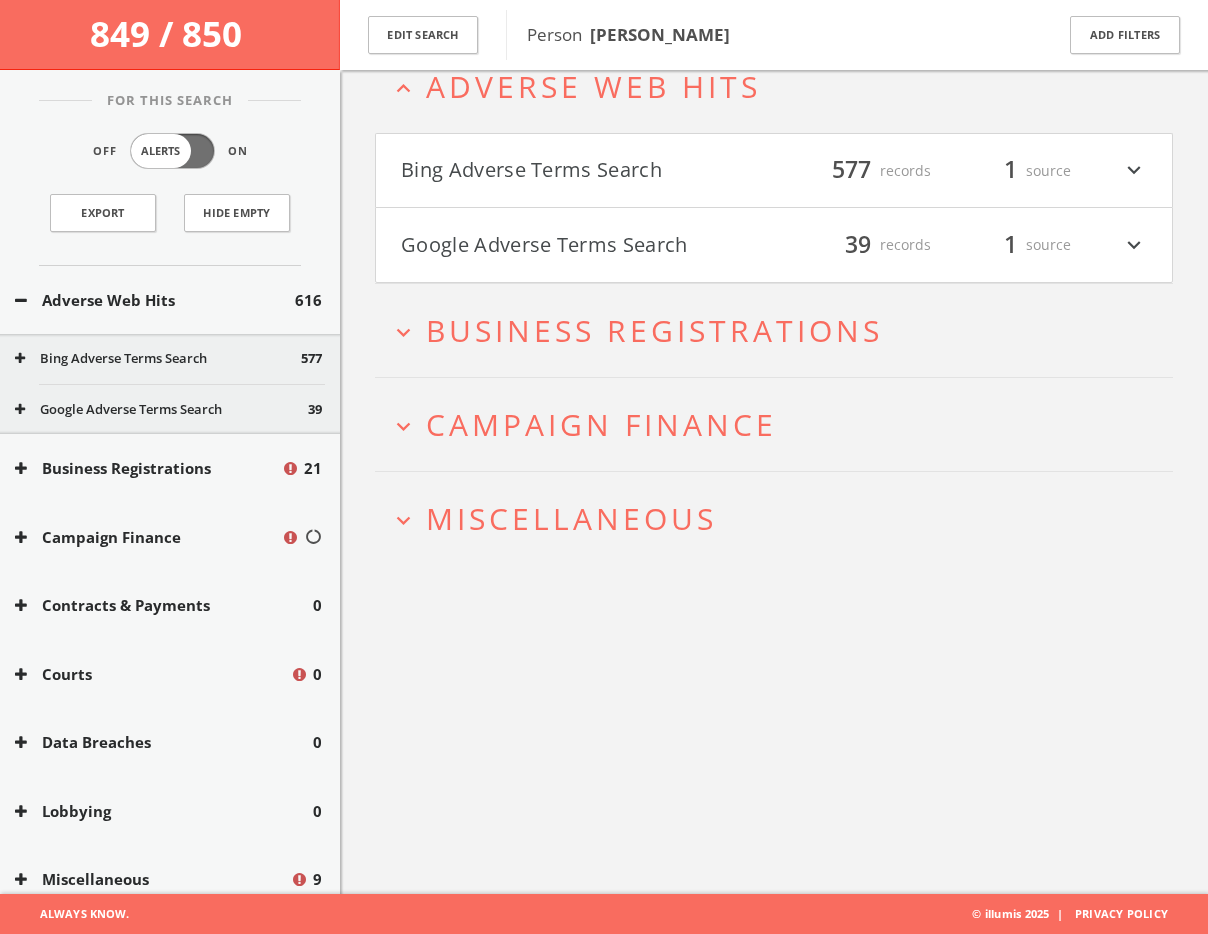 scroll, scrollTop: 0, scrollLeft: 0, axis: both 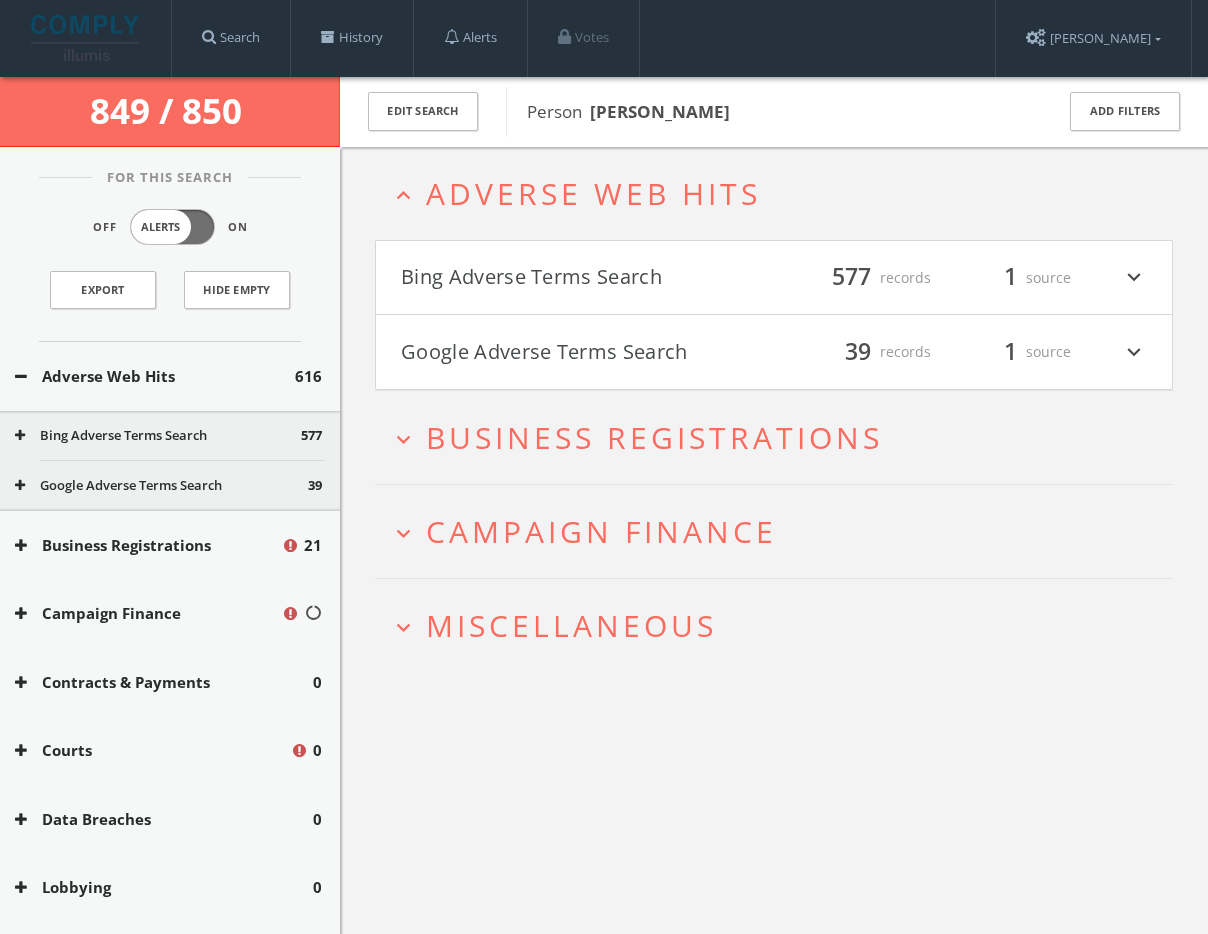 click on "expand_less Adverse Web Hits" at bounding box center (774, 193) 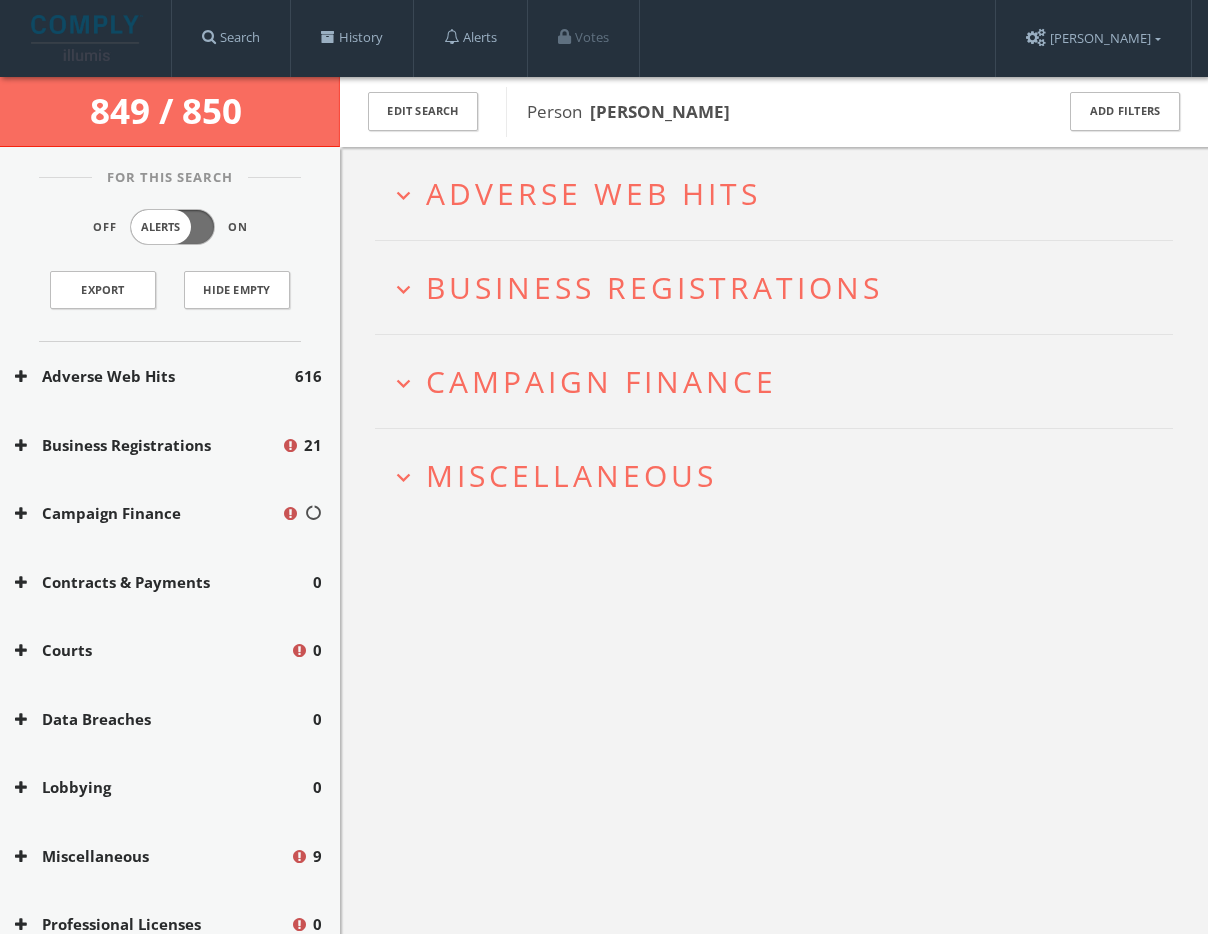 click on "Campaign Finance" at bounding box center (601, 381) 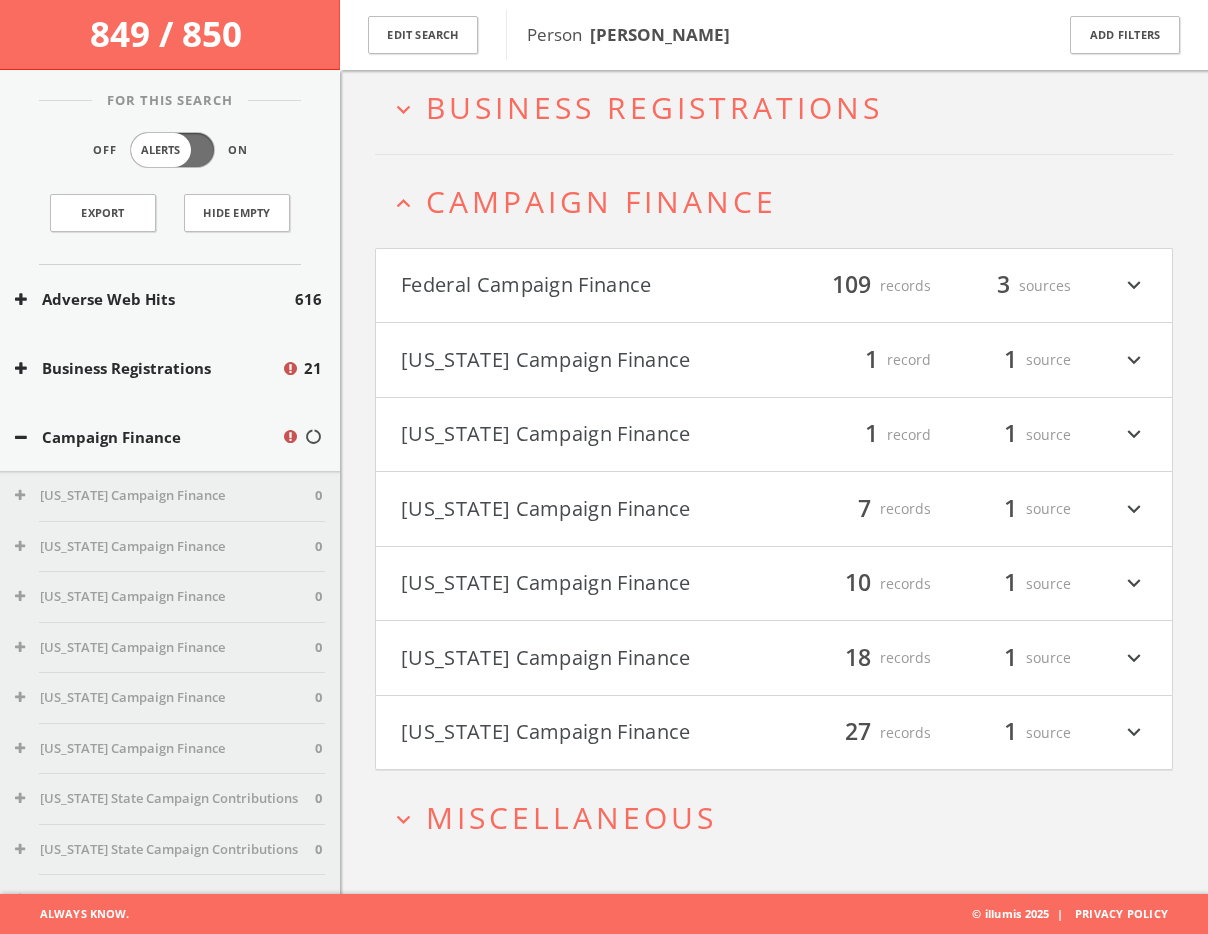 click on "Federal Campaign Finance" at bounding box center (587, 286) 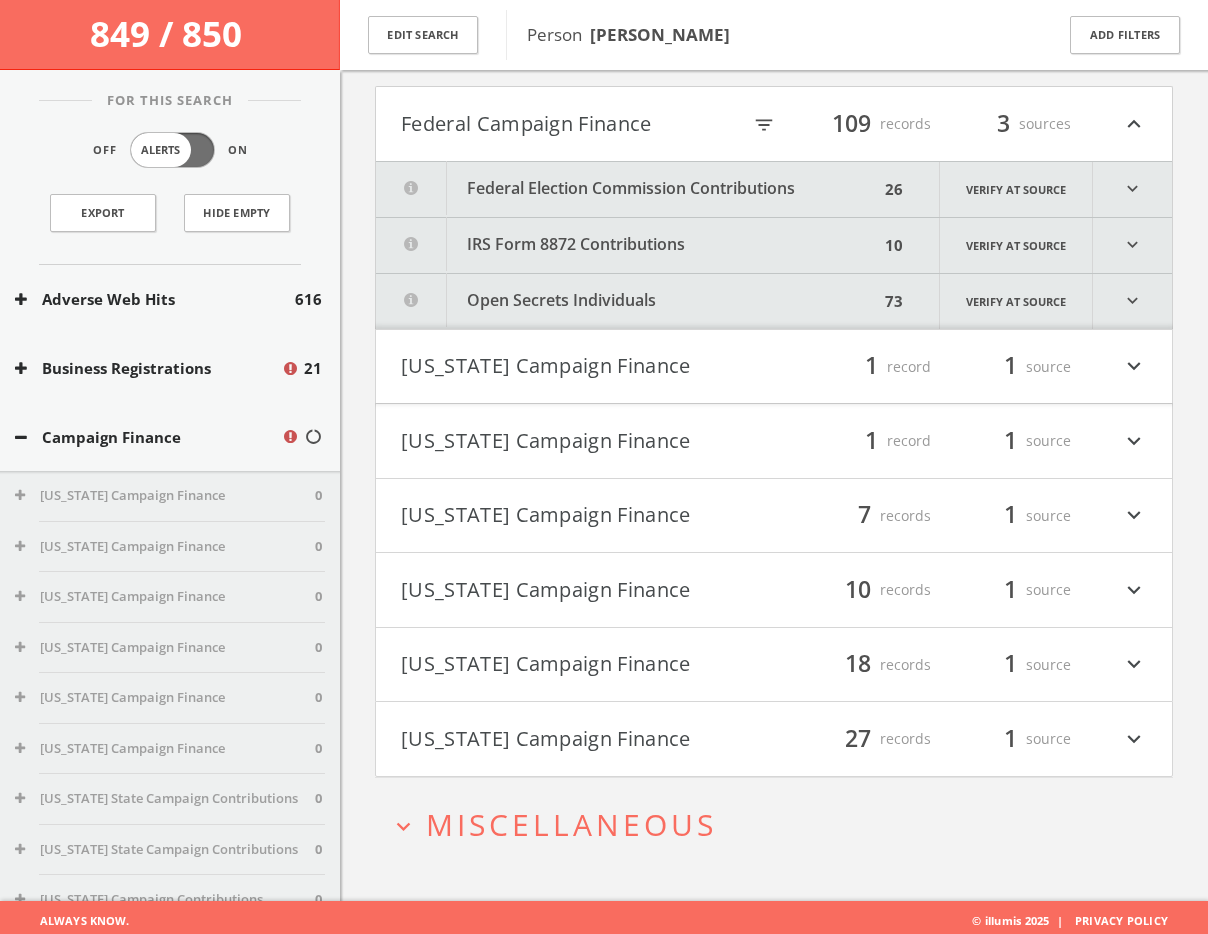 scroll, scrollTop: 359, scrollLeft: 0, axis: vertical 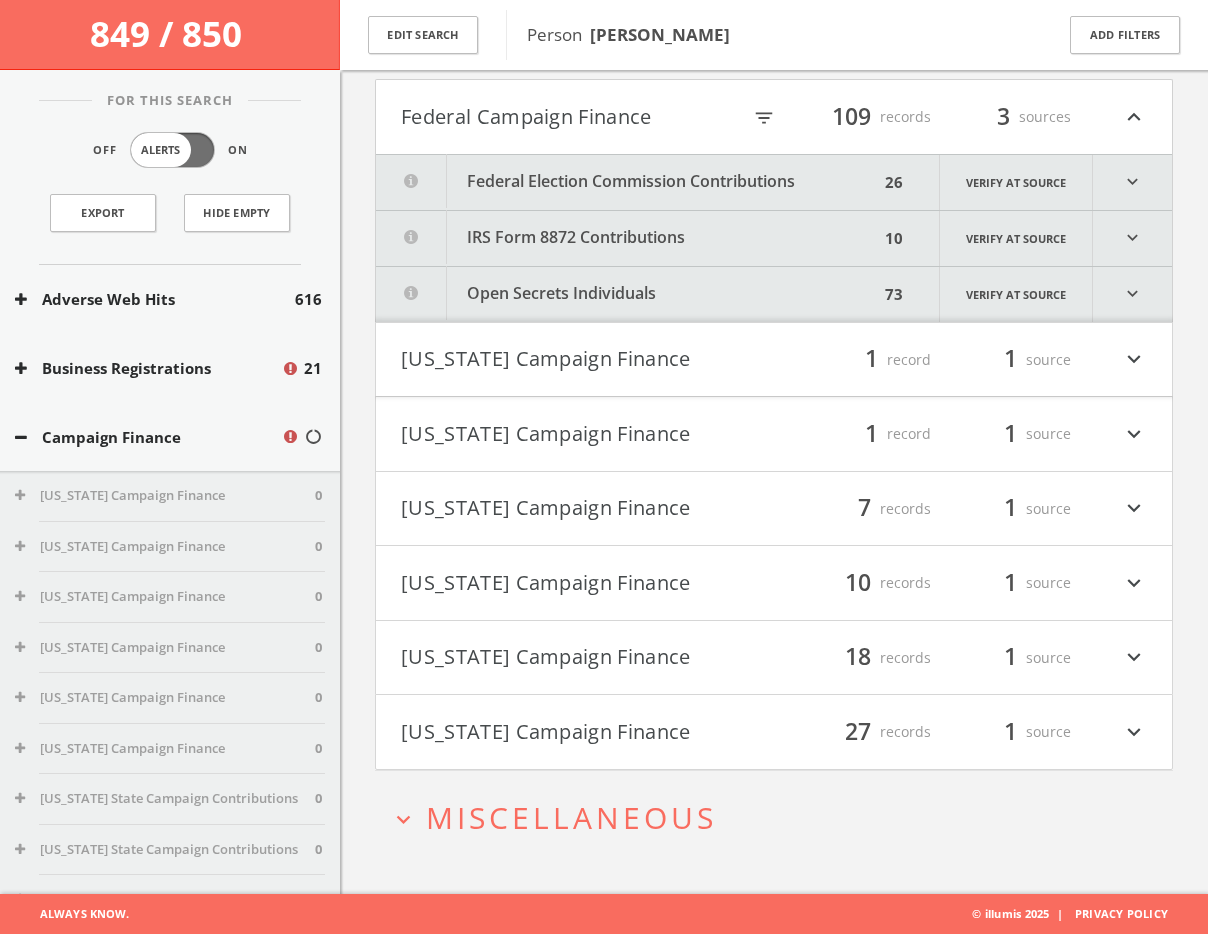 click on "filter_list" at bounding box center [764, 118] 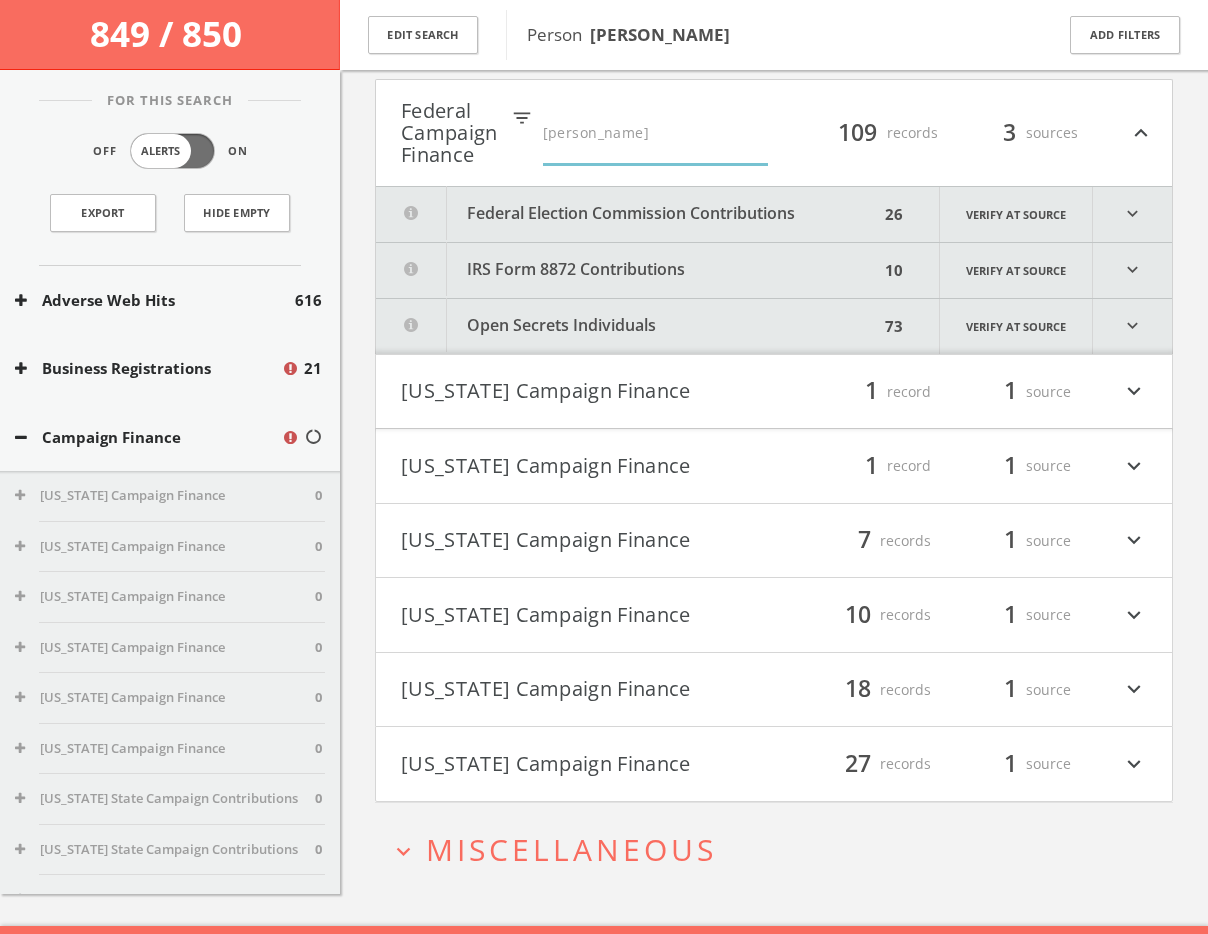 type on "obama" 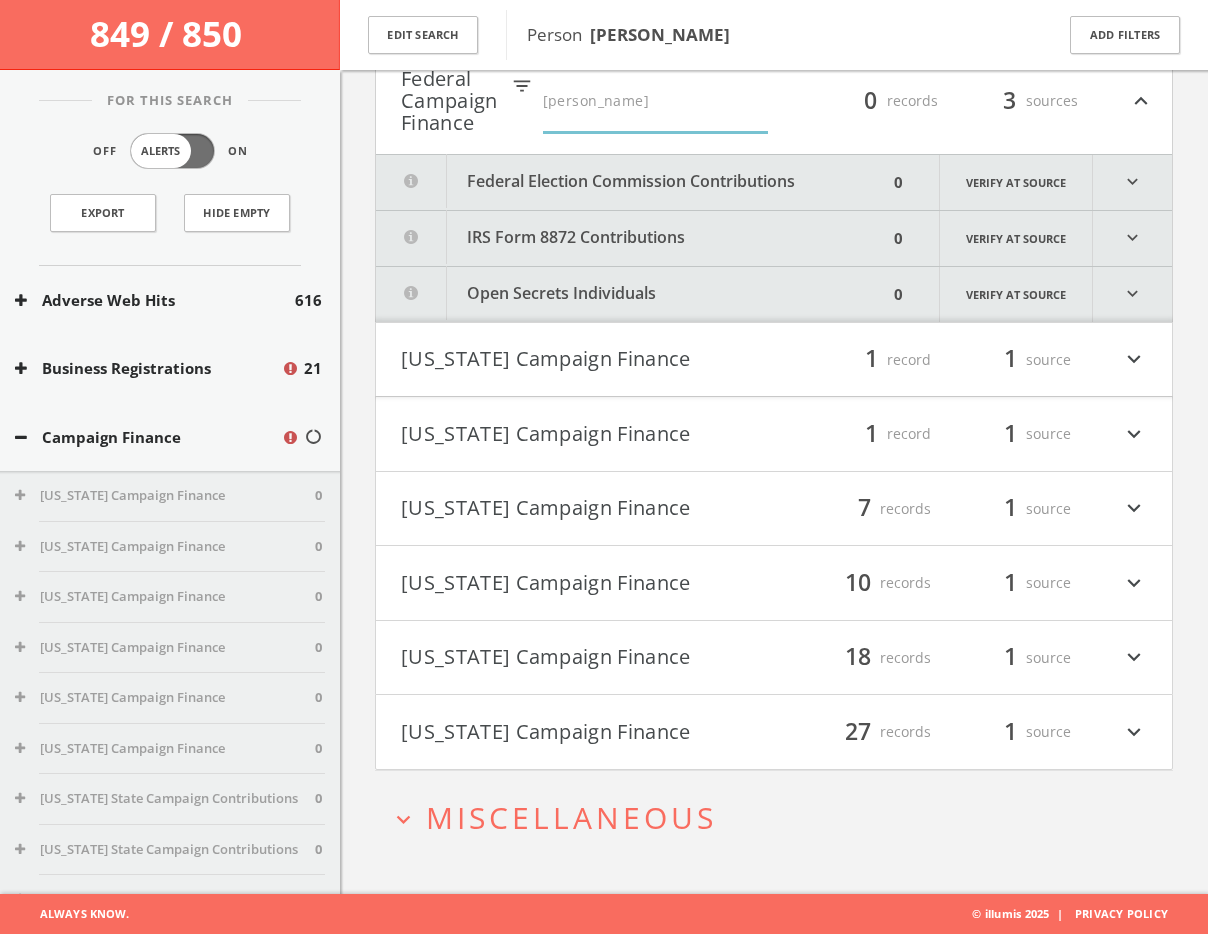 click on "expand_more Miscellaneous" at bounding box center (774, 817) 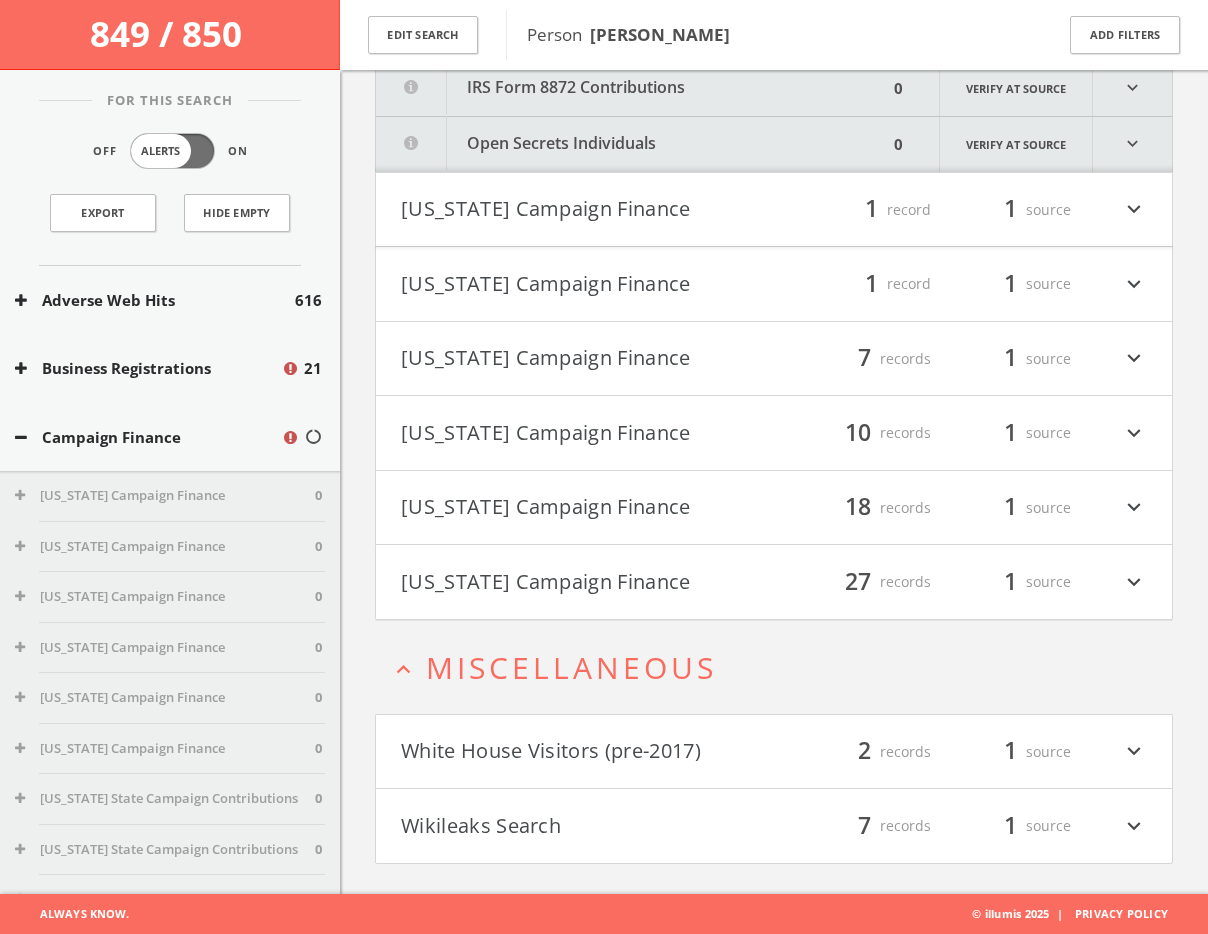 click on "White House Visitors (pre-2017)" at bounding box center [587, 752] 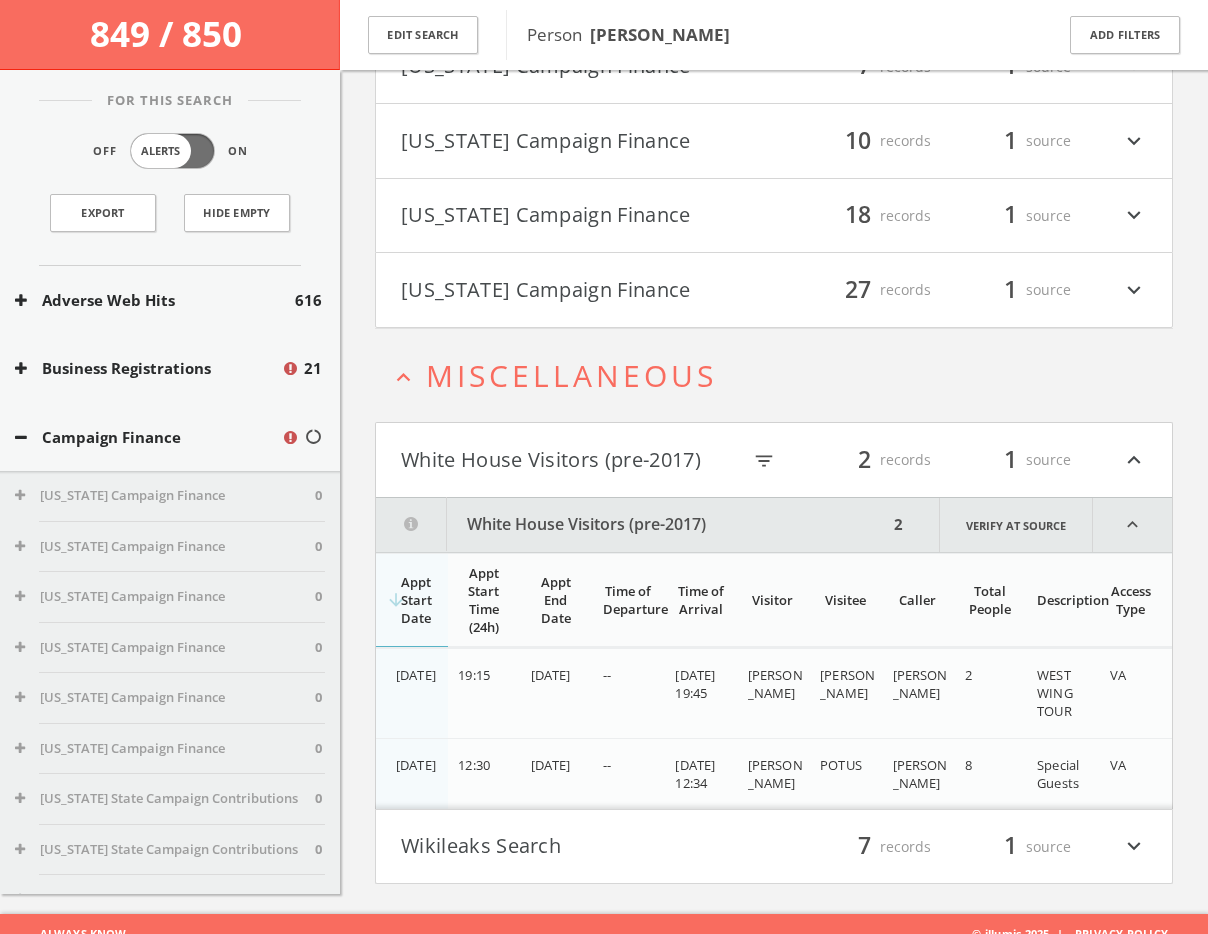 scroll, scrollTop: 853, scrollLeft: 0, axis: vertical 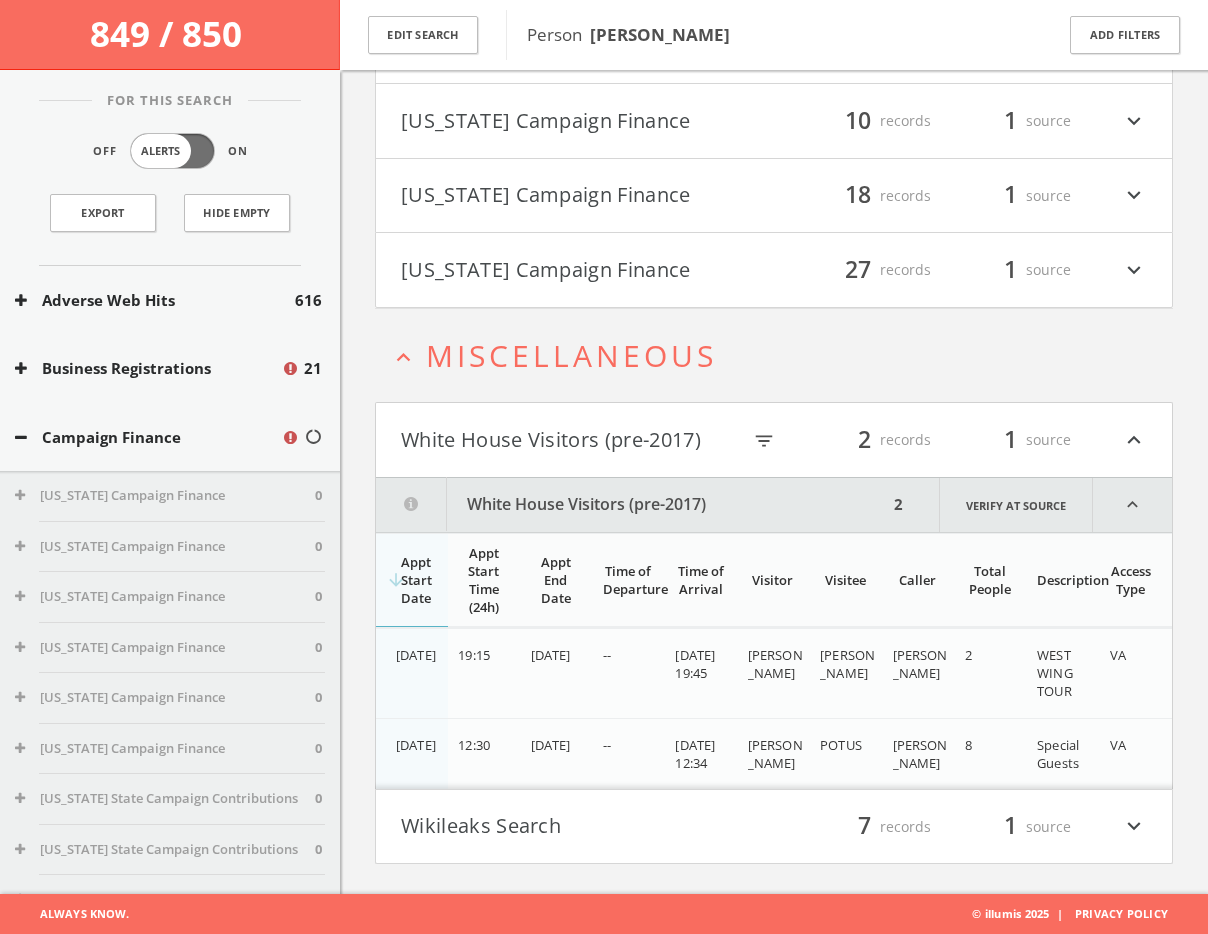click on "Miscellaneous" at bounding box center (571, 355) 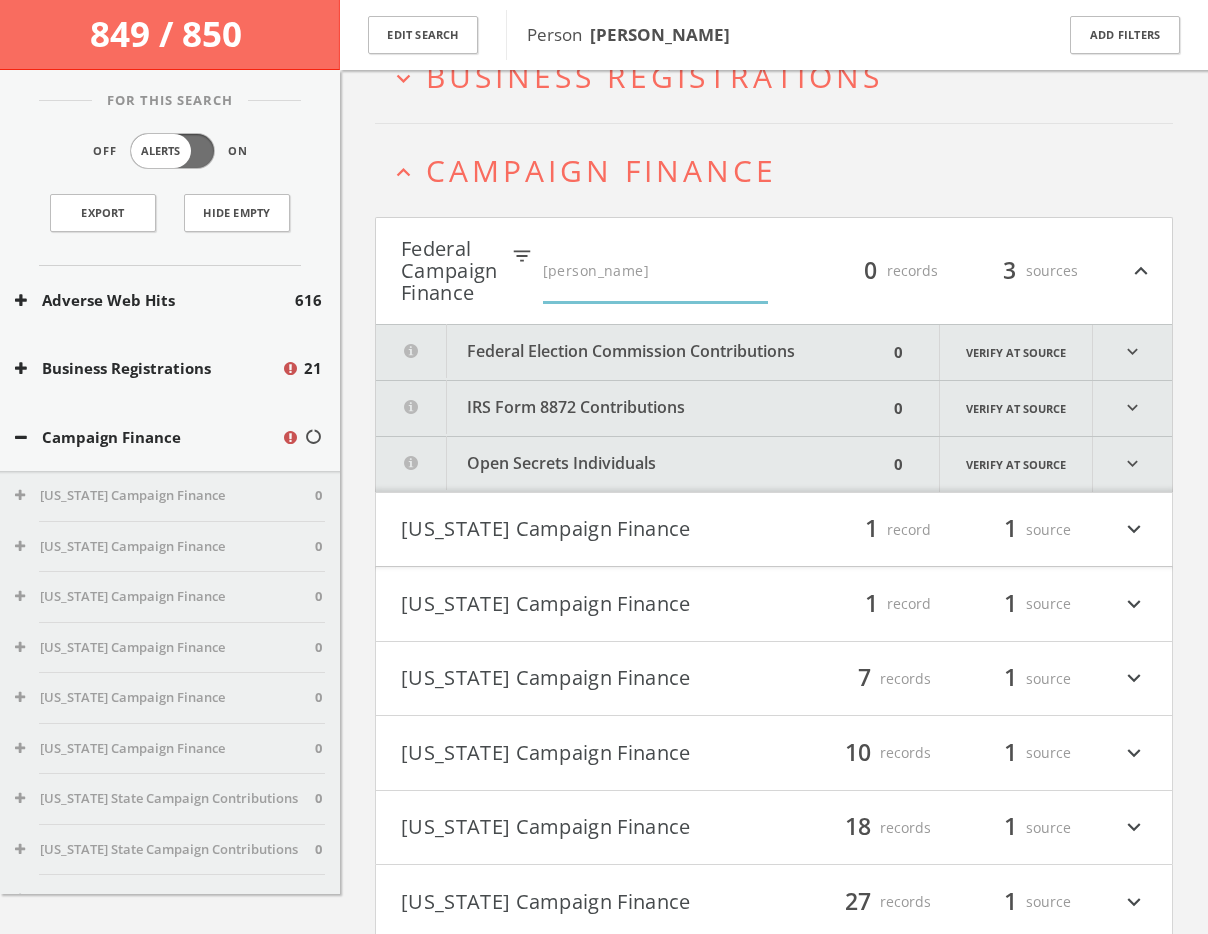 scroll, scrollTop: 0, scrollLeft: 0, axis: both 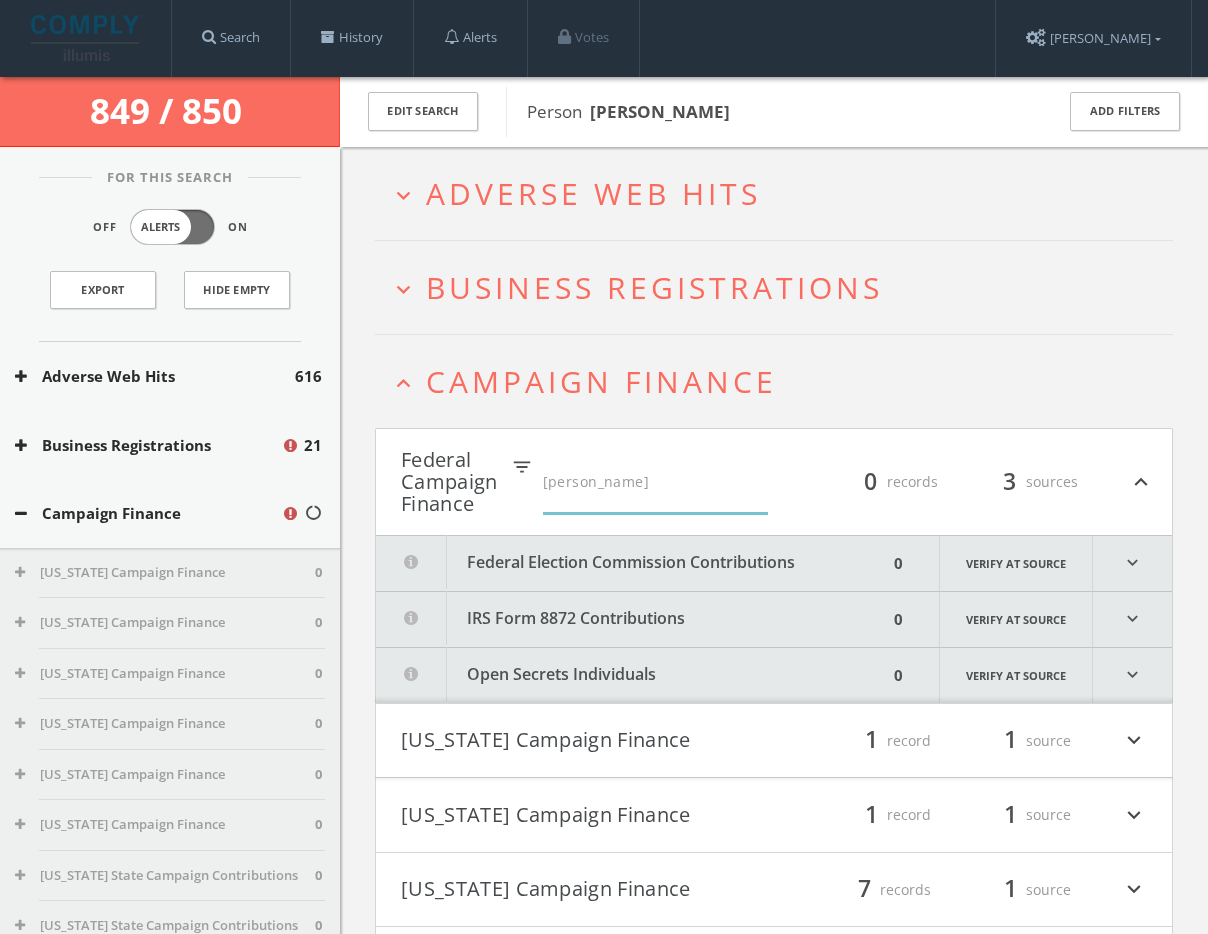 click on "Campaign Finance" at bounding box center (601, 381) 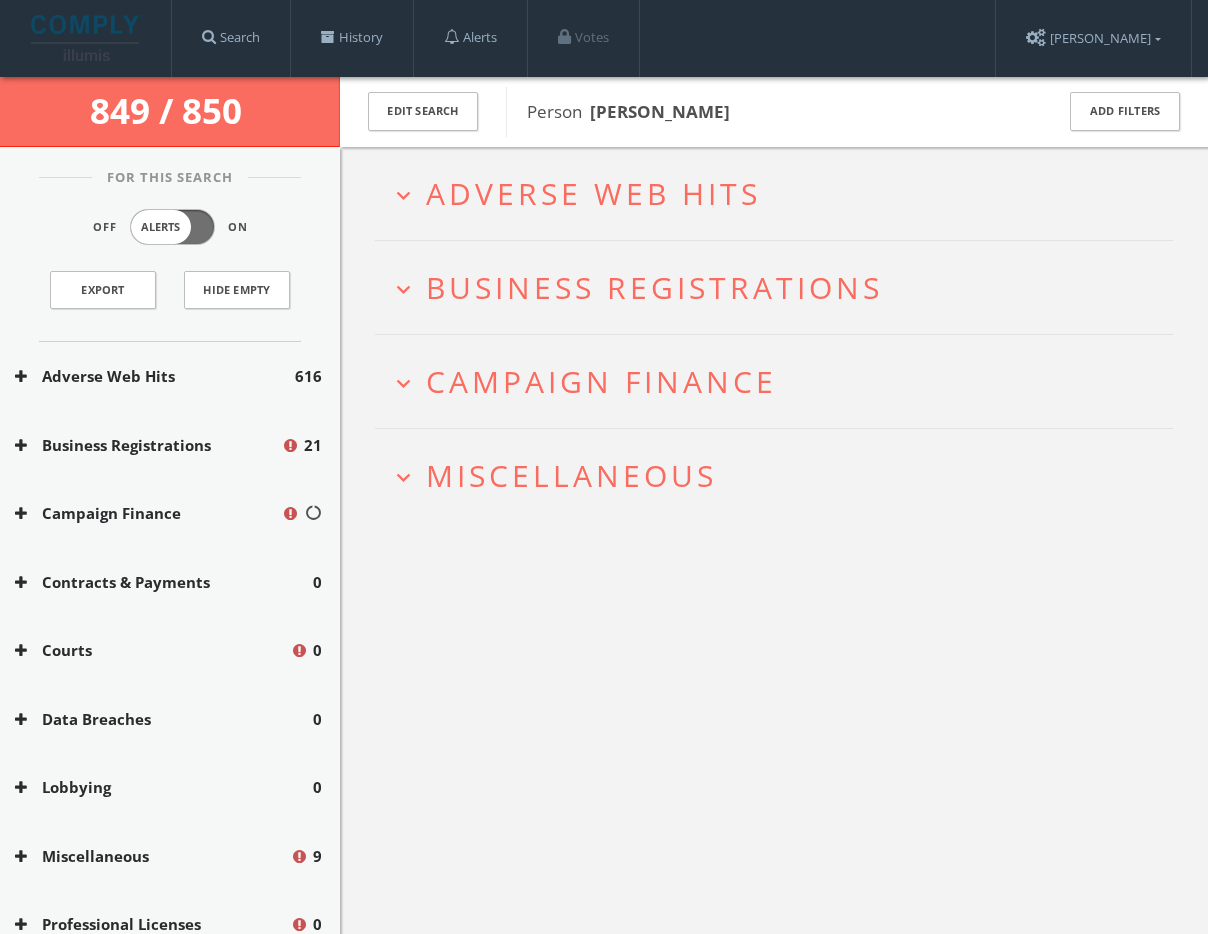click on "Adverse Web Hits" at bounding box center (593, 193) 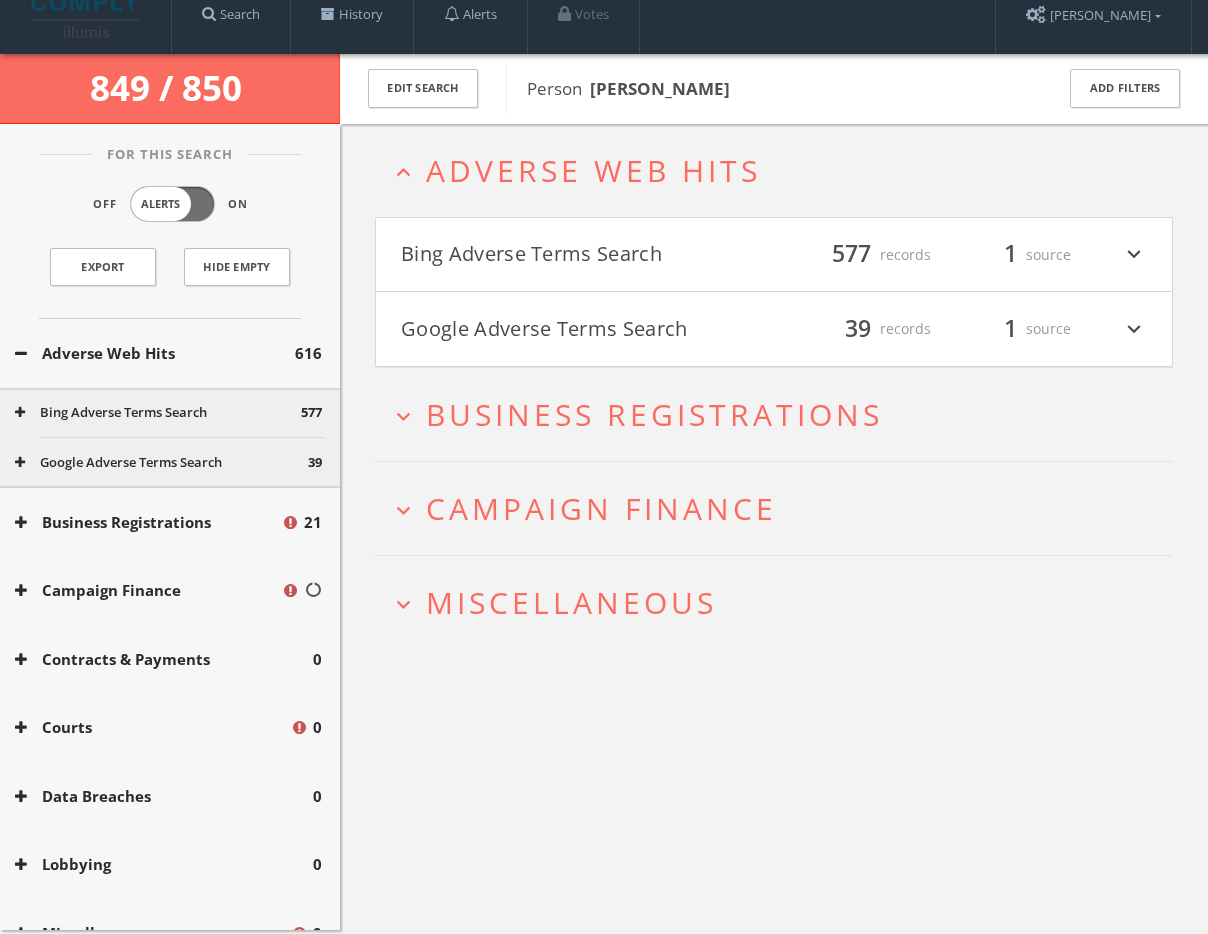 click on "Google Adverse Terms Search filter_list 39 records 1 source  expand_more" at bounding box center [774, 329] 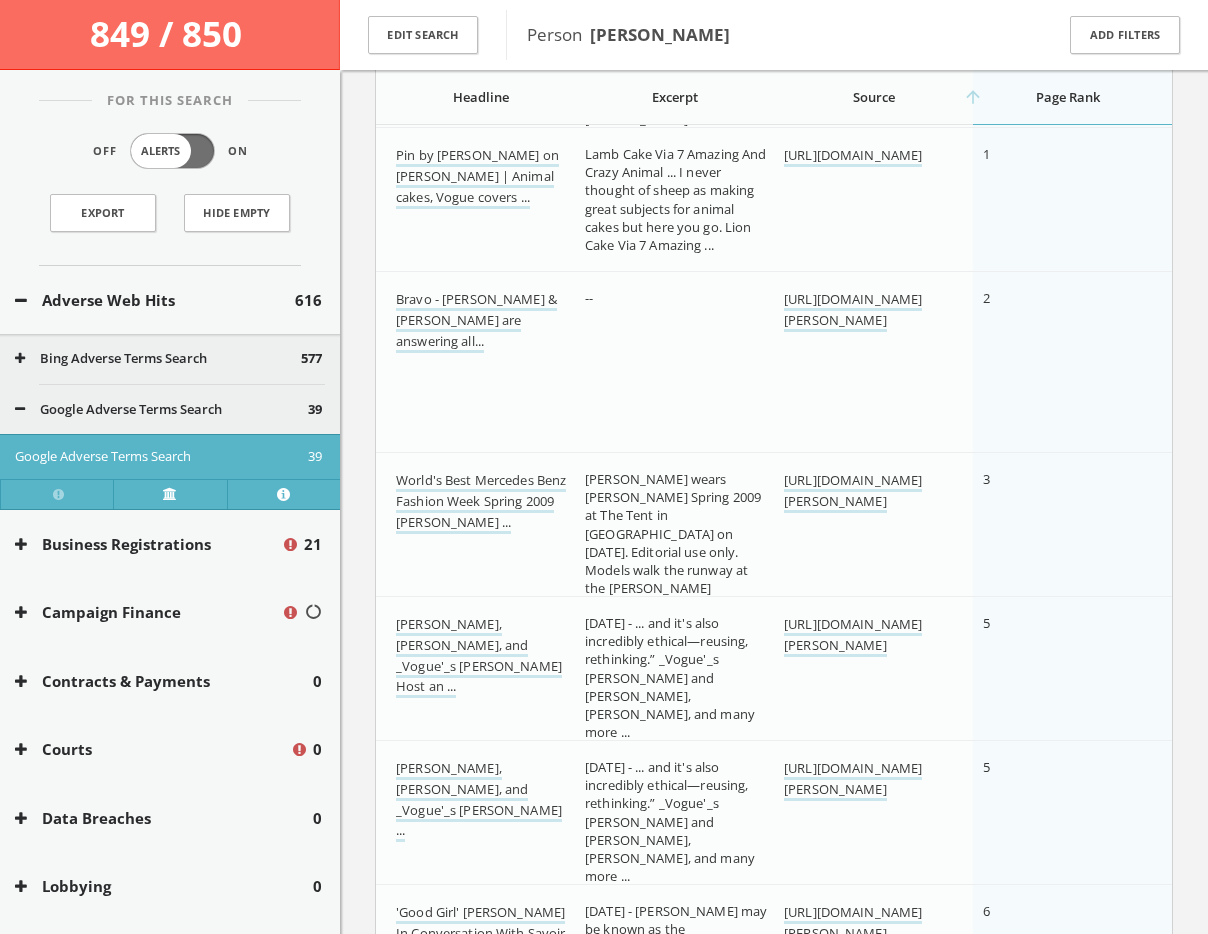 scroll, scrollTop: 0, scrollLeft: 0, axis: both 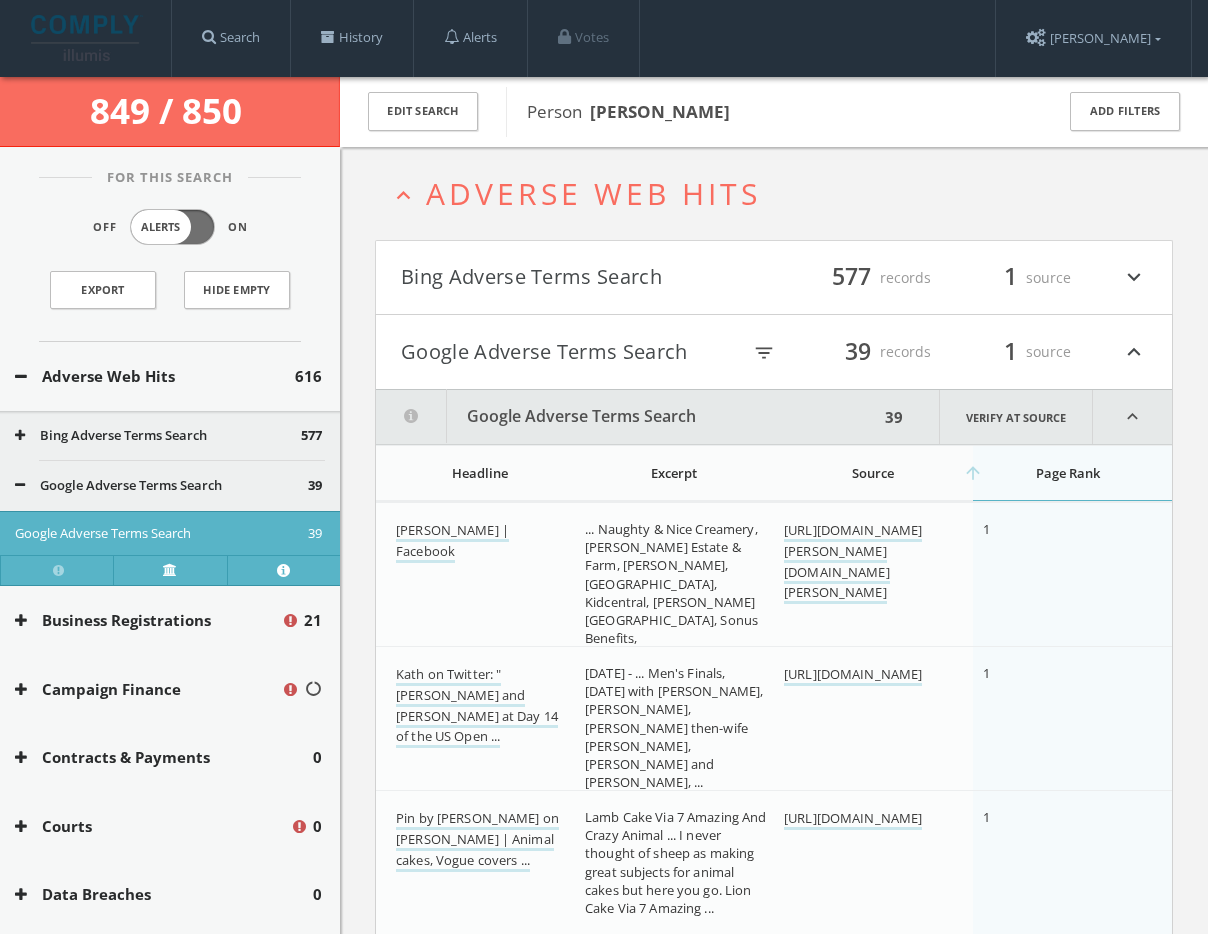 click on "Google Adverse Terms Search" at bounding box center [570, 352] 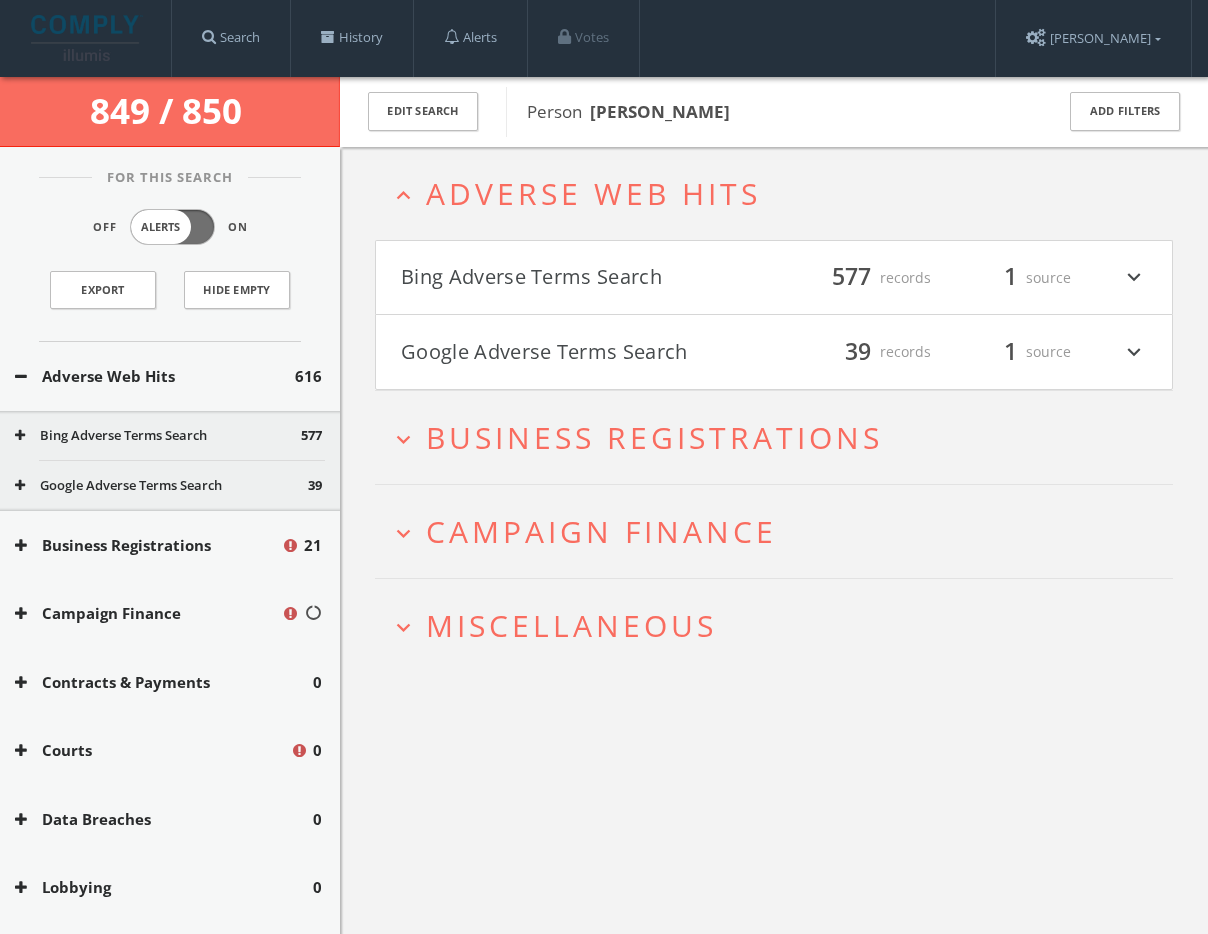 click on "Bing Adverse Terms Search filter_list 577 records 1 source  expand_more" at bounding box center (774, 278) 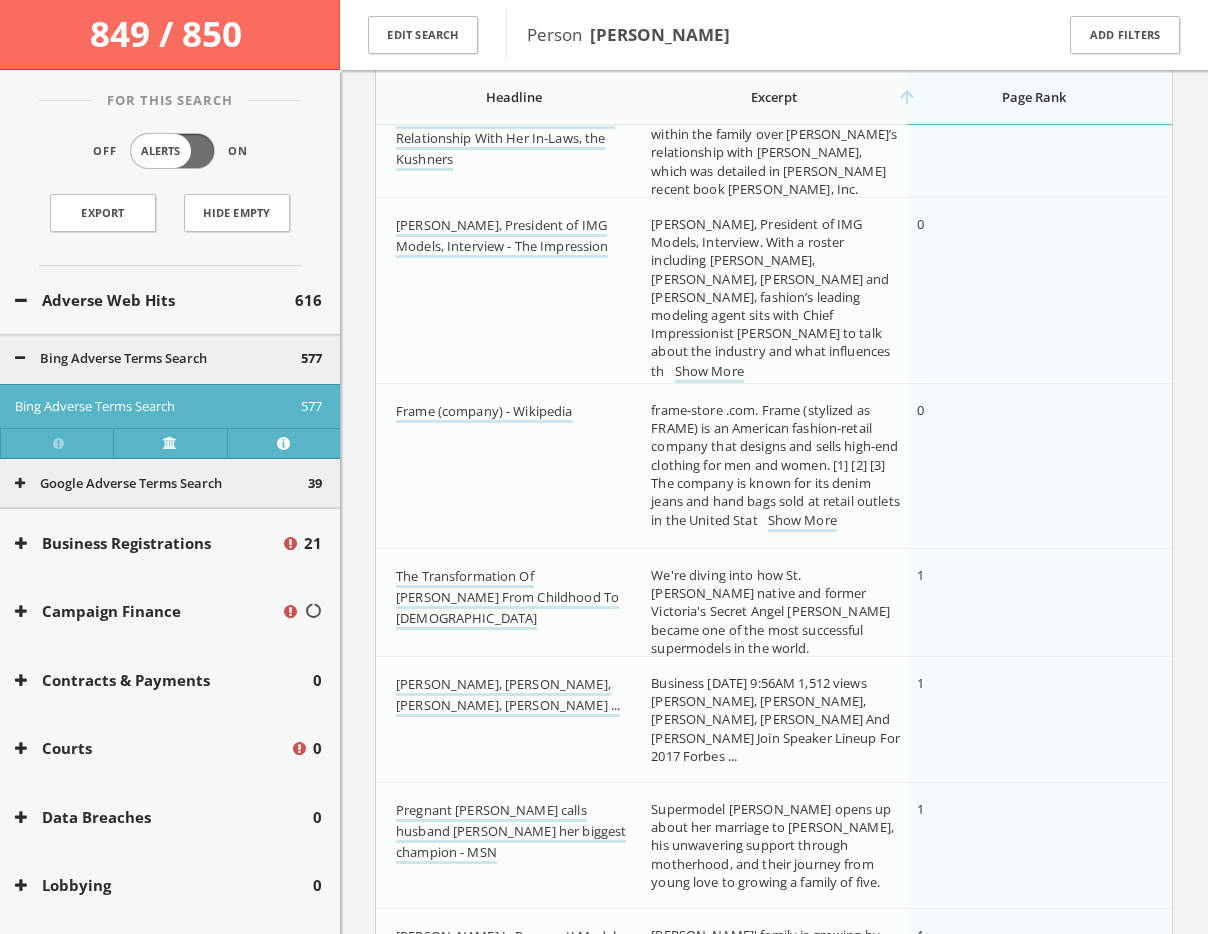 scroll, scrollTop: 584, scrollLeft: 0, axis: vertical 